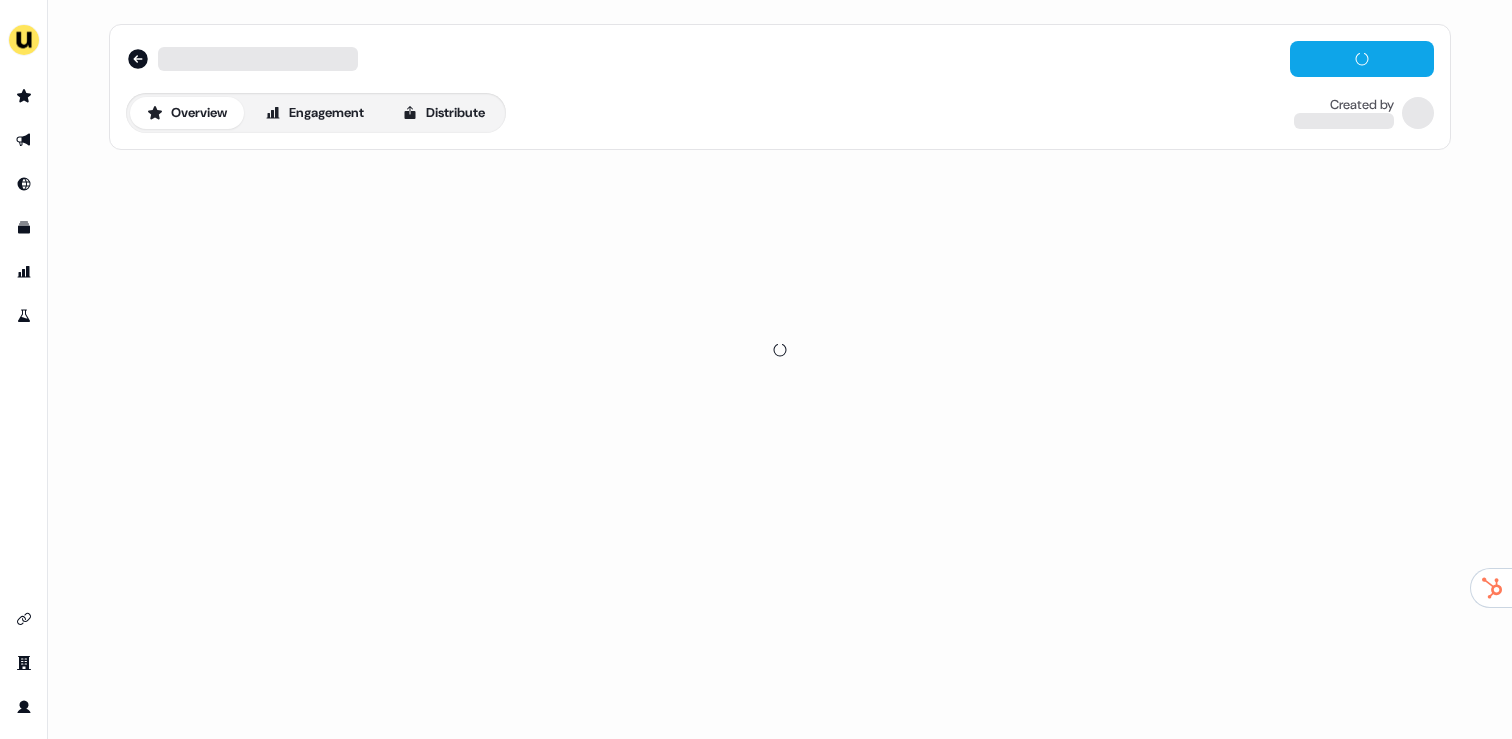 scroll, scrollTop: 0, scrollLeft: 0, axis: both 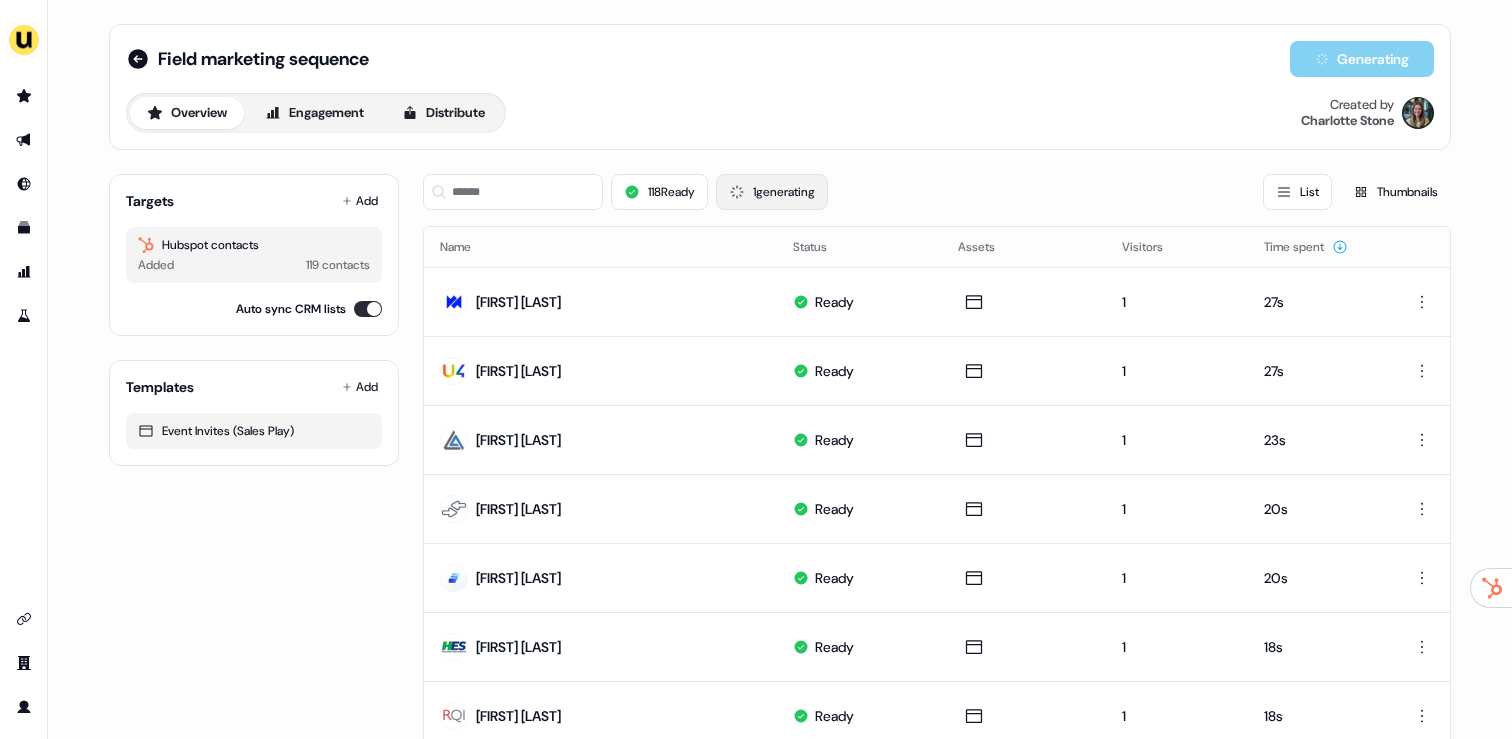 click on "1  generating" at bounding box center [772, 192] 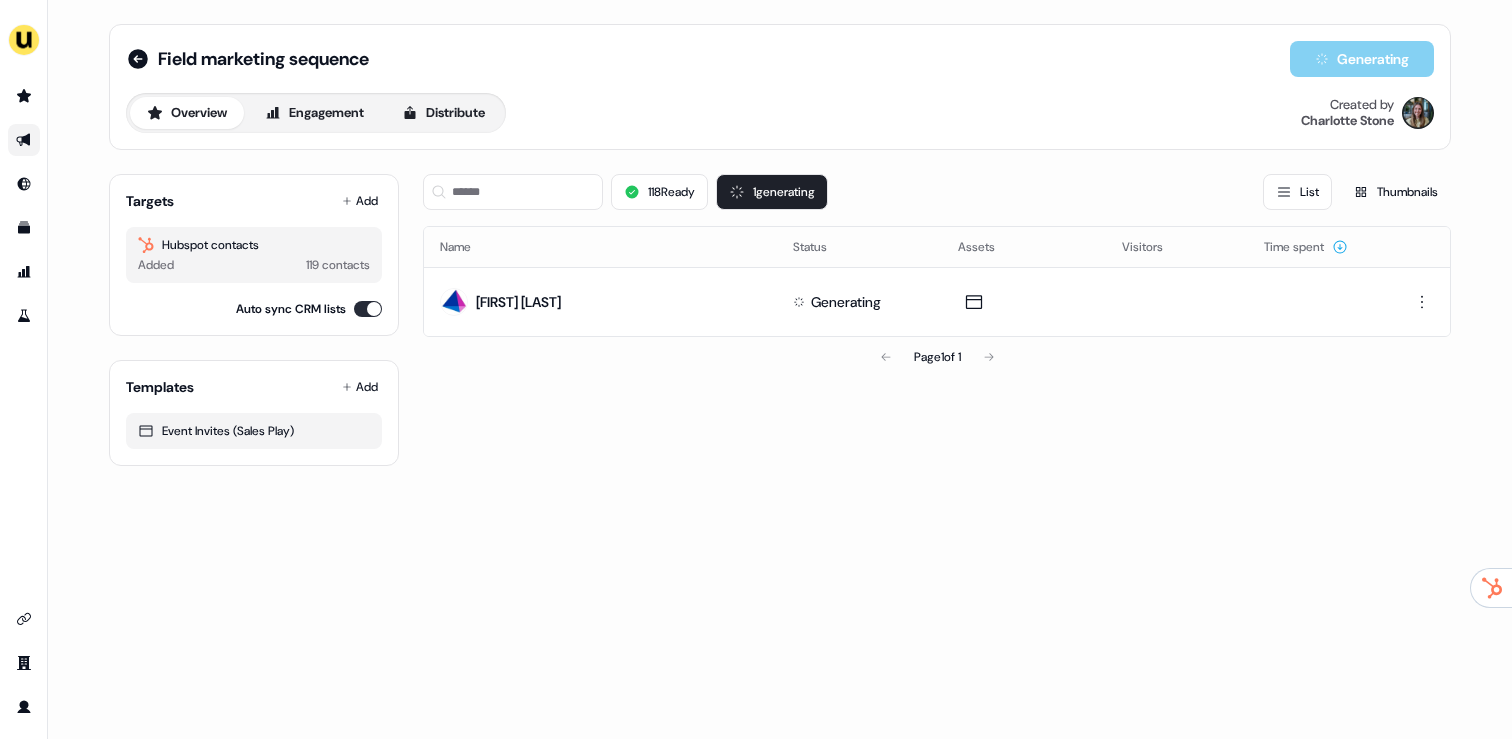 click at bounding box center (24, 140) 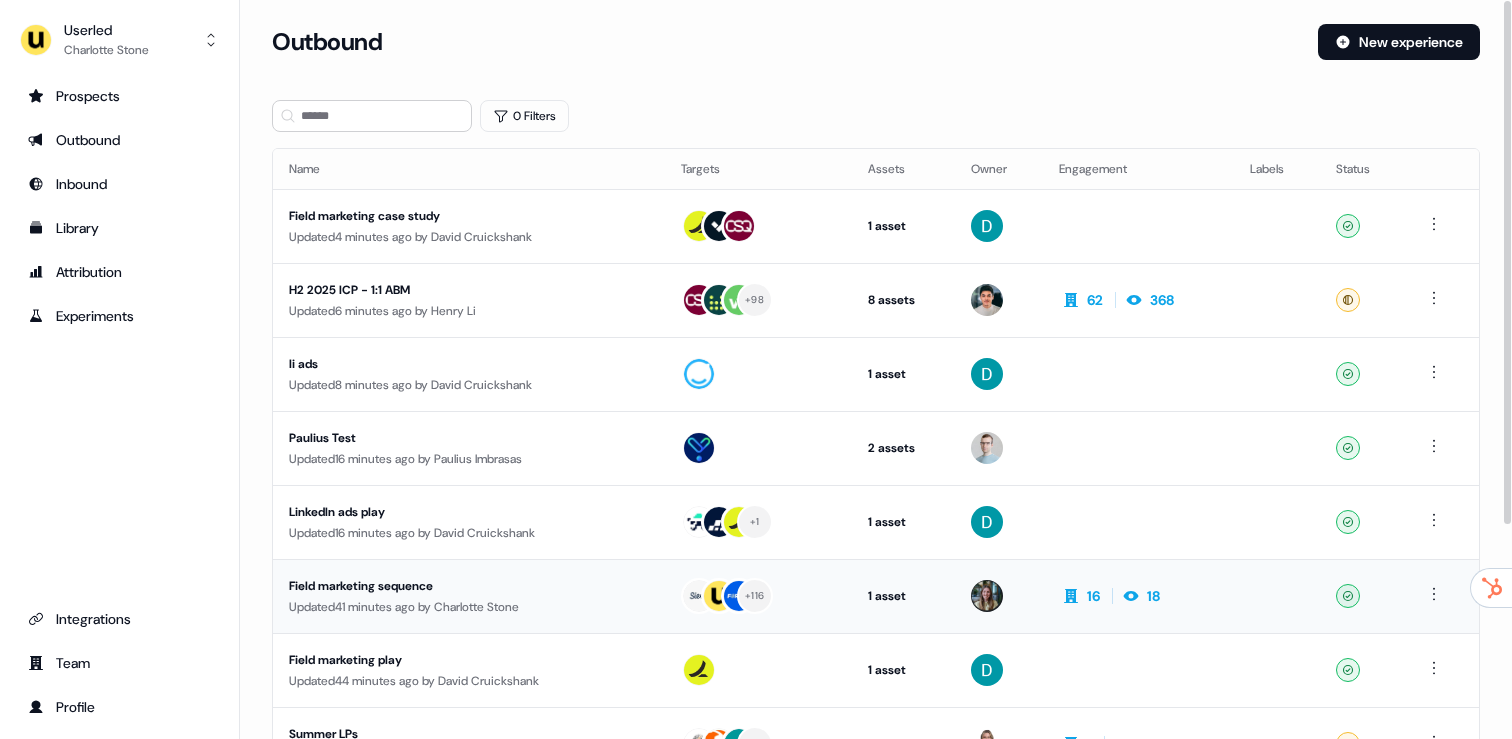 click on "Field marketing sequence" at bounding box center (469, 586) 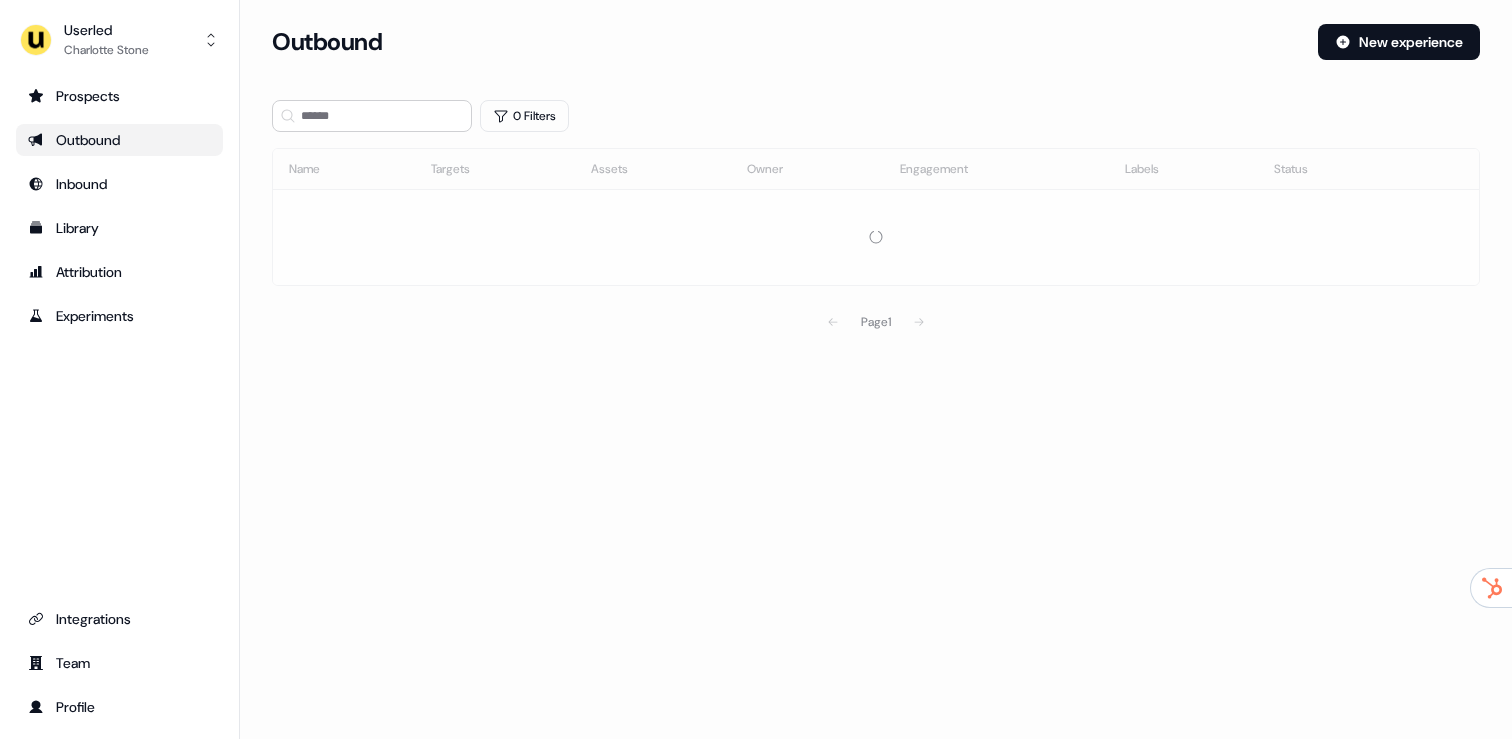 scroll, scrollTop: 0, scrollLeft: 0, axis: both 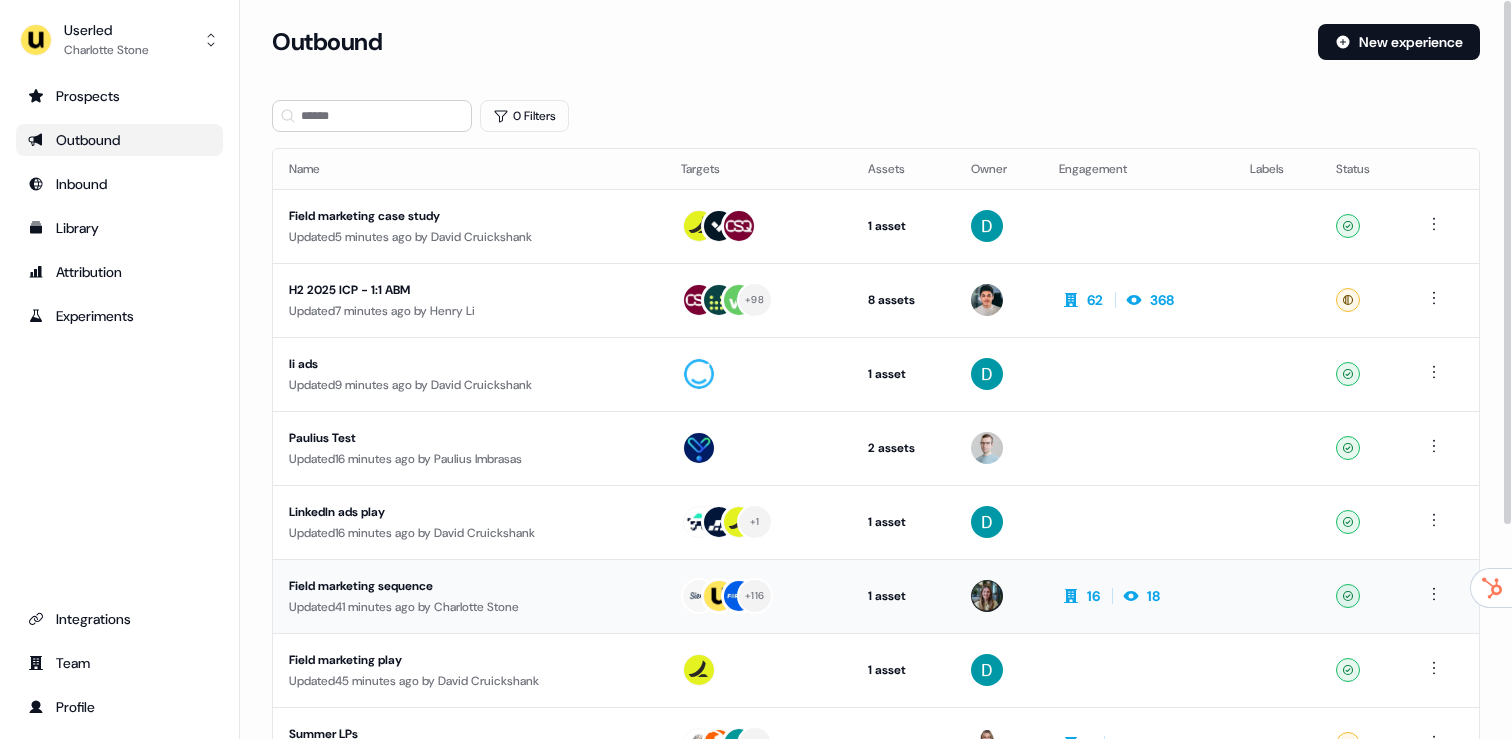 click on "+ 116" at bounding box center (758, 596) 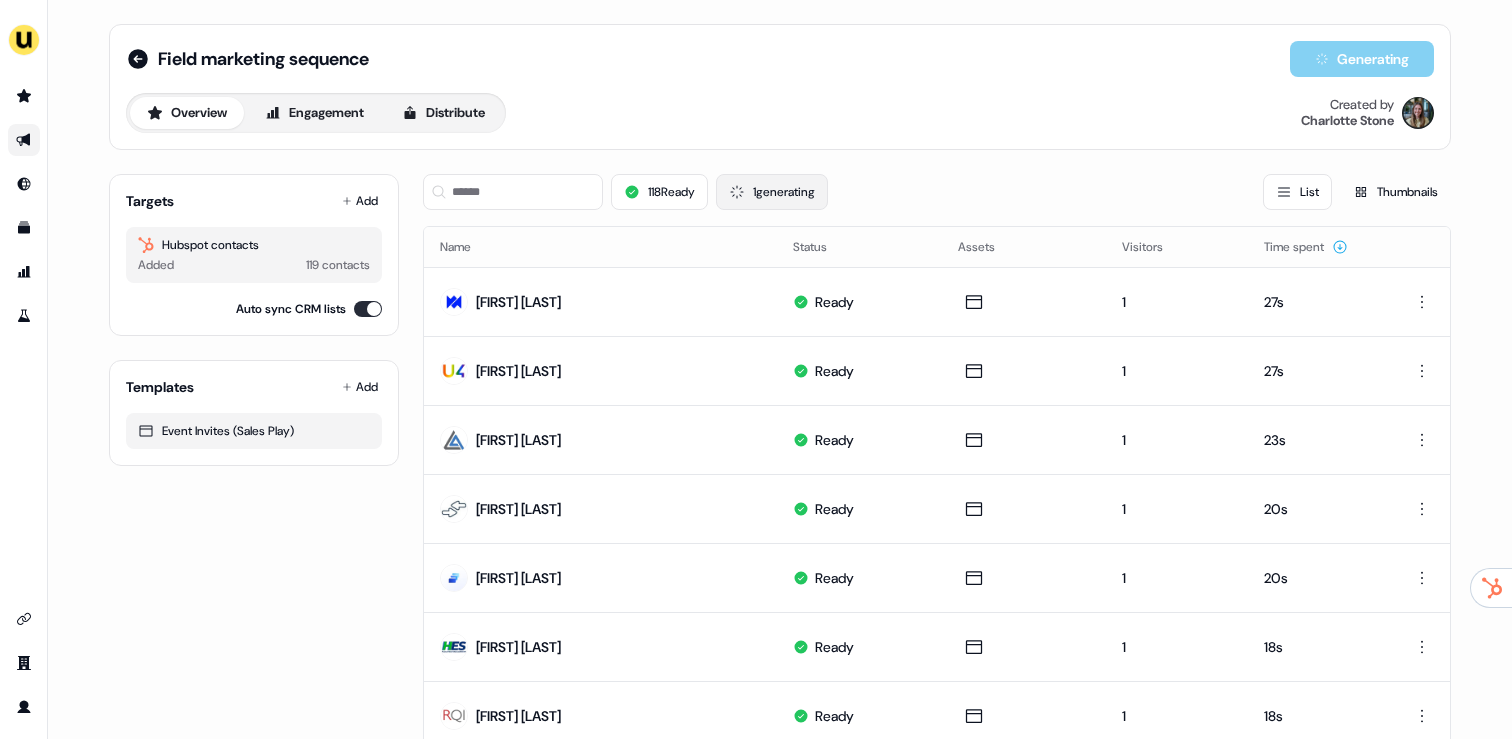 click on "1  generating" at bounding box center [772, 192] 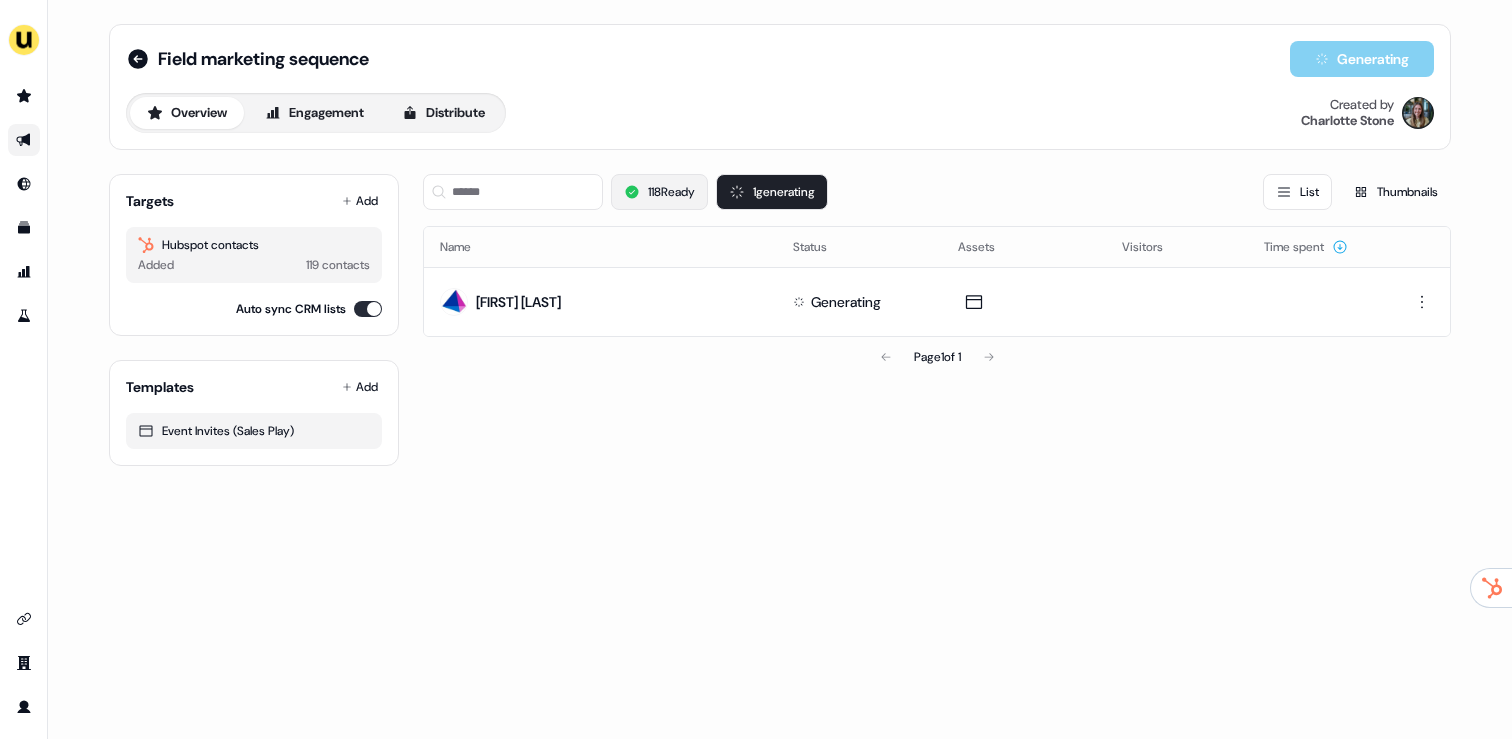 click on "118  Ready" at bounding box center (659, 192) 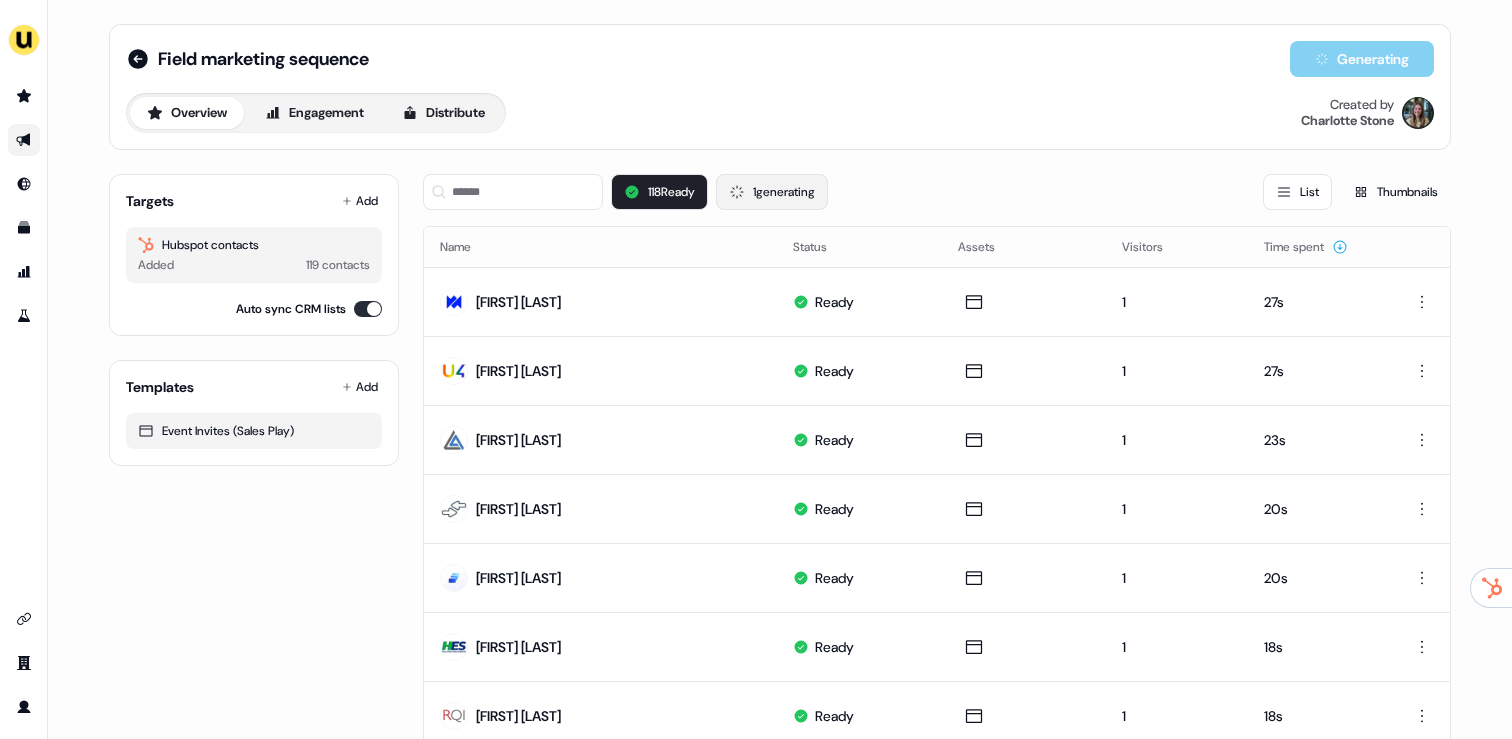 click on "1  generating" at bounding box center [772, 192] 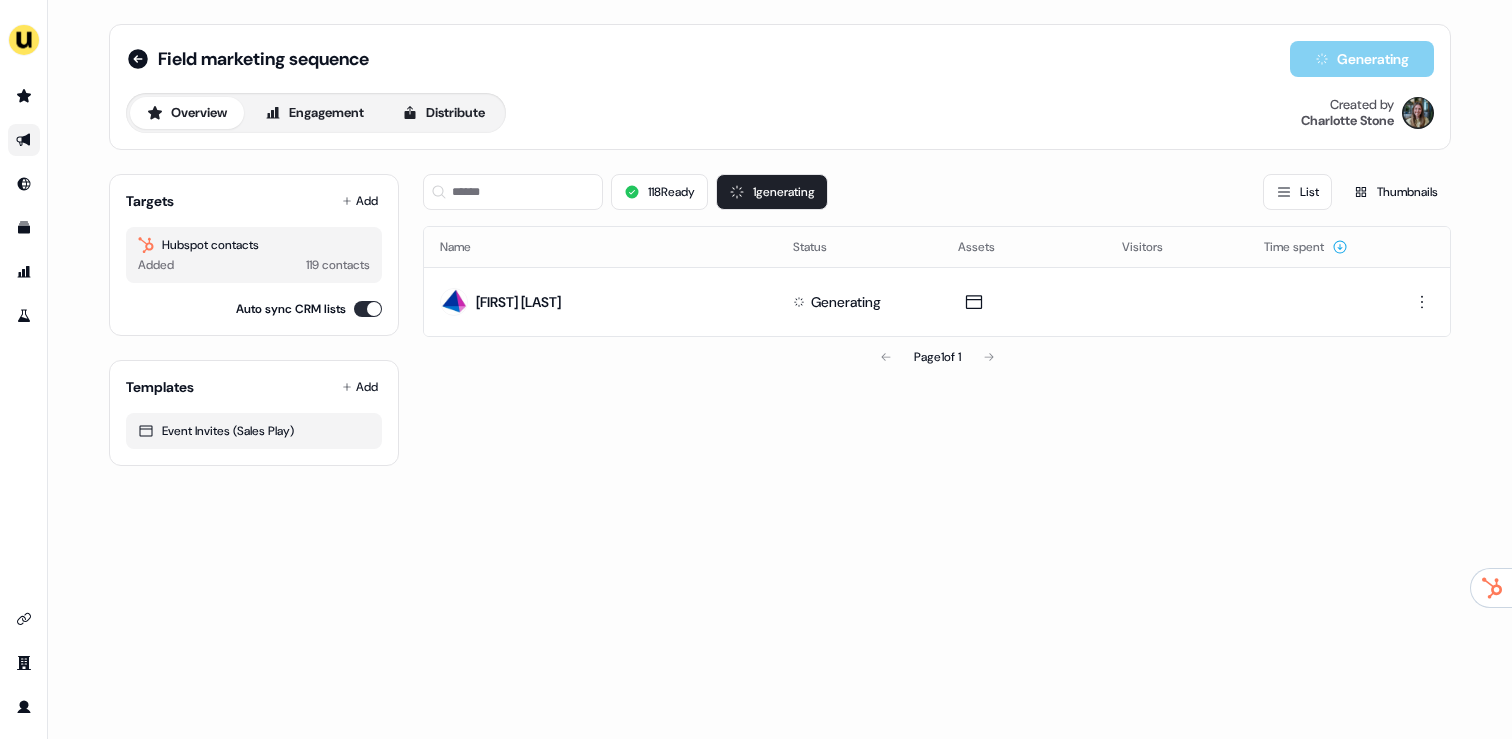 click on "118  Ready 1  generating List Thumbnails" at bounding box center (937, 192) 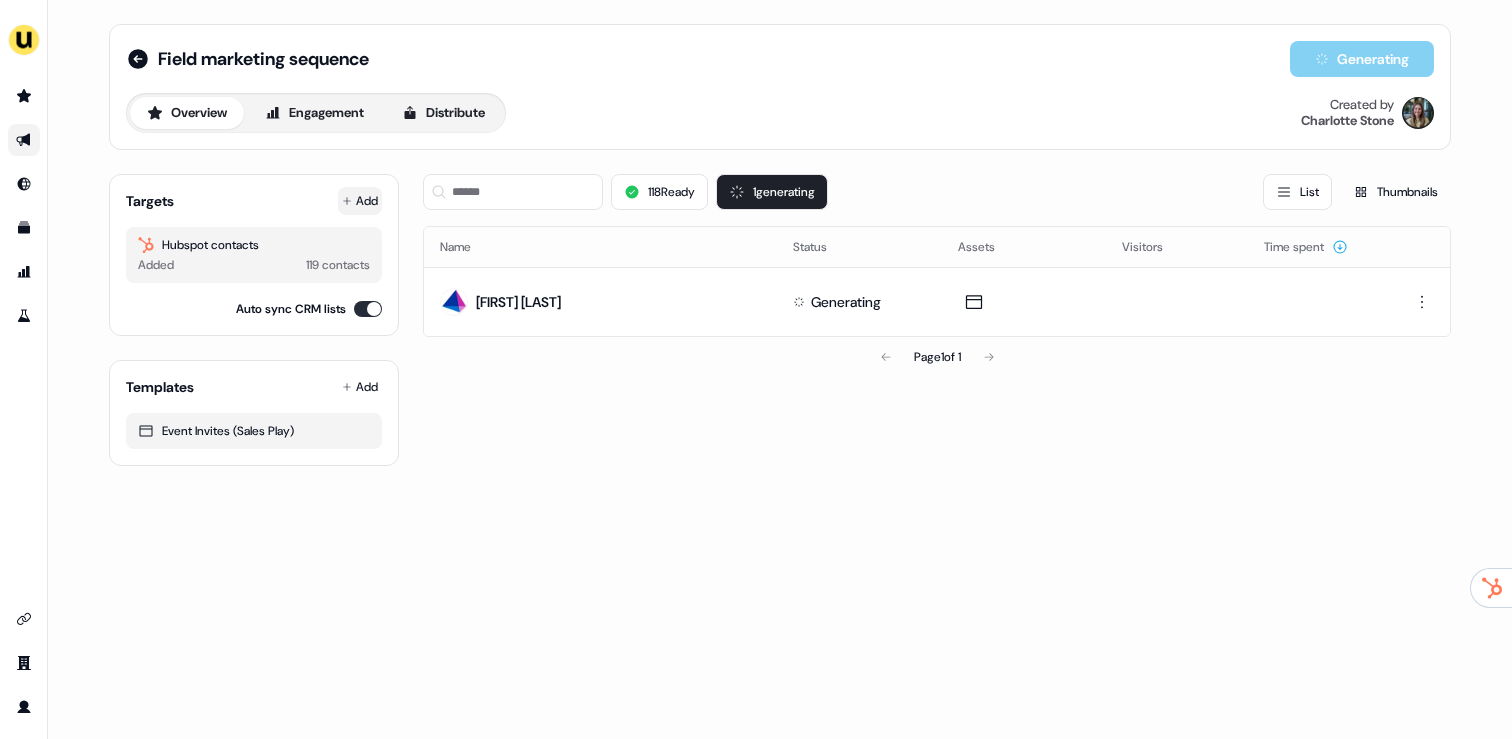 click 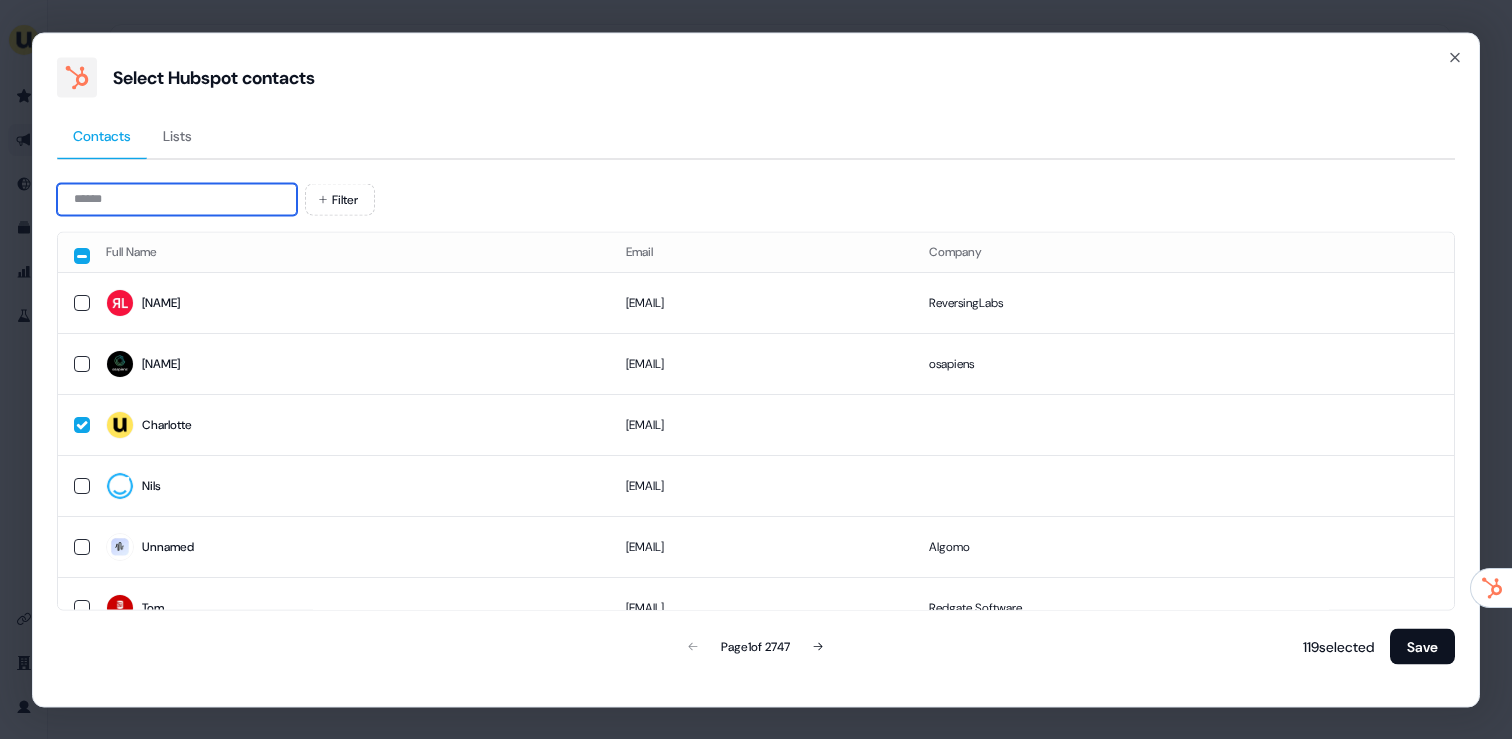 click at bounding box center (177, 199) 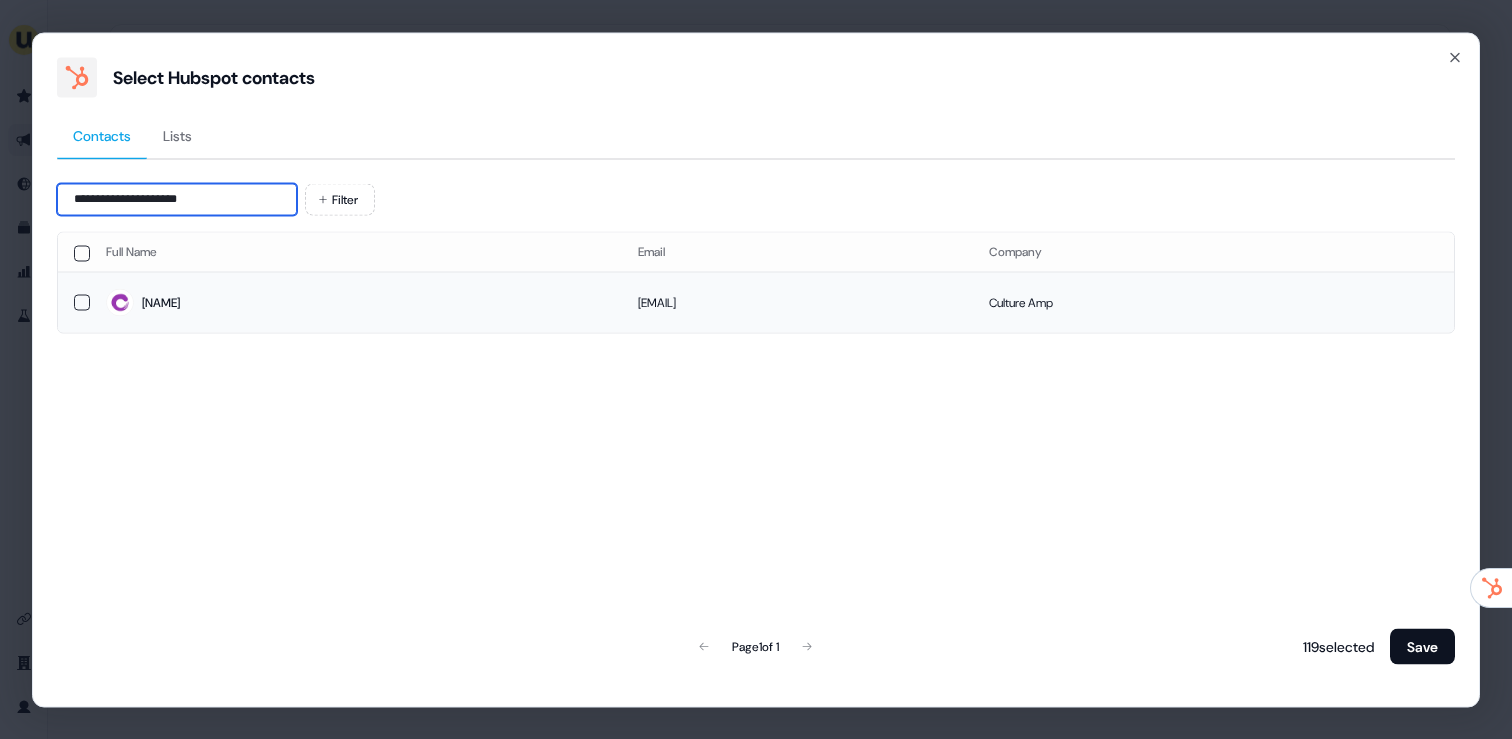type on "**********" 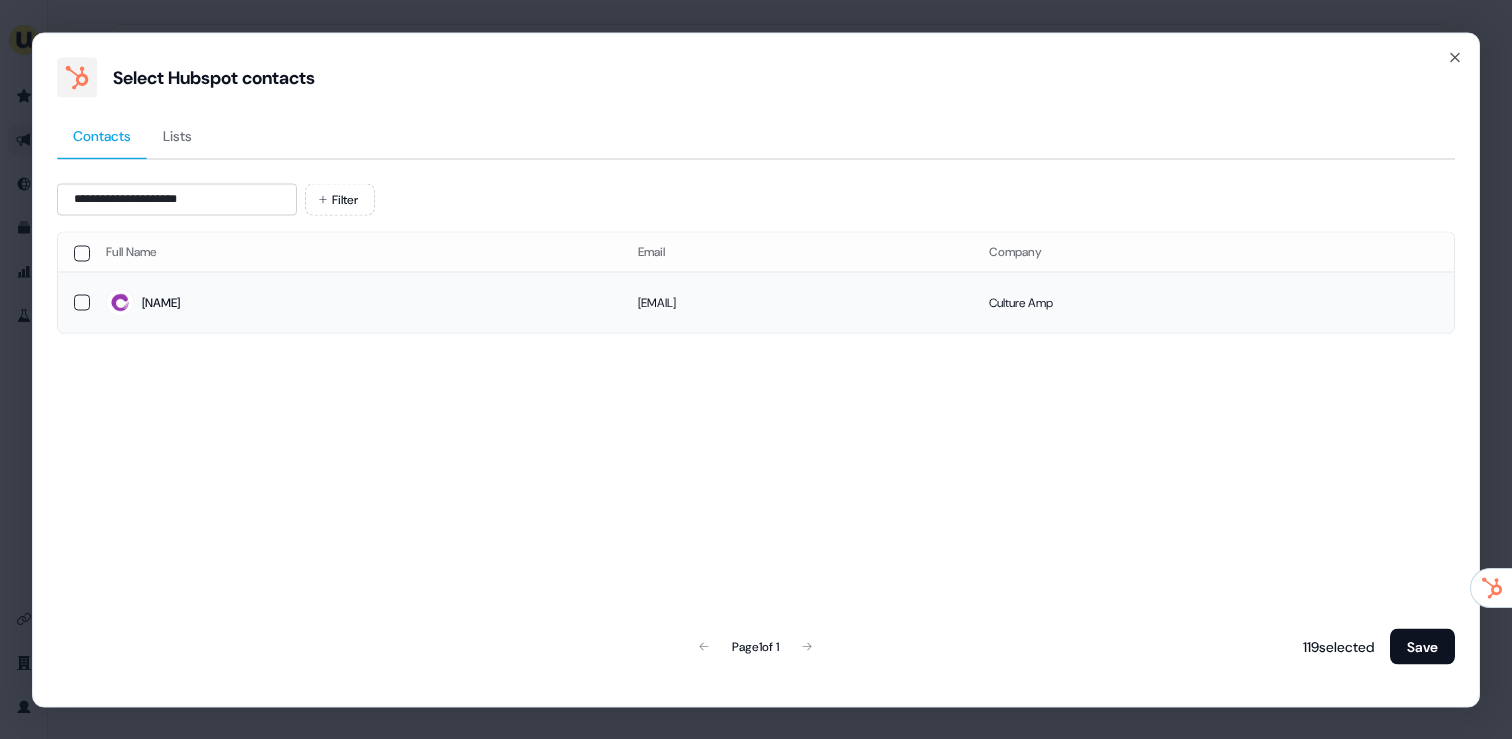 click on "Stephanie" at bounding box center [356, 303] 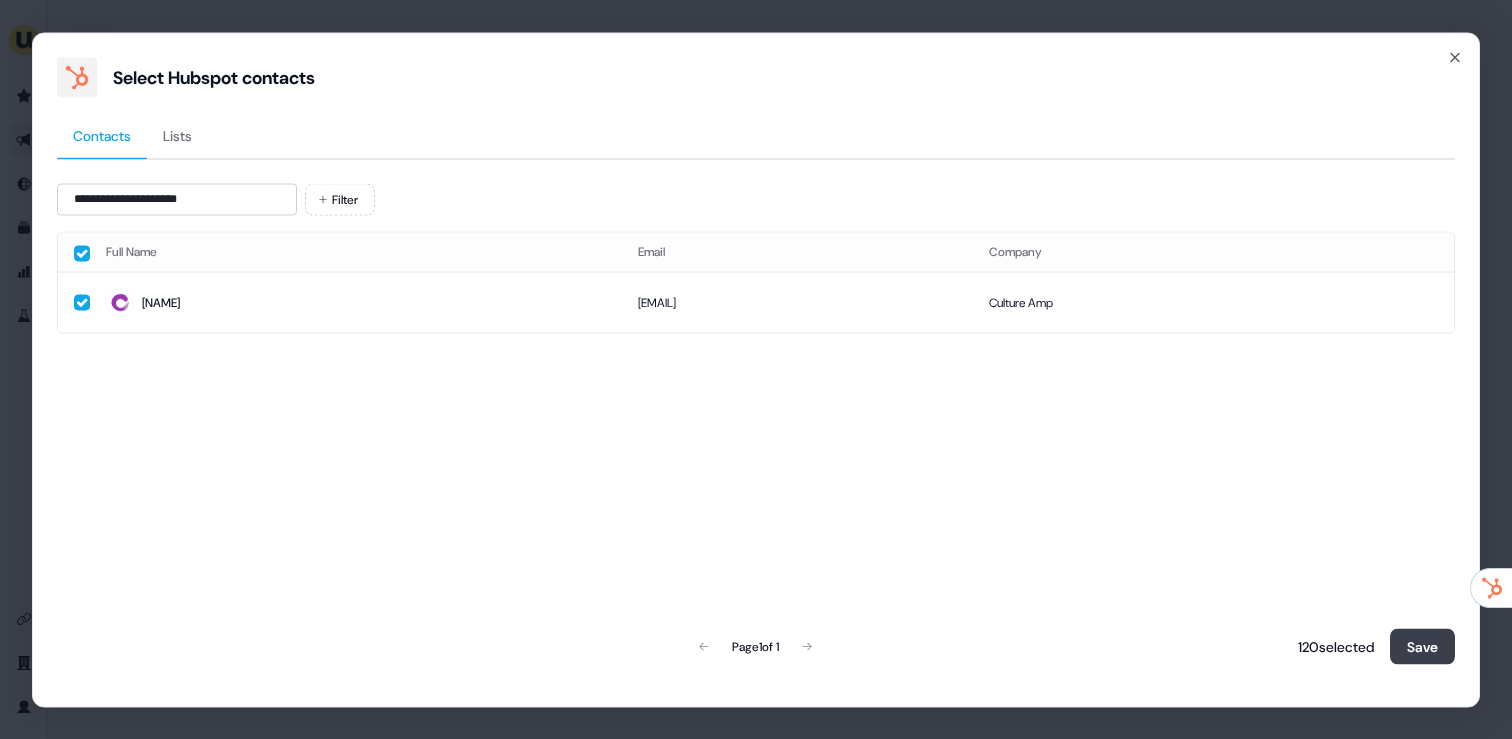 click on "Save" at bounding box center (1422, 646) 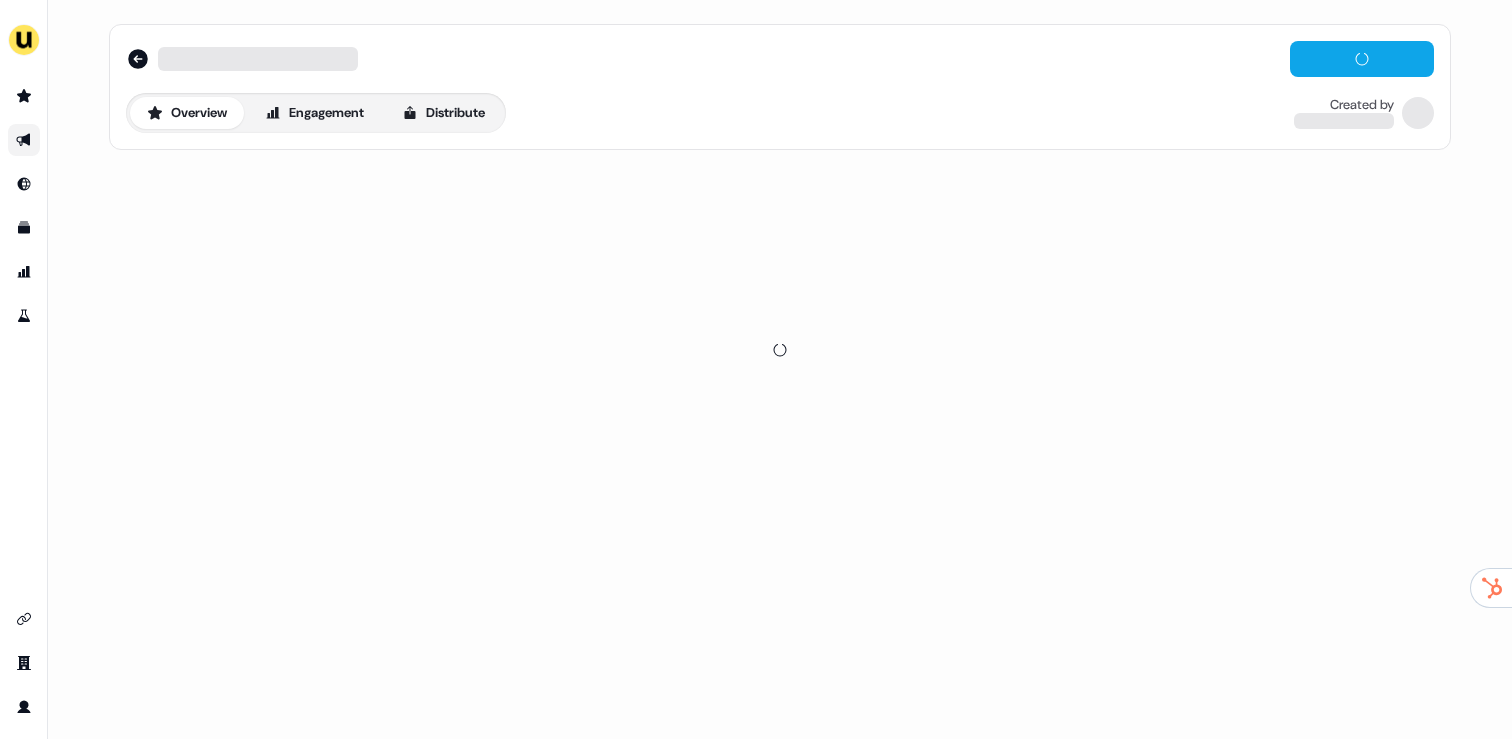scroll, scrollTop: 0, scrollLeft: 0, axis: both 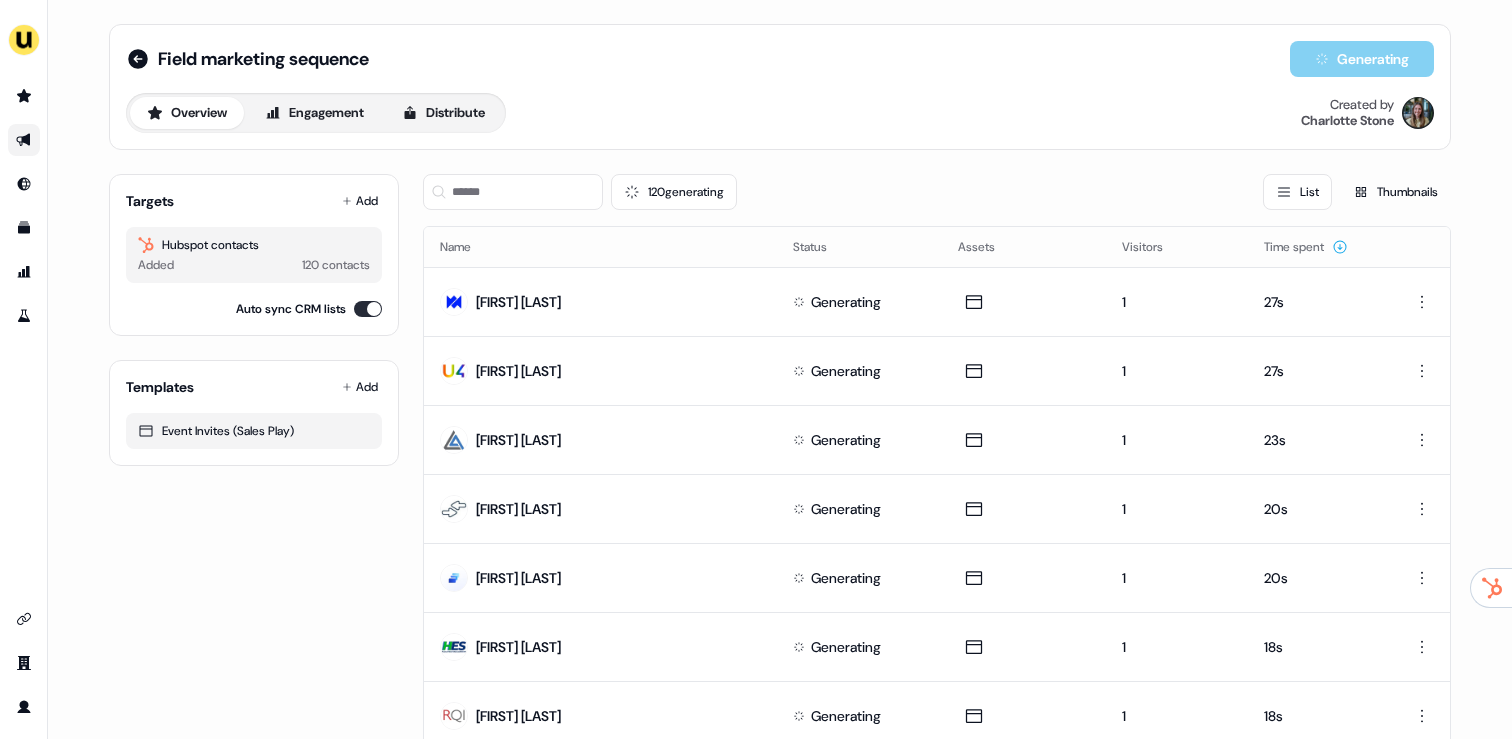 click at bounding box center (24, 140) 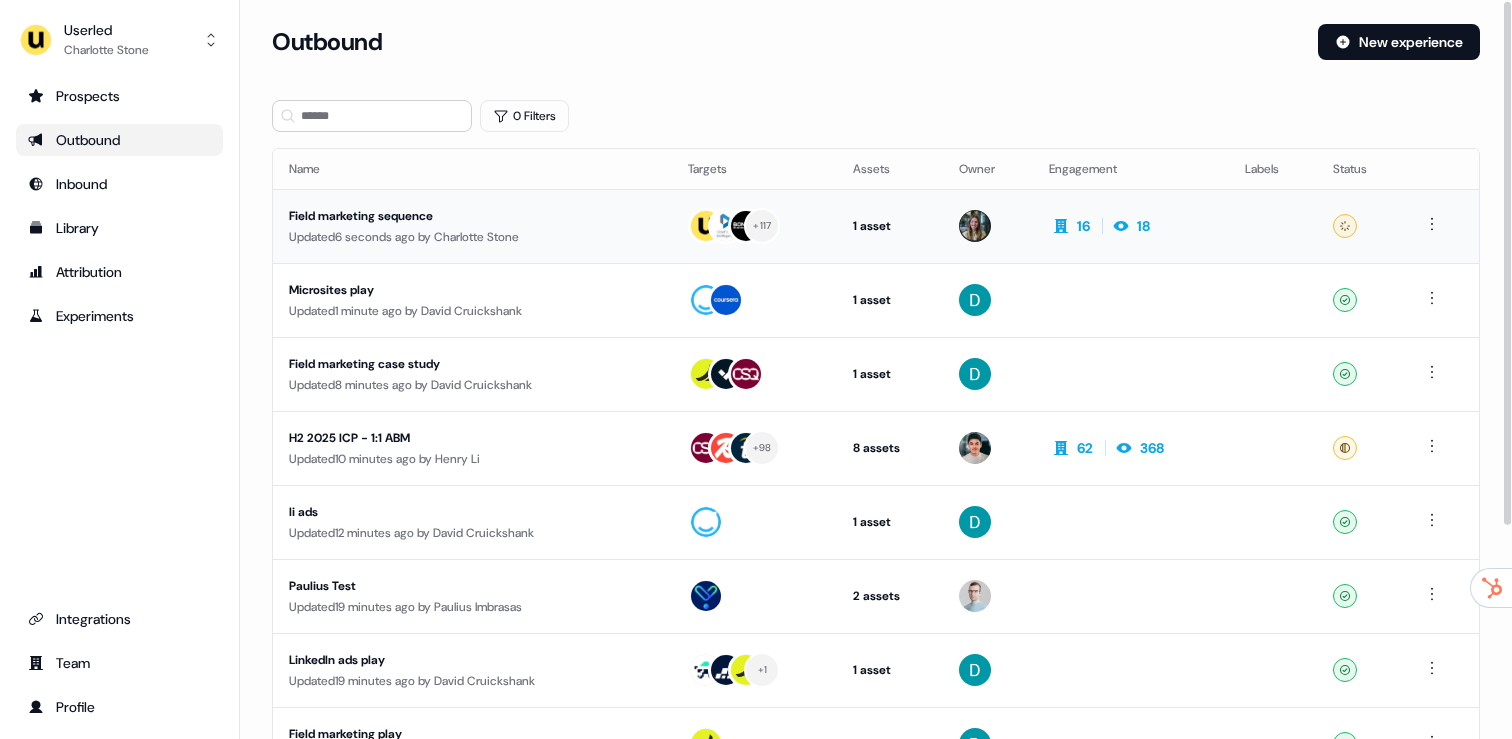scroll, scrollTop: 0, scrollLeft: 0, axis: both 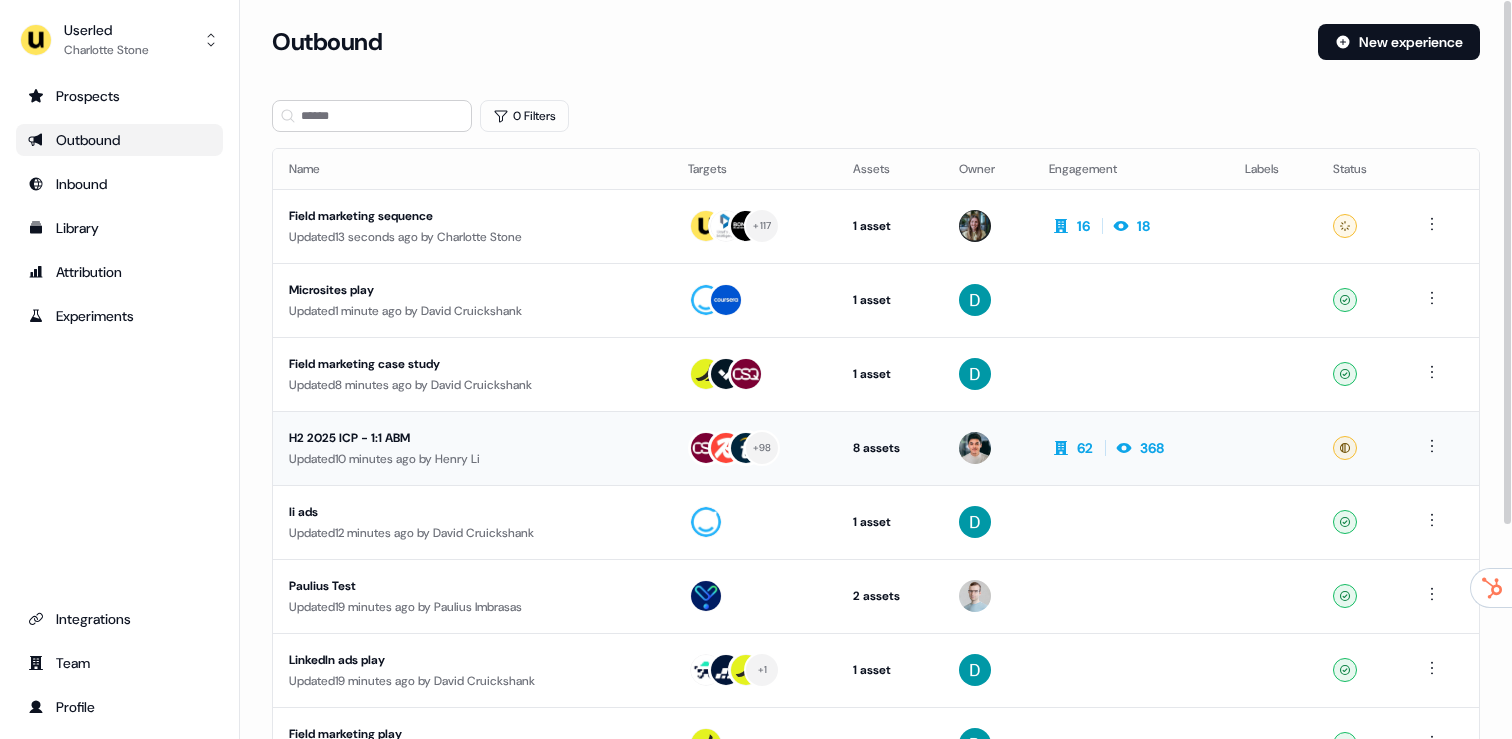 click on "H2 2025 ICP - 1:1 ABM" at bounding box center (472, 438) 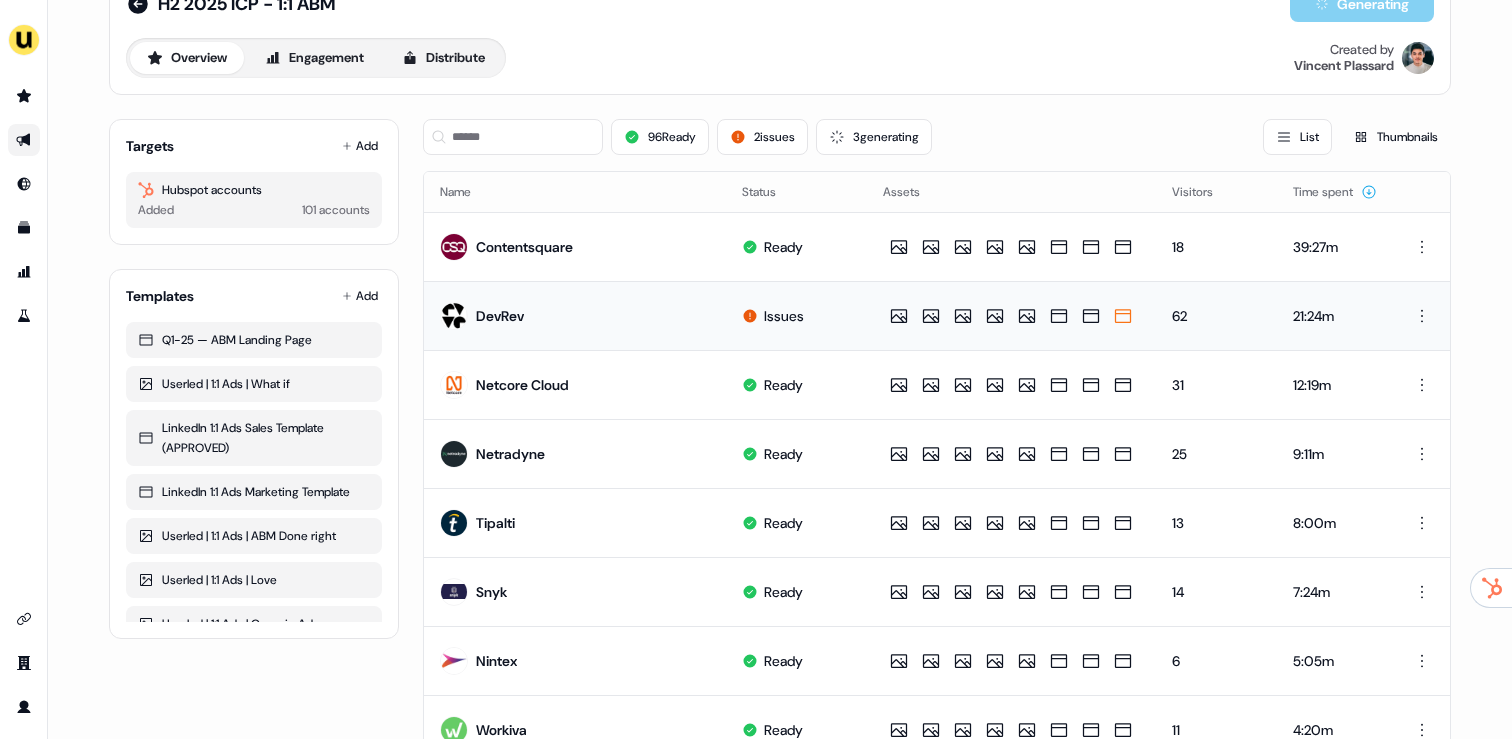 scroll, scrollTop: 0, scrollLeft: 0, axis: both 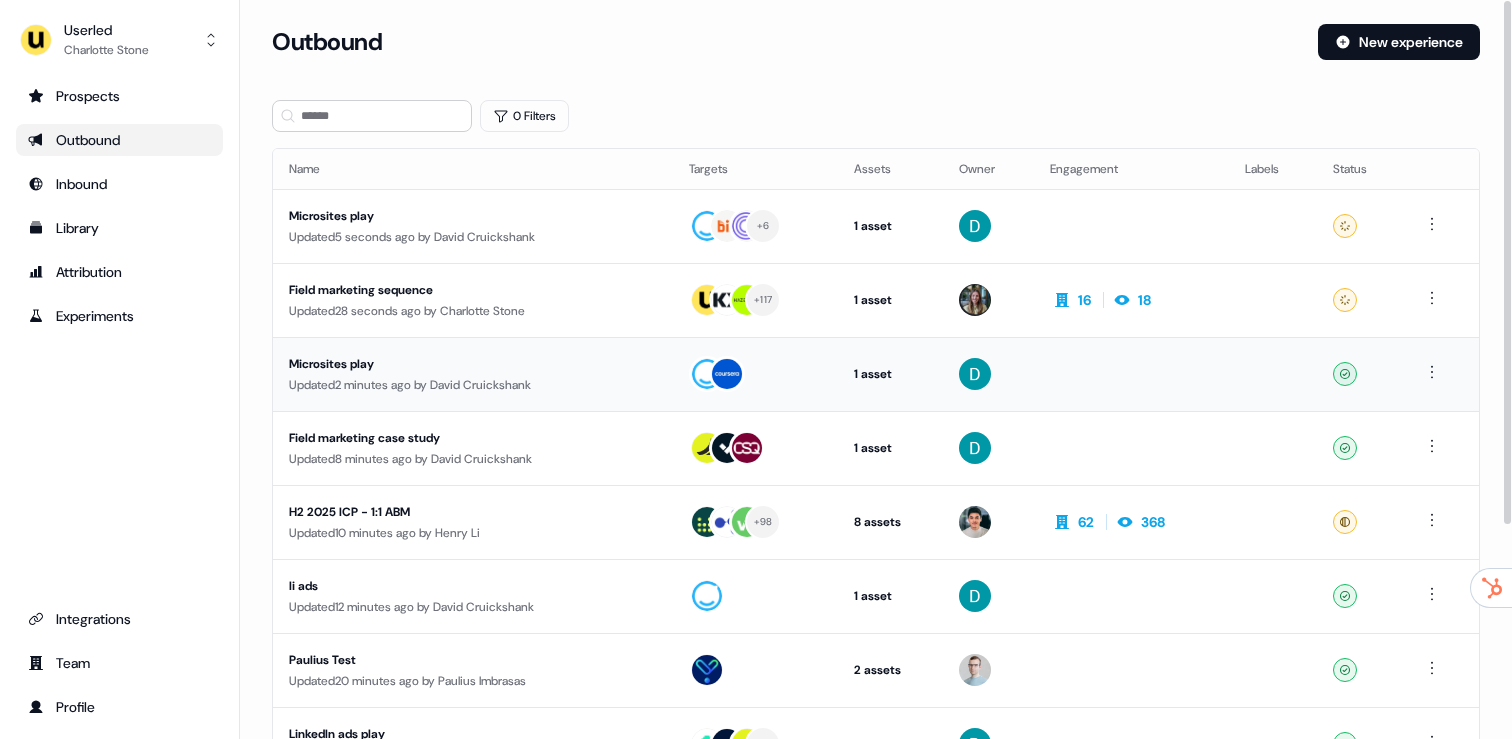 click on "Updated  2 minutes ago   by   David Cruickshank" at bounding box center (473, 385) 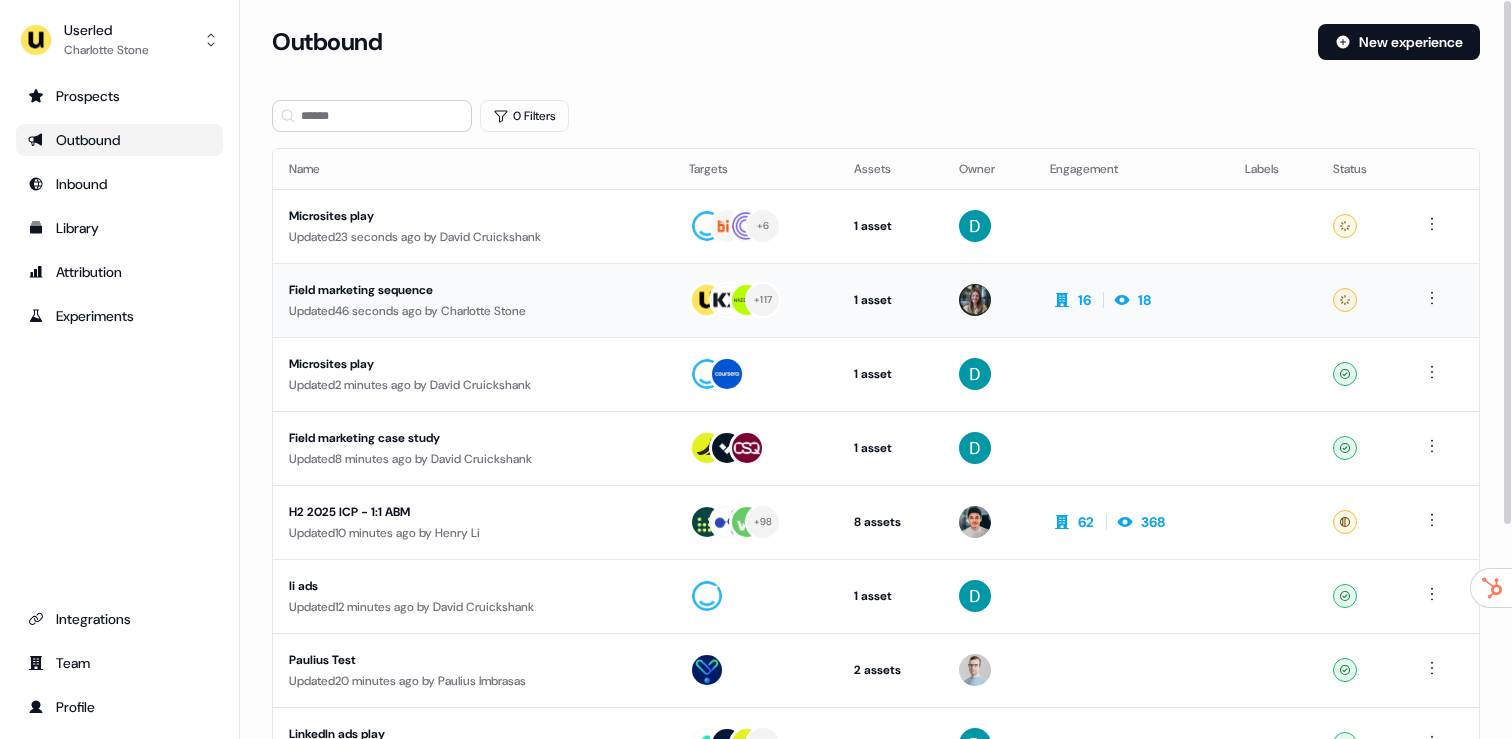 click on "Updated  46 seconds ago   by   Charlotte Stone" at bounding box center (473, 311) 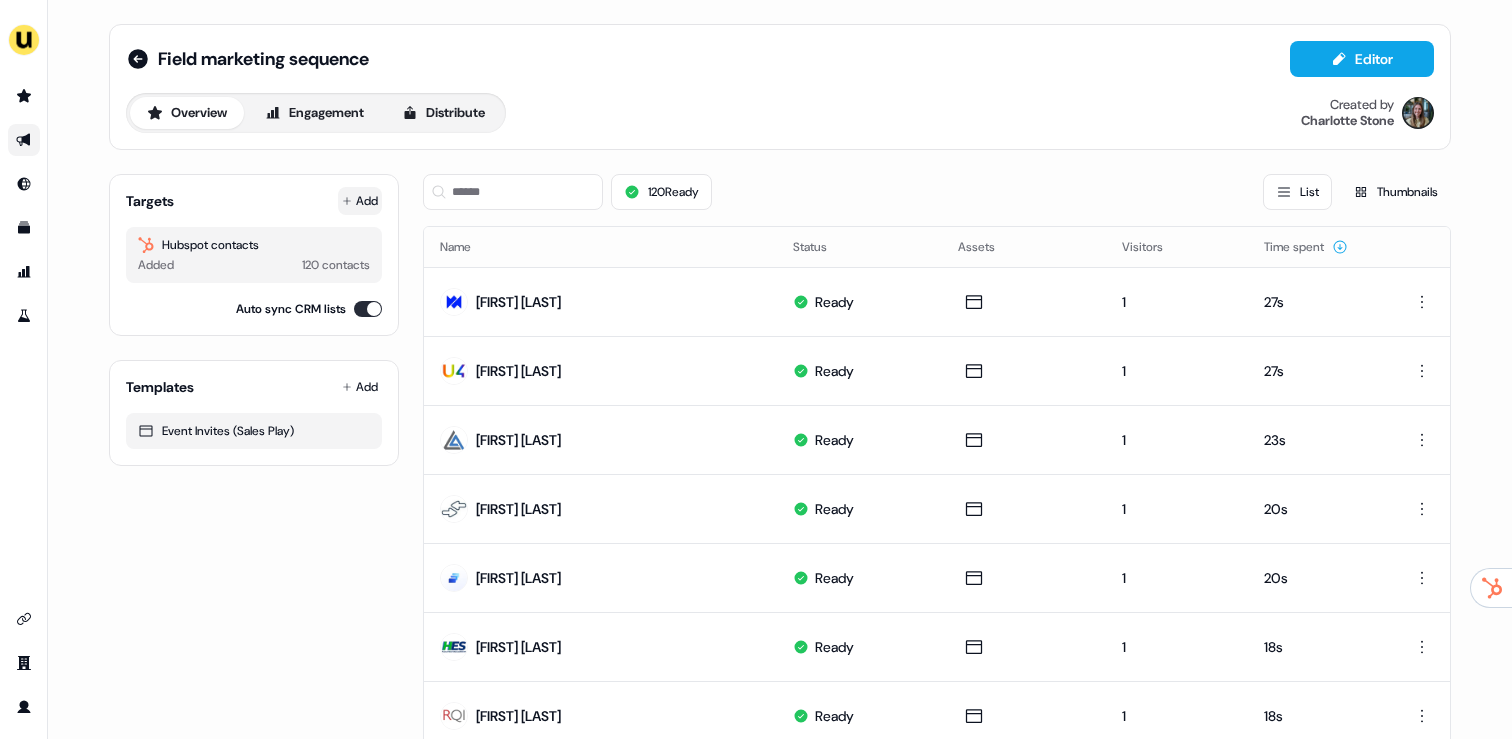 click on "Add" at bounding box center (360, 201) 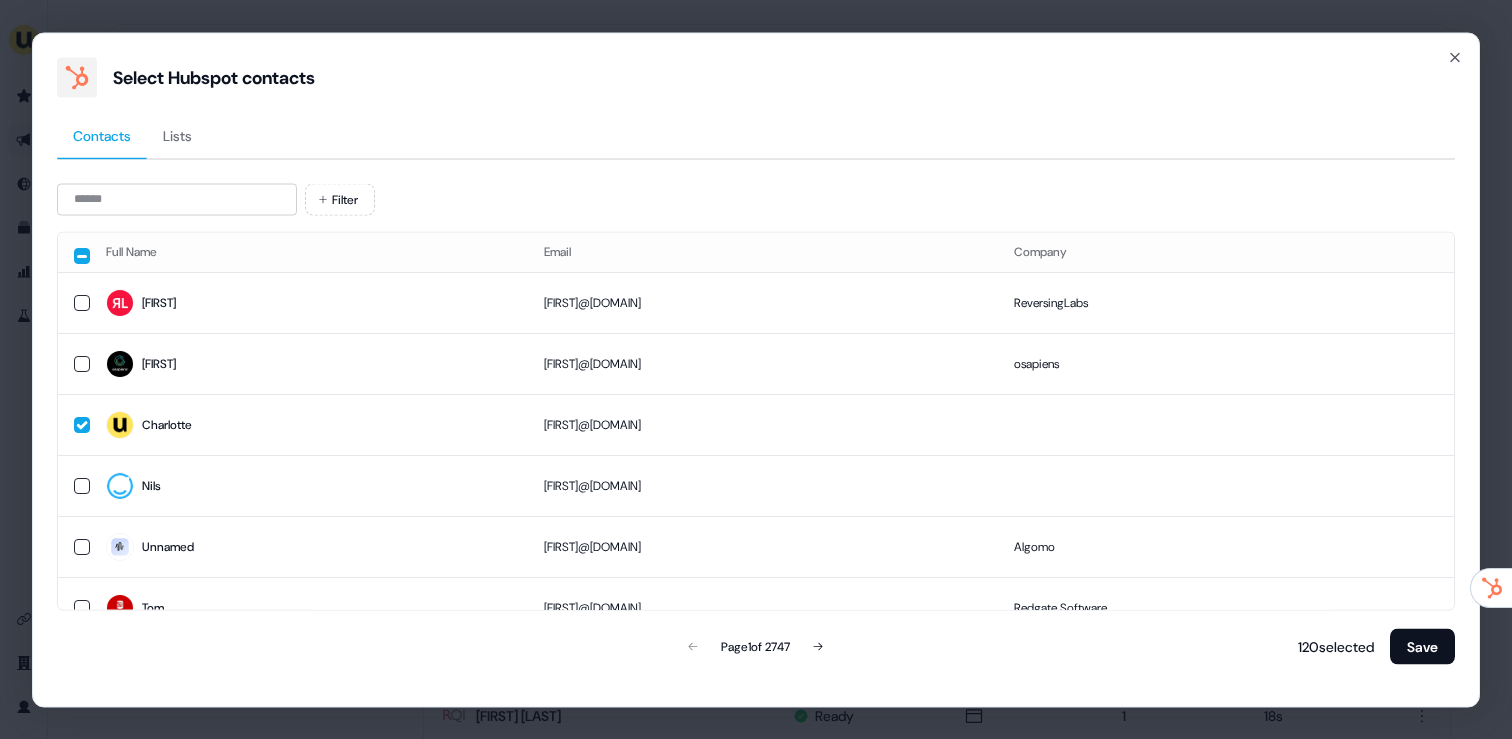 click on "Select Hubspot contacts" at bounding box center (756, 77) 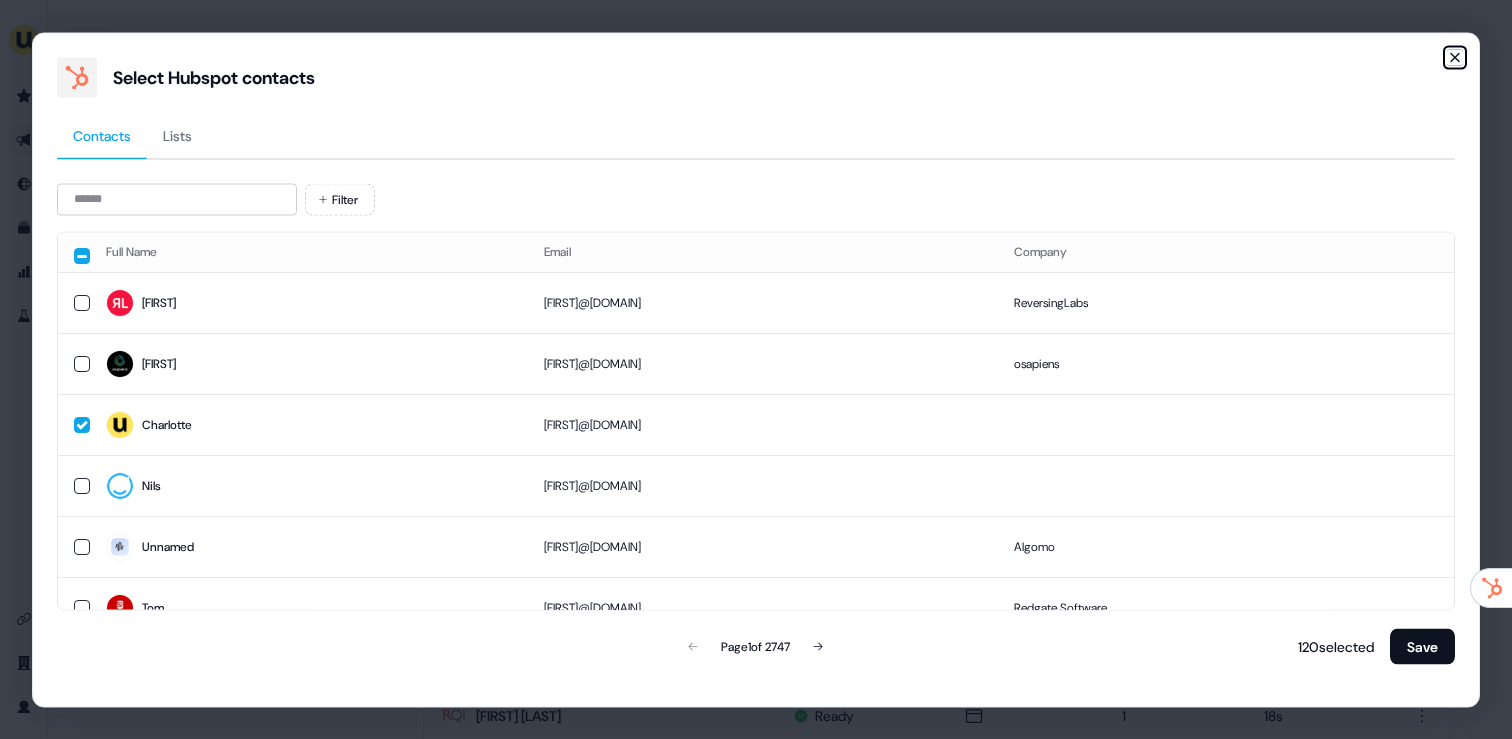 click 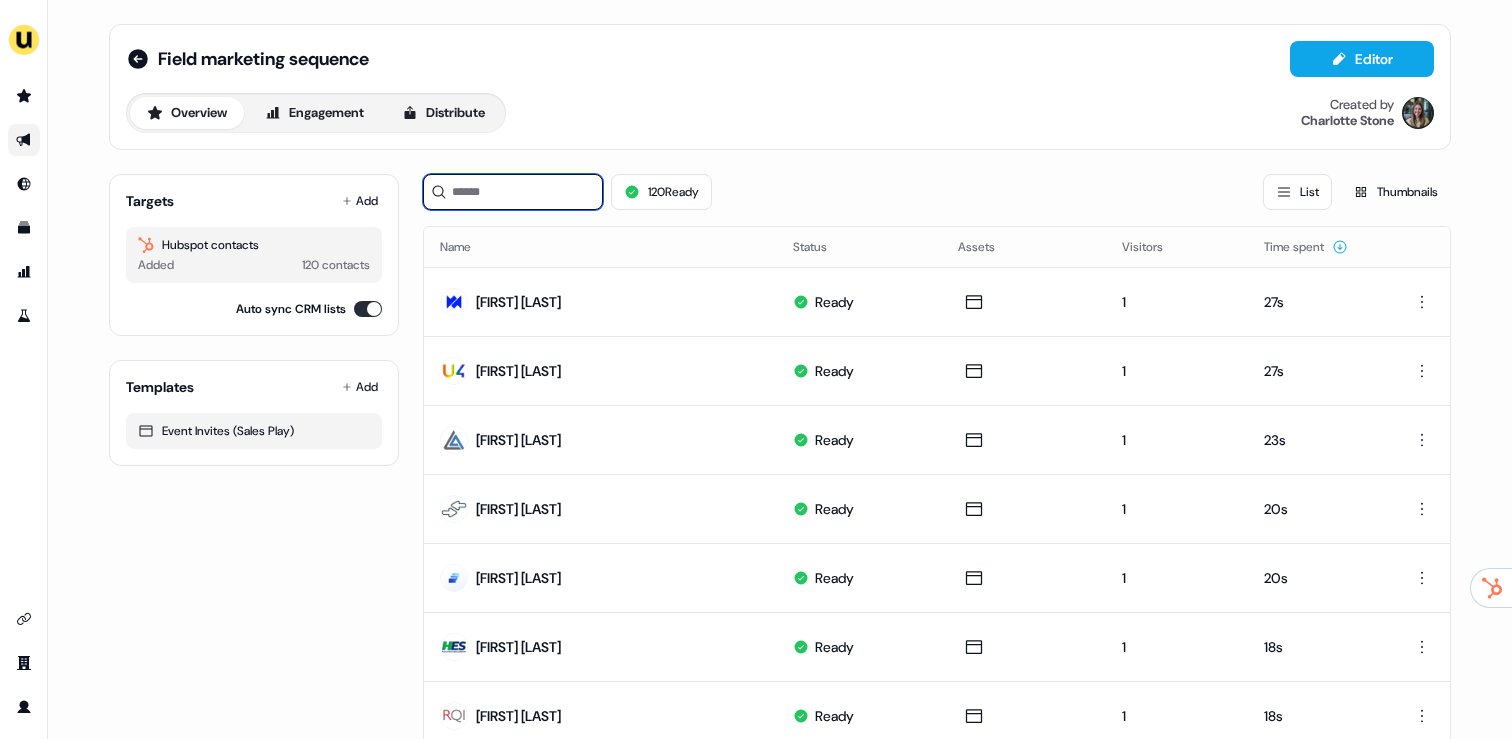 click at bounding box center (513, 192) 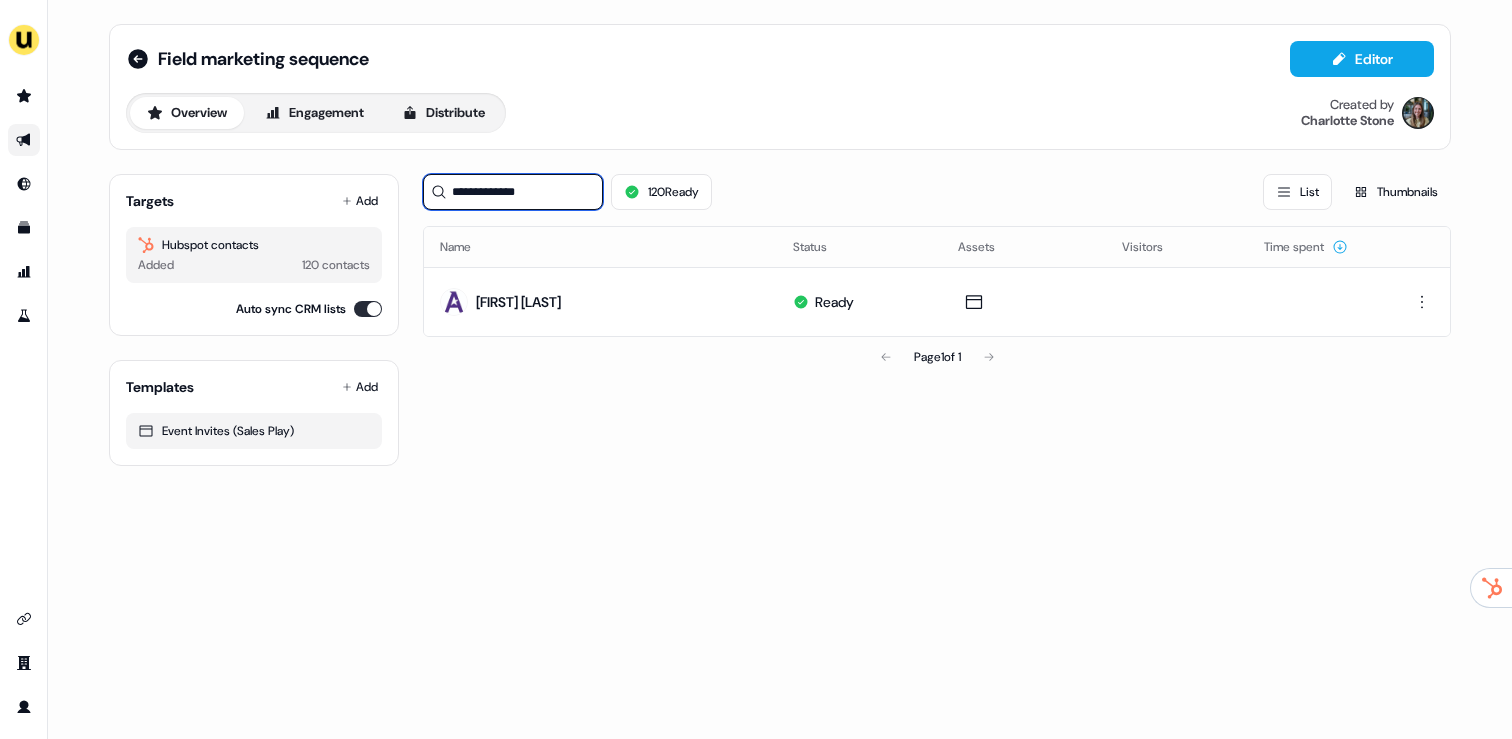 drag, startPoint x: 542, startPoint y: 183, endPoint x: 566, endPoint y: 200, distance: 29.410883 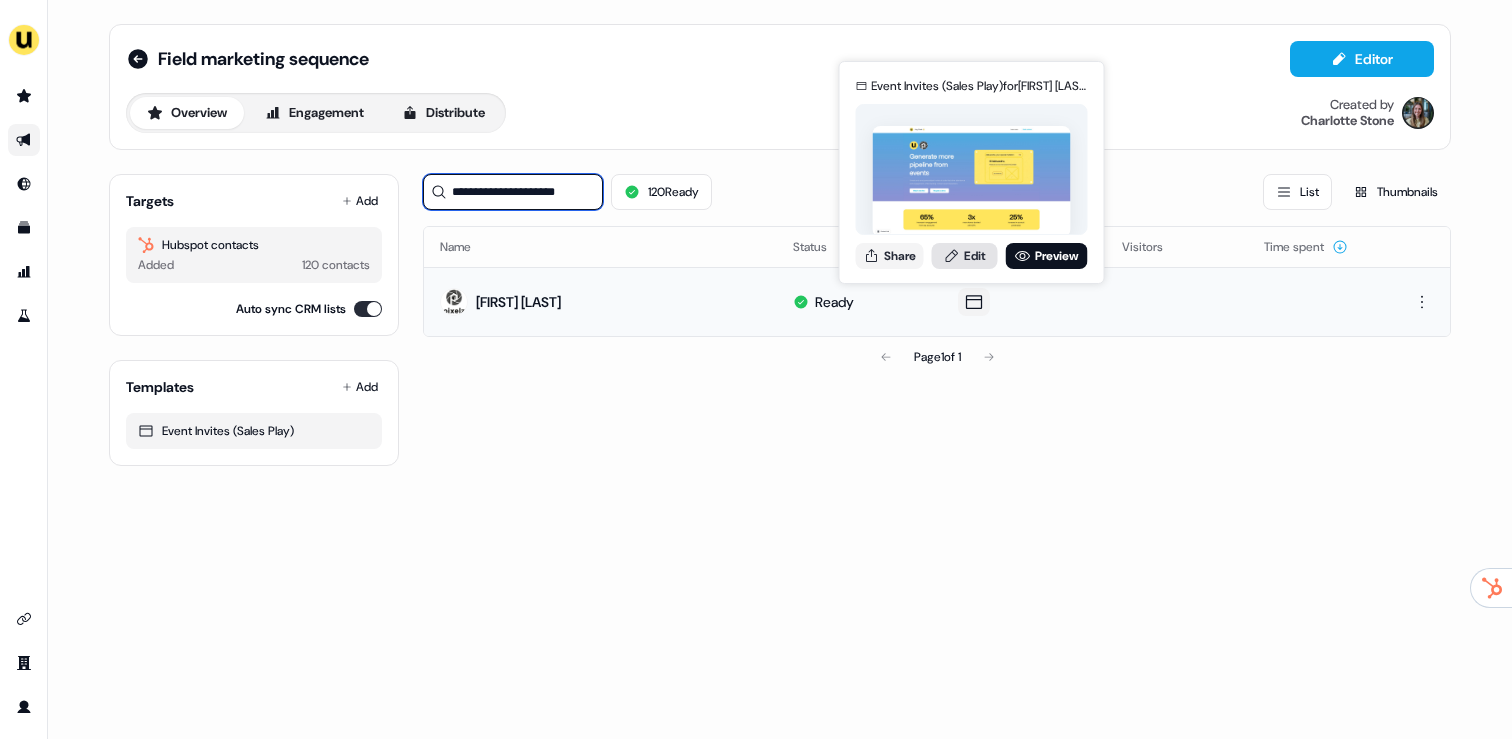 type on "**********" 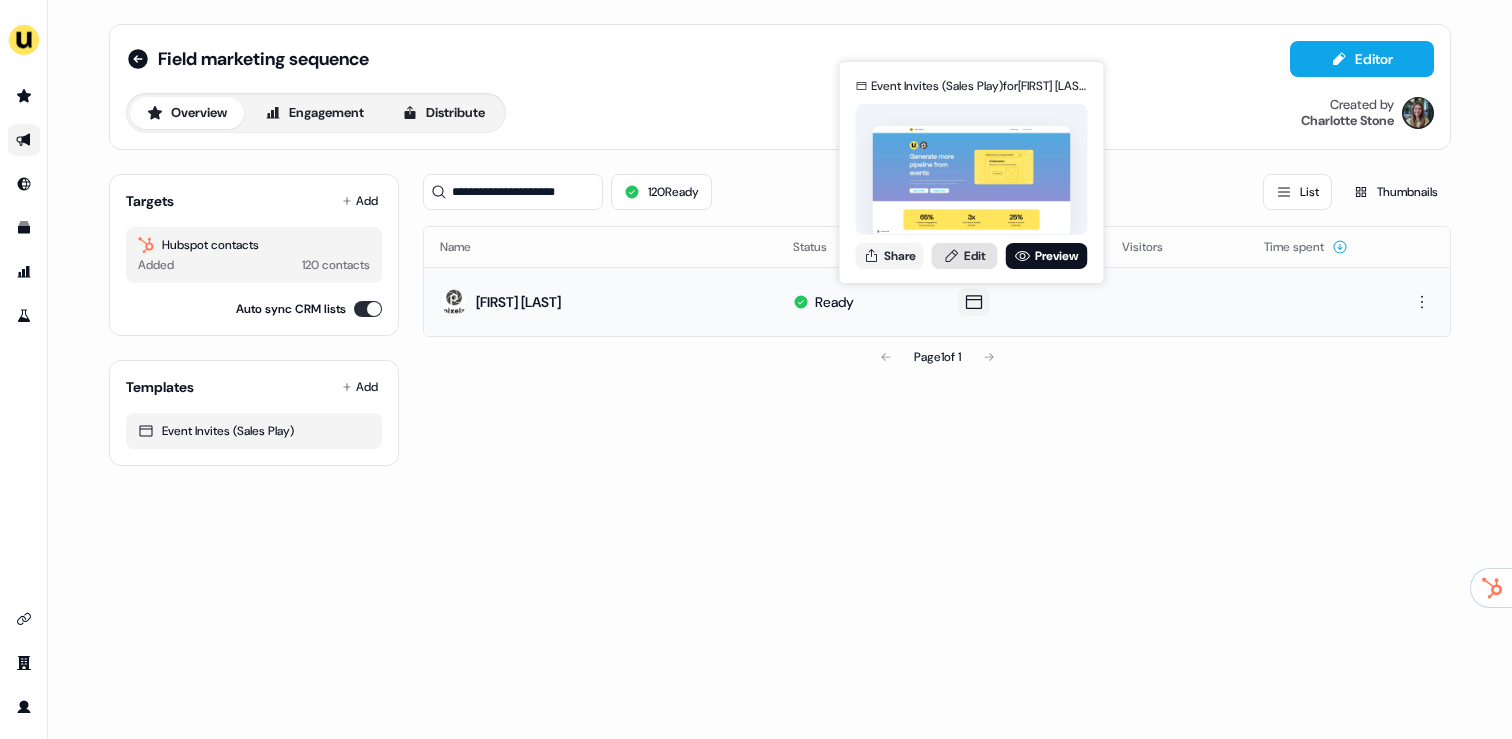 click on "Edit" at bounding box center [965, 256] 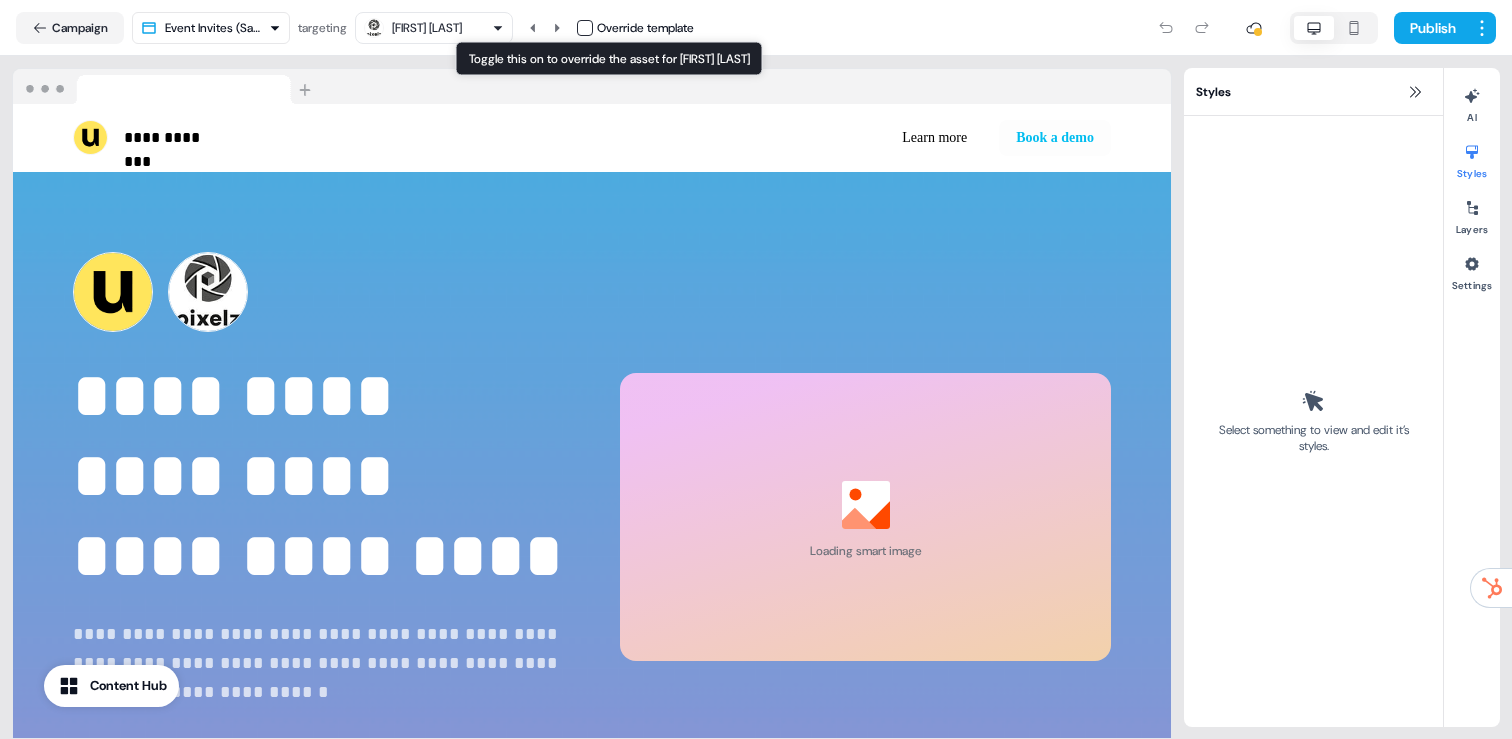 click at bounding box center [585, 28] 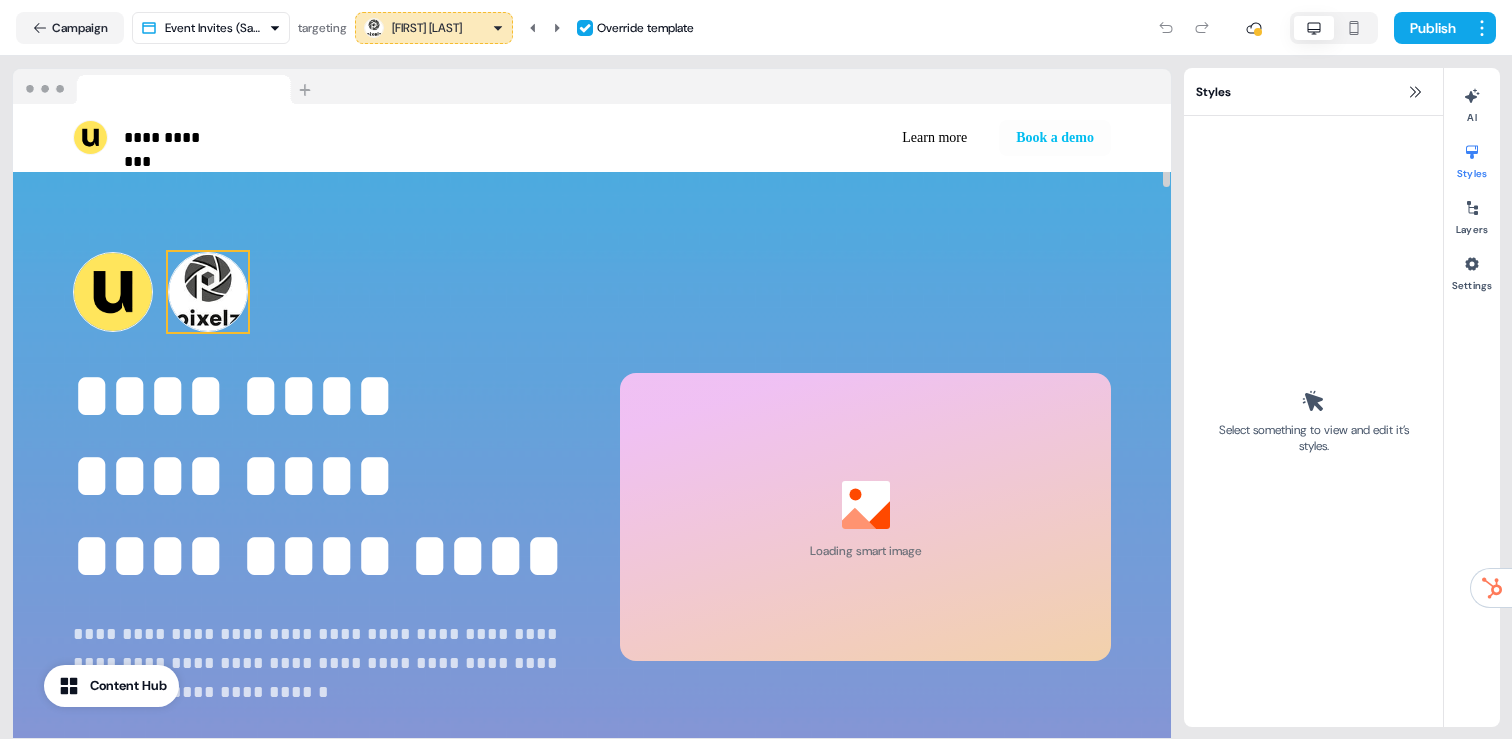 click at bounding box center [208, 292] 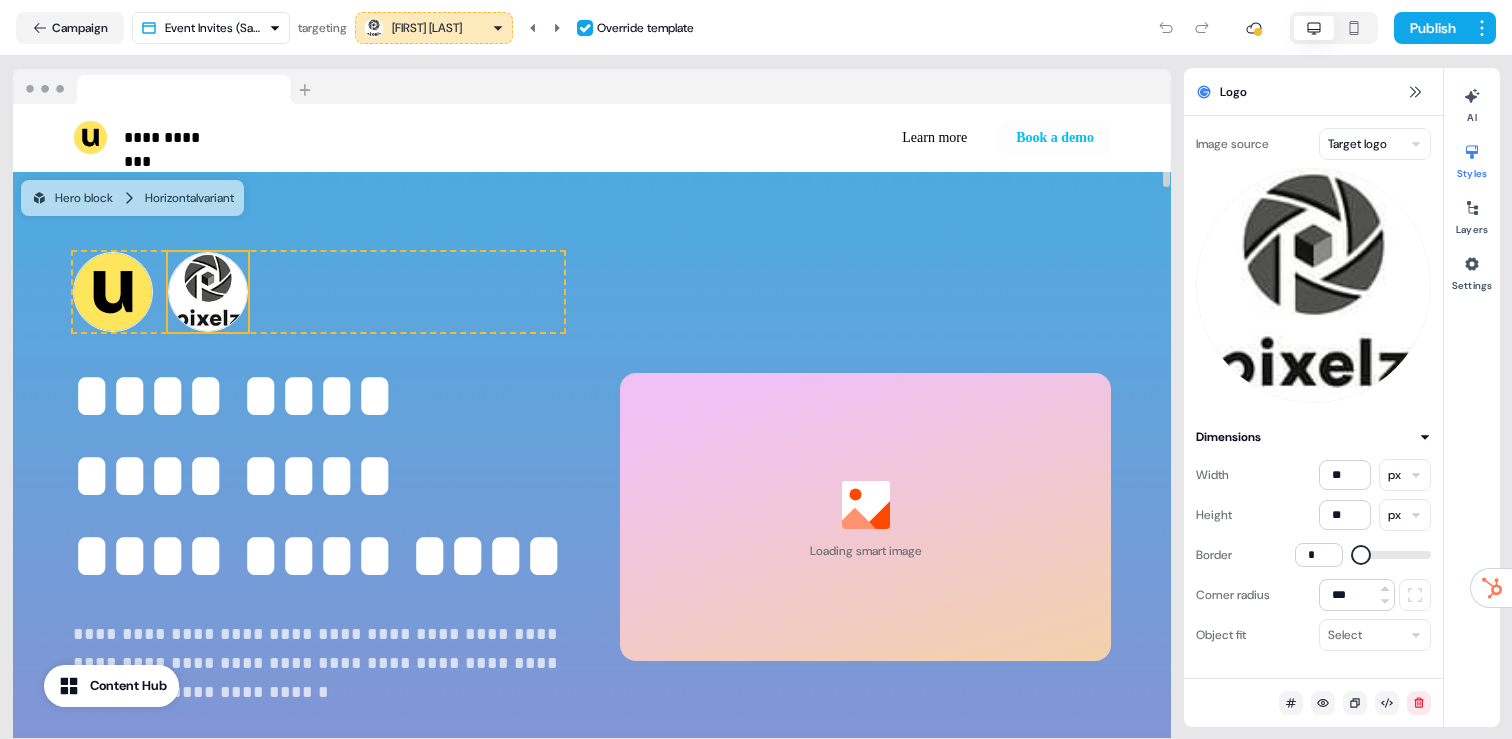 click on "**********" at bounding box center (756, 369) 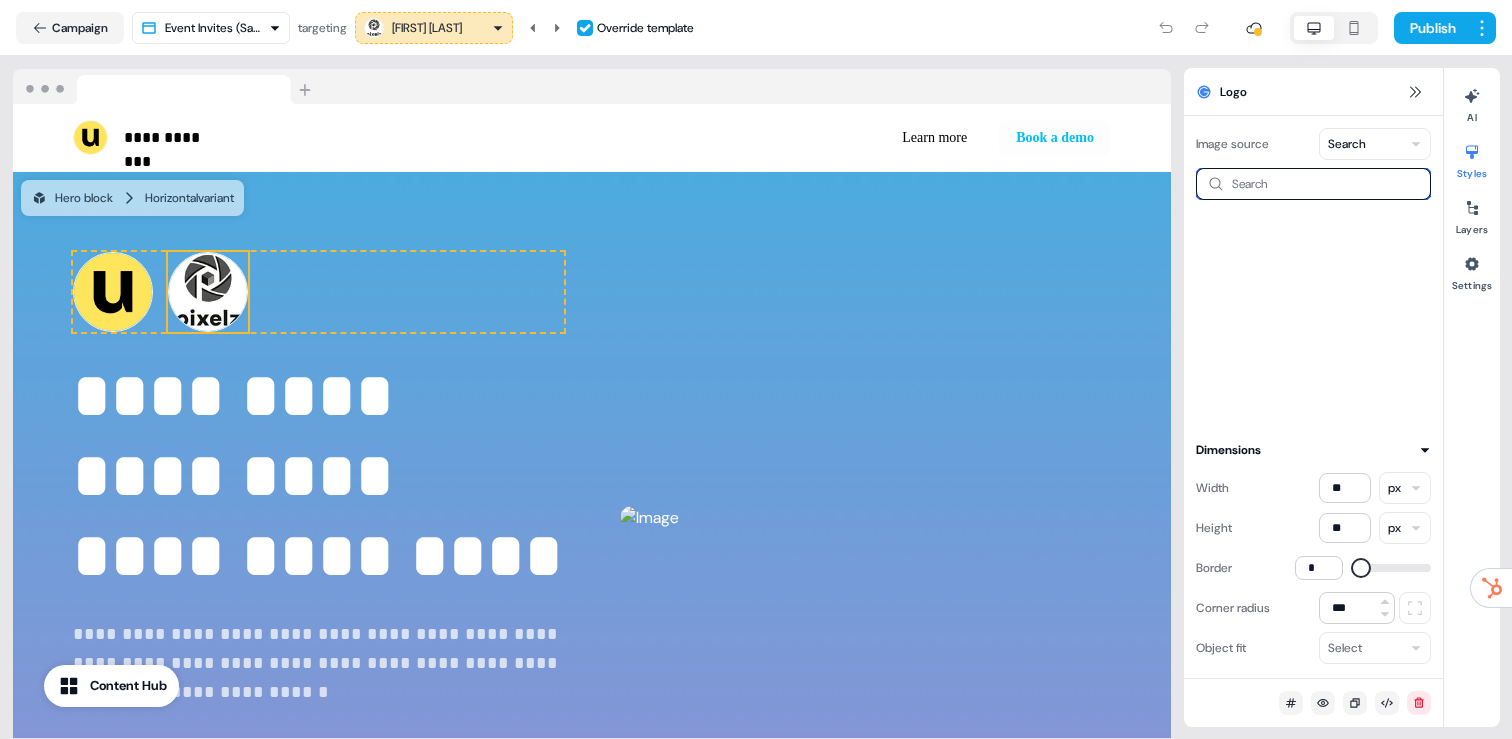click at bounding box center (1313, 184) 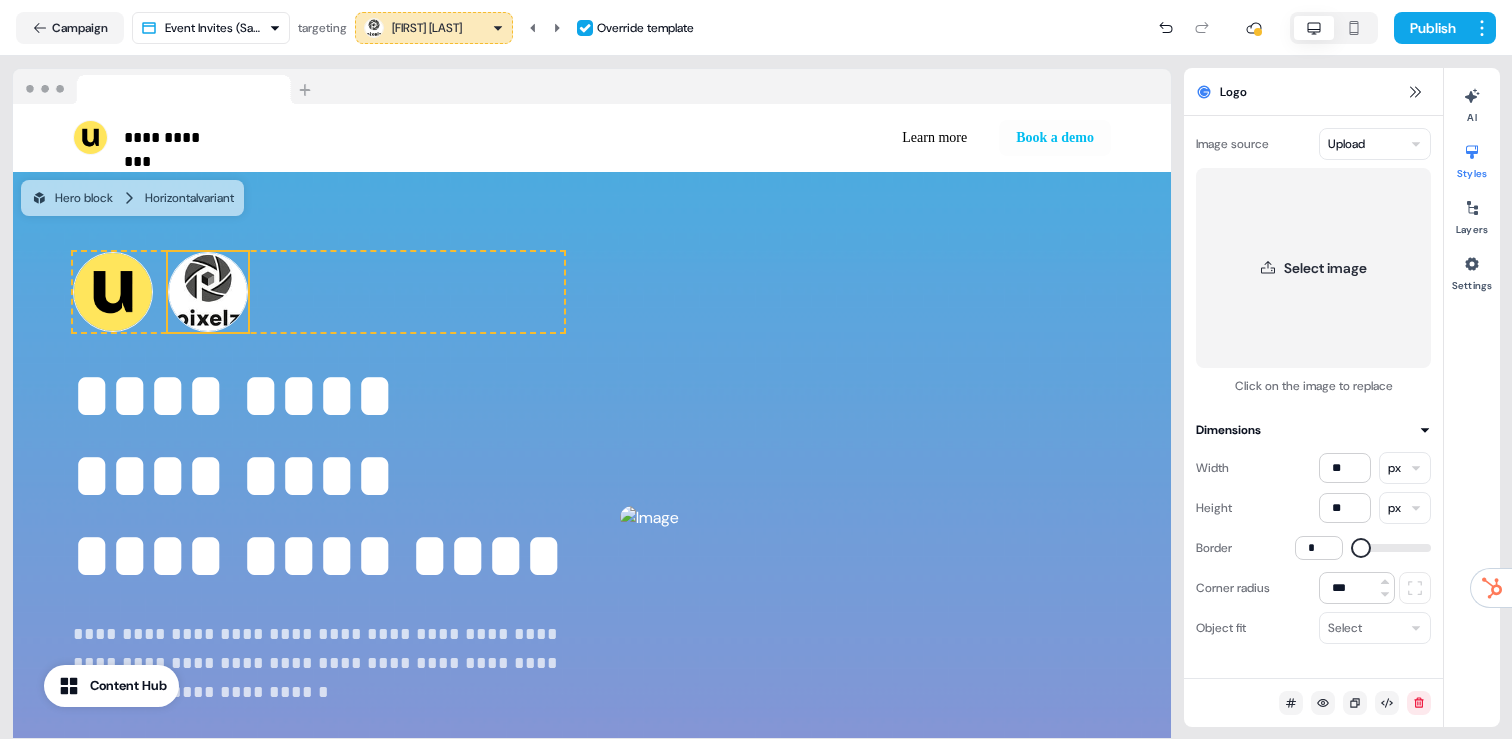 click on "Image source Upload Select image Click on the image to replace Dimensions Width ** px Height ** px Border * Corner radius *** Object fit Select" at bounding box center (1313, 397) 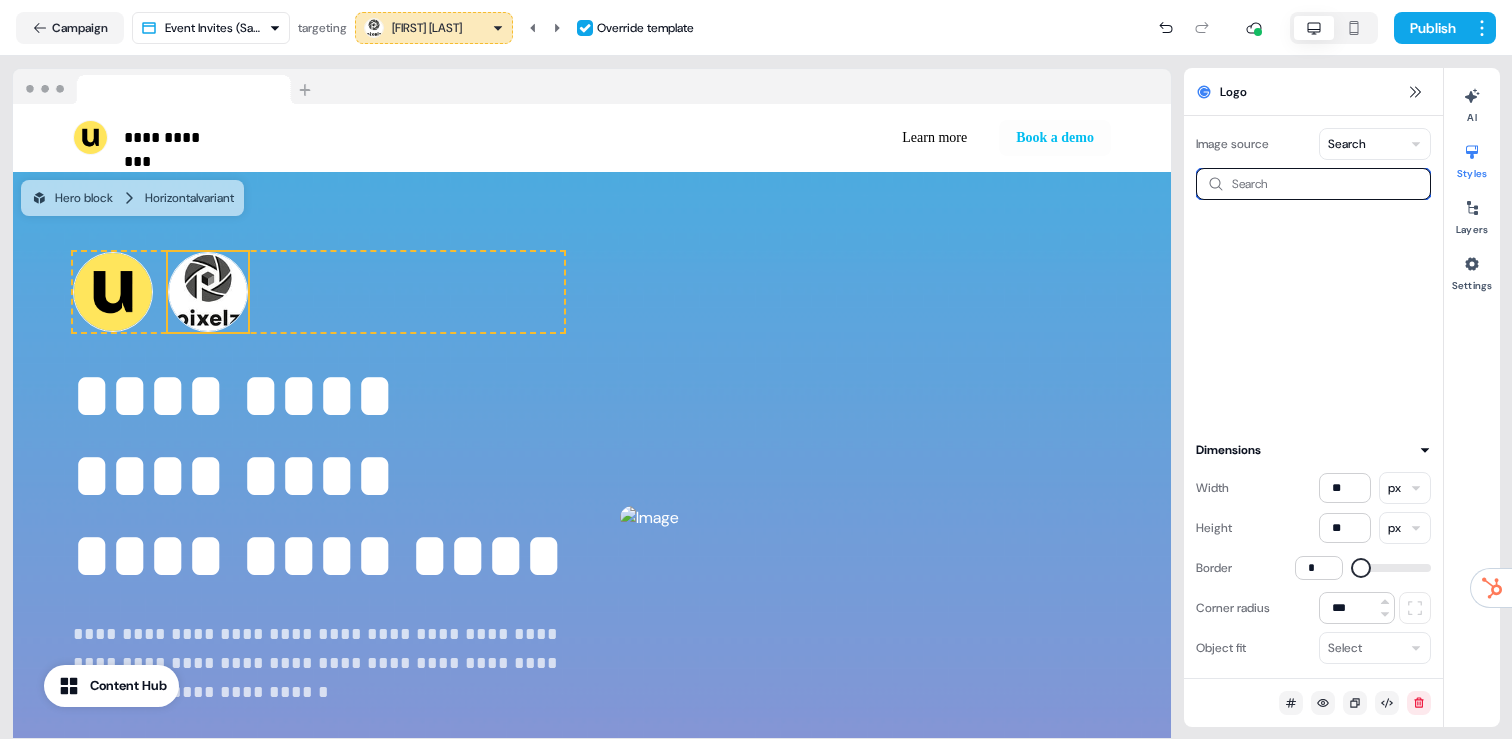 click at bounding box center (1313, 184) 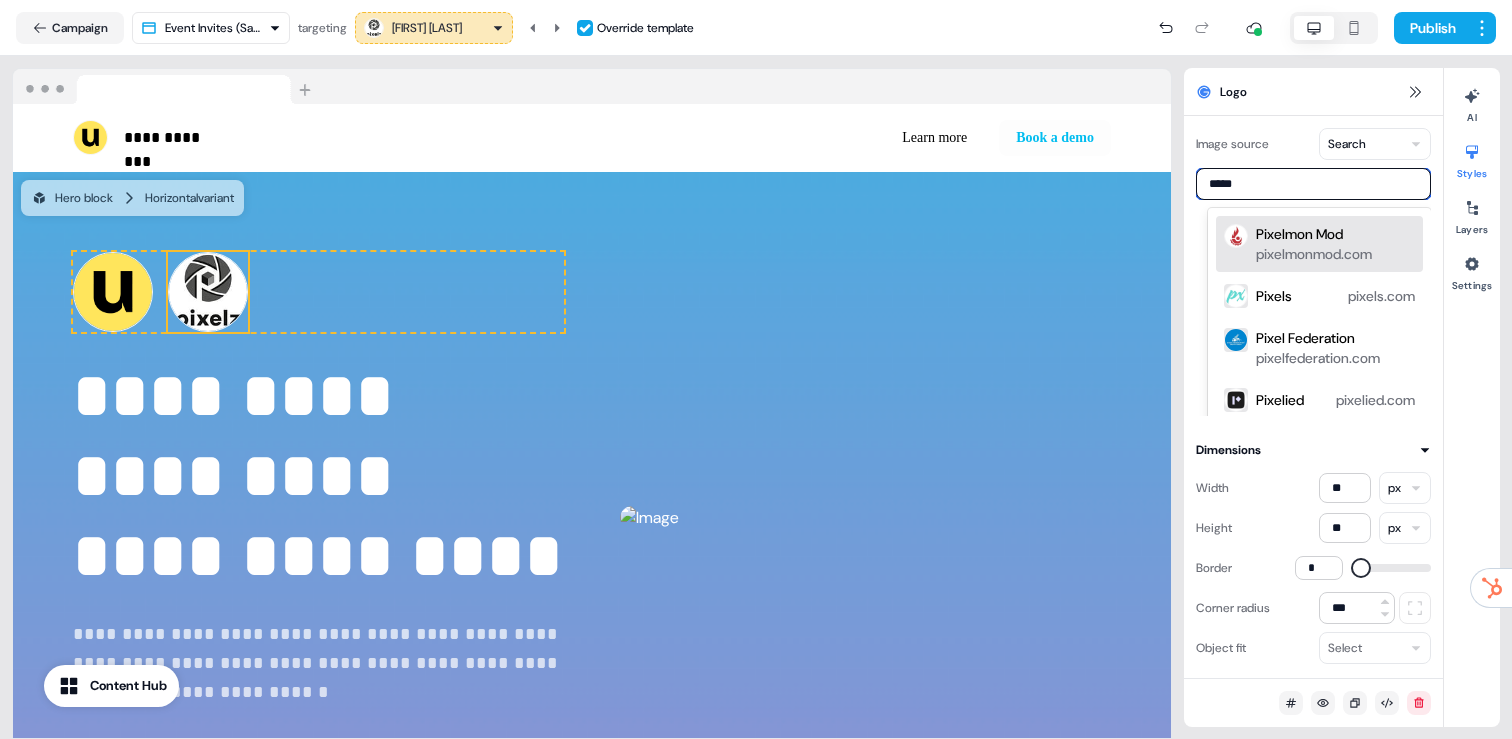 type on "******" 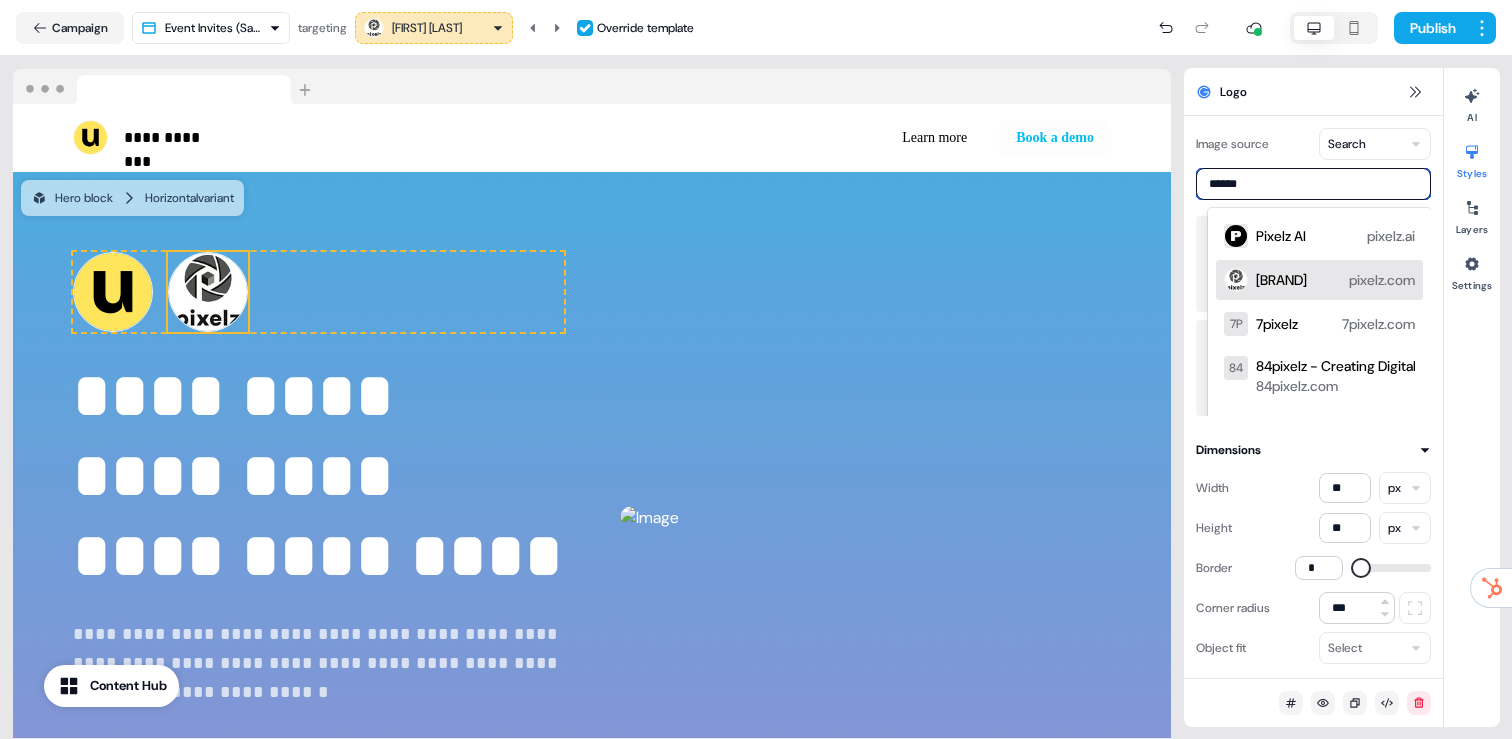 click on "Pixelz pixelz.com" at bounding box center (1335, 280) 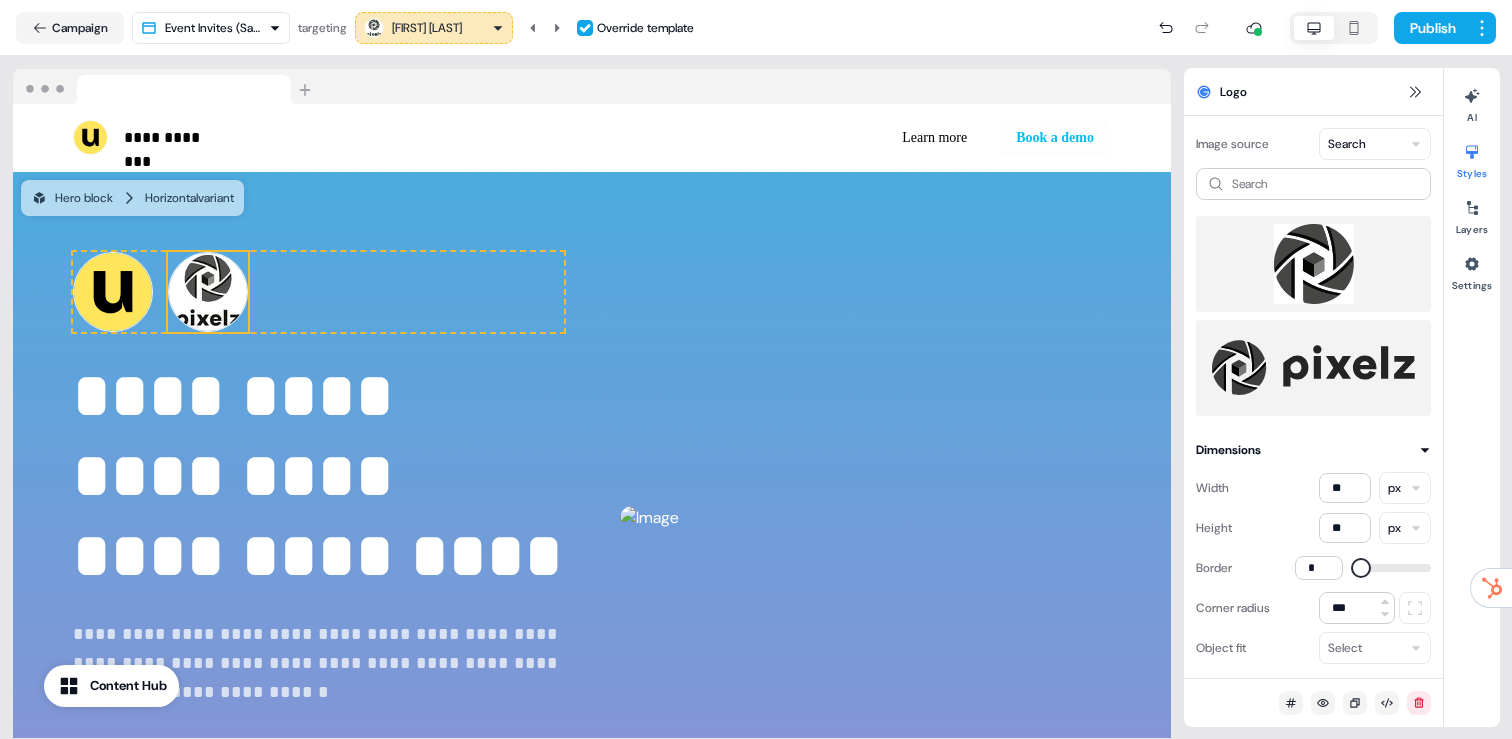 click at bounding box center (1313, 264) 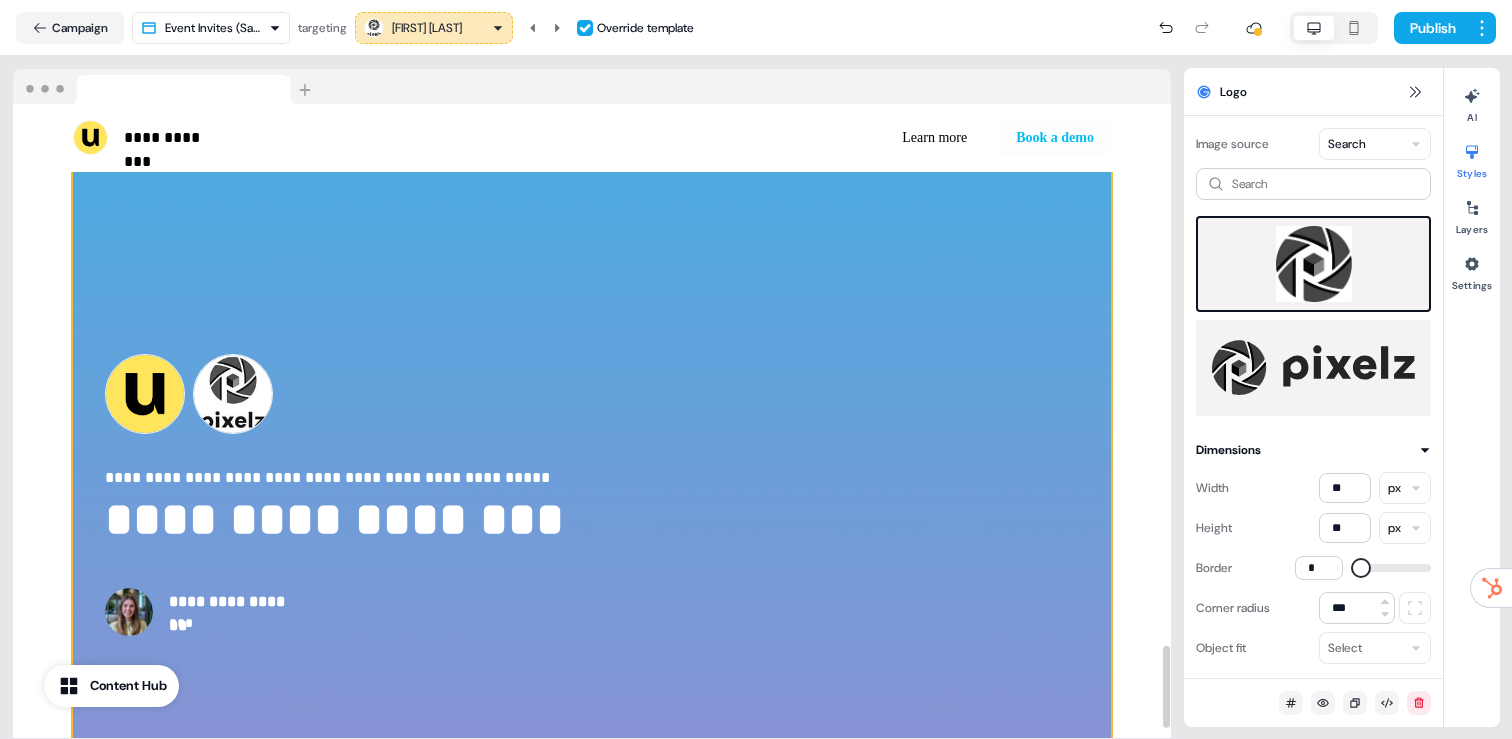 scroll, scrollTop: 3937, scrollLeft: 0, axis: vertical 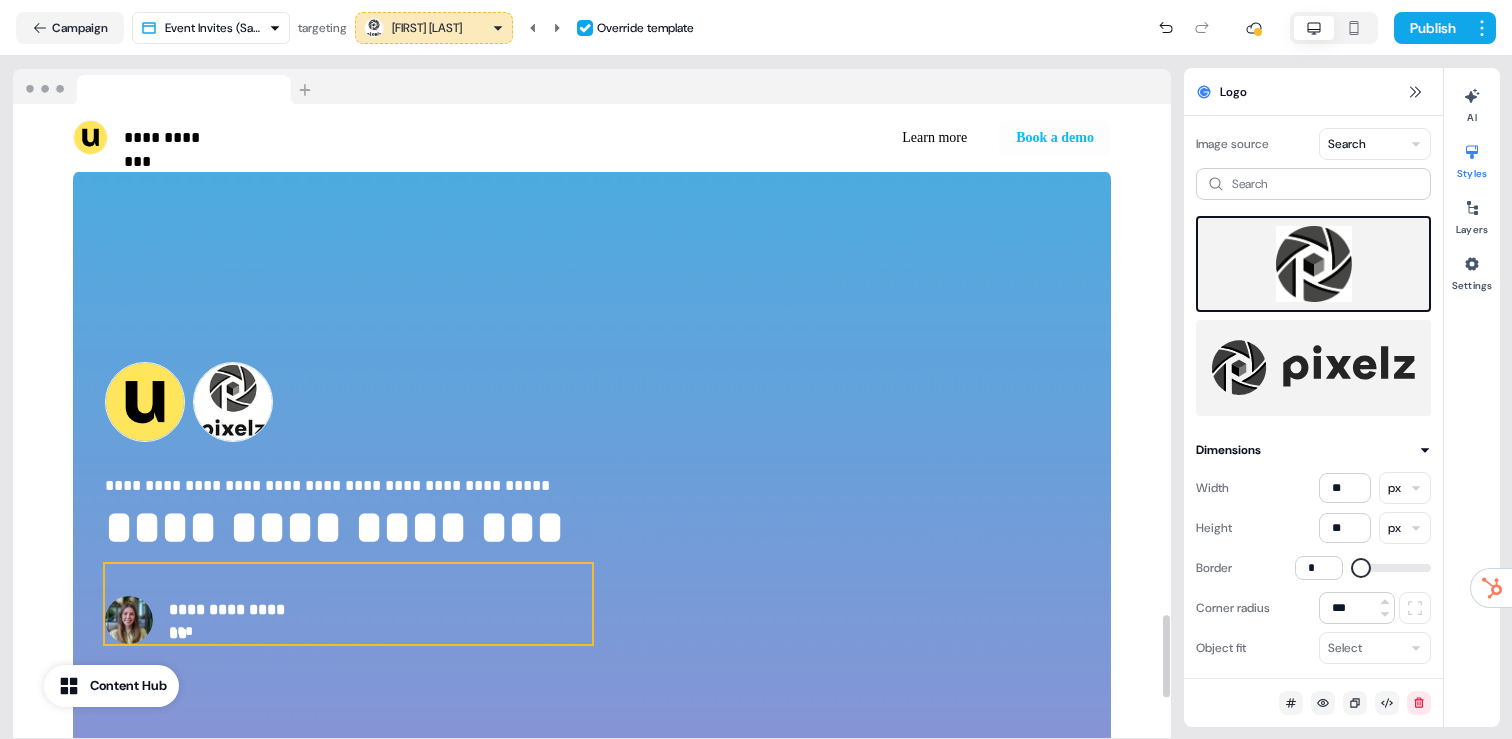 click on "**********" at bounding box center [235, 610] 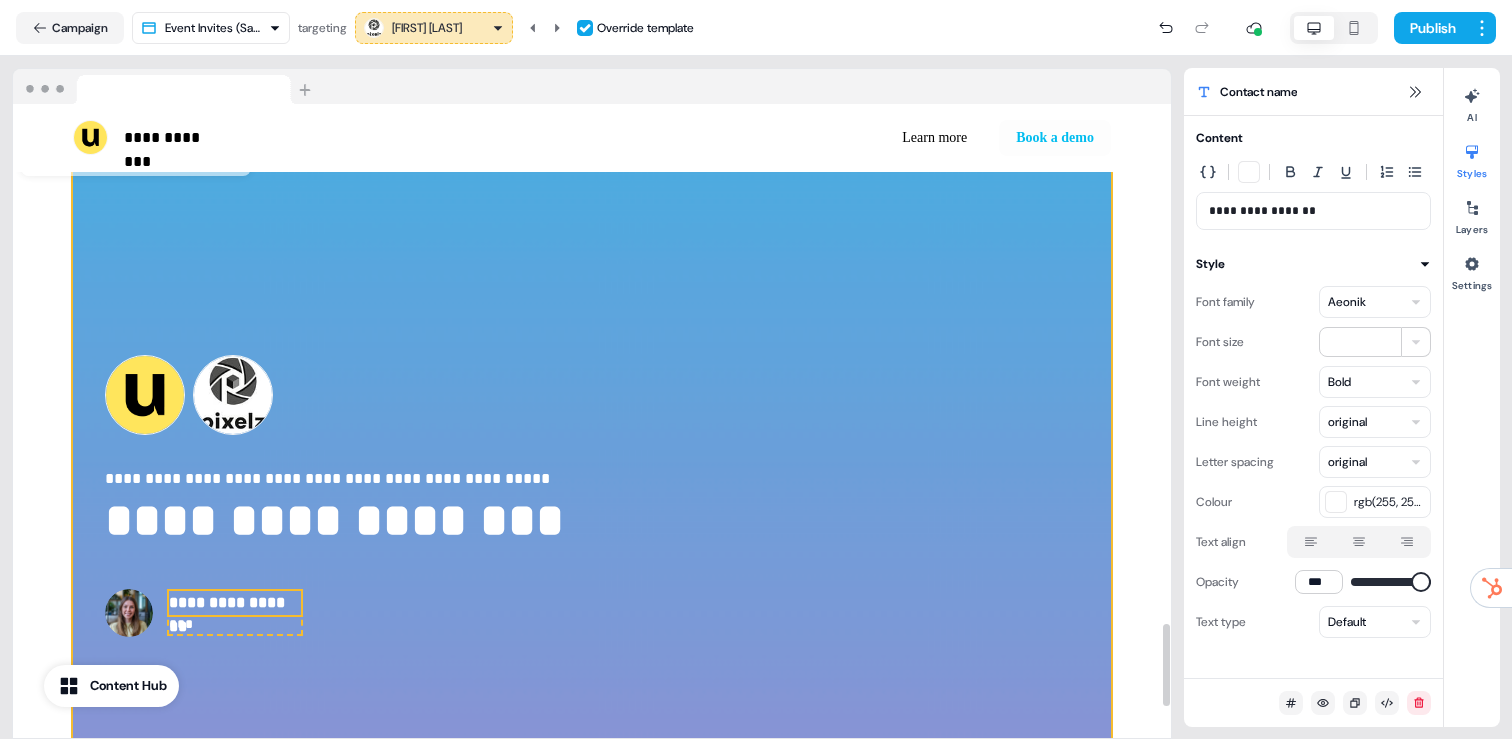 scroll, scrollTop: 4069, scrollLeft: 0, axis: vertical 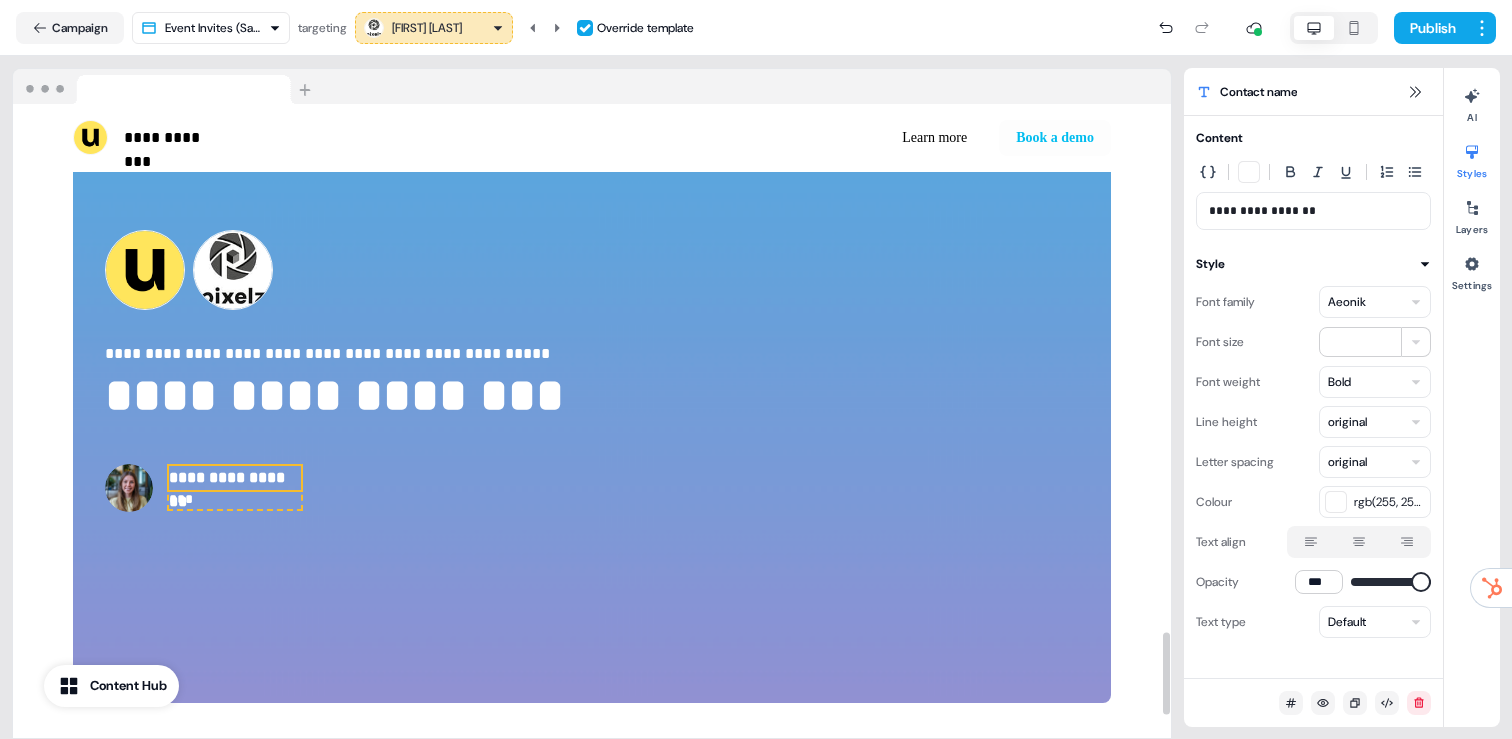 click on "**********" at bounding box center [235, 478] 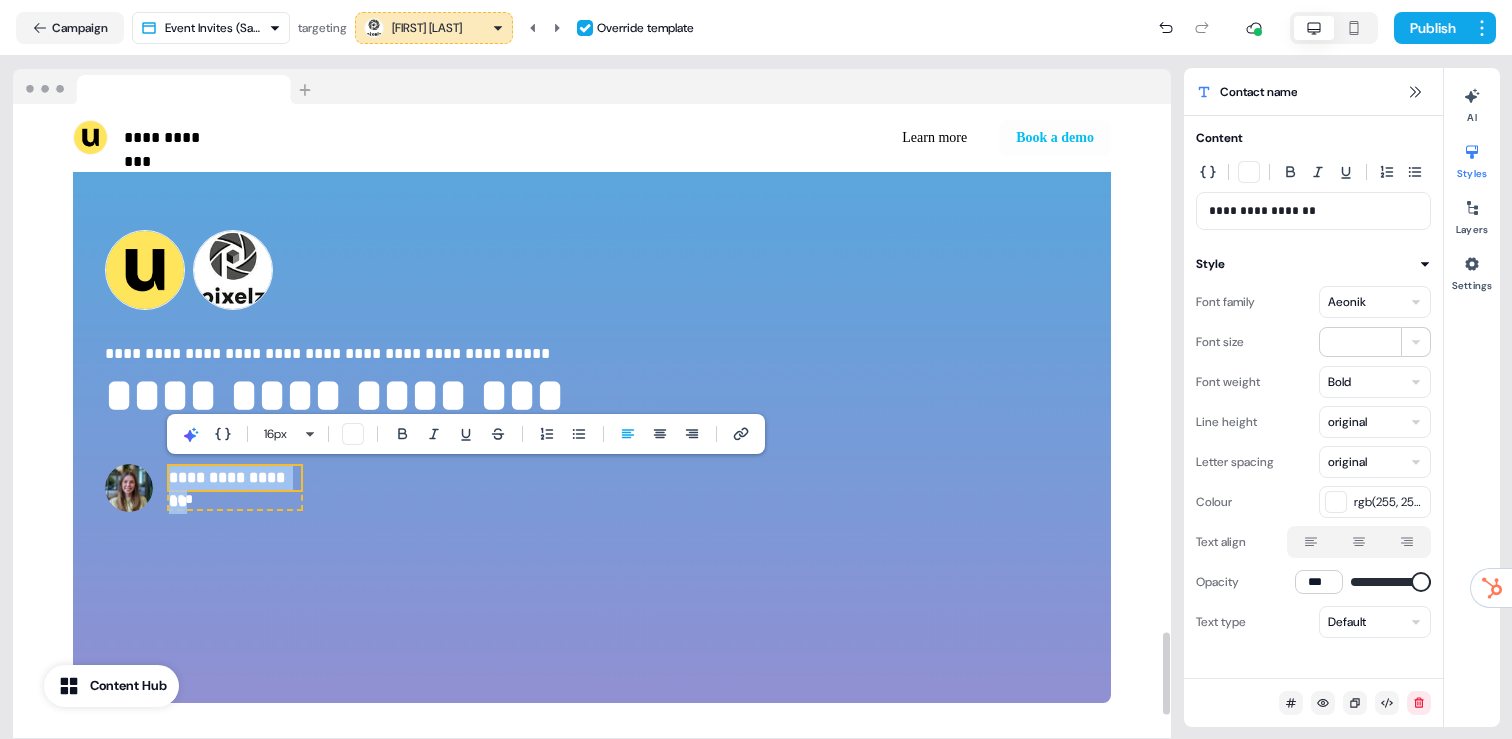 type 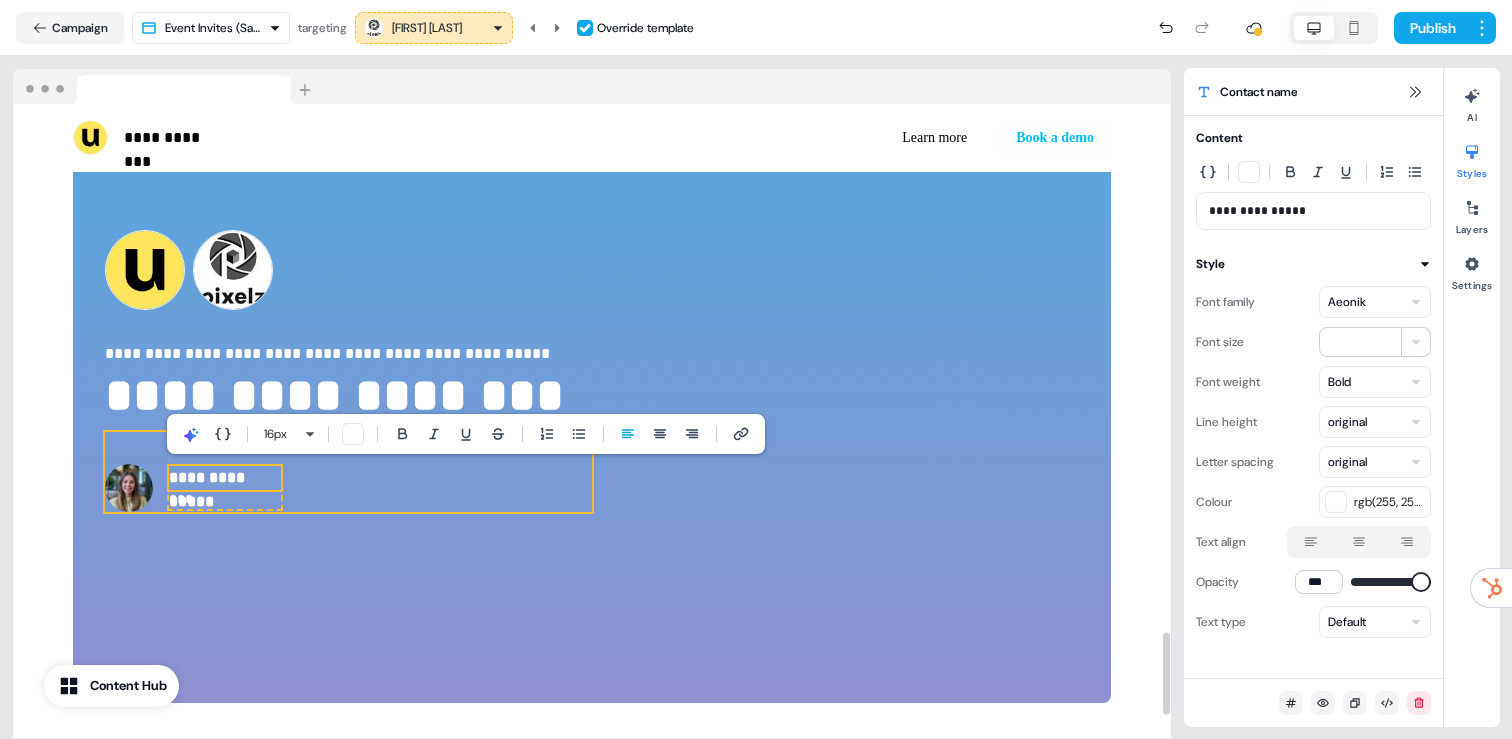 click on "**********" at bounding box center [348, 472] 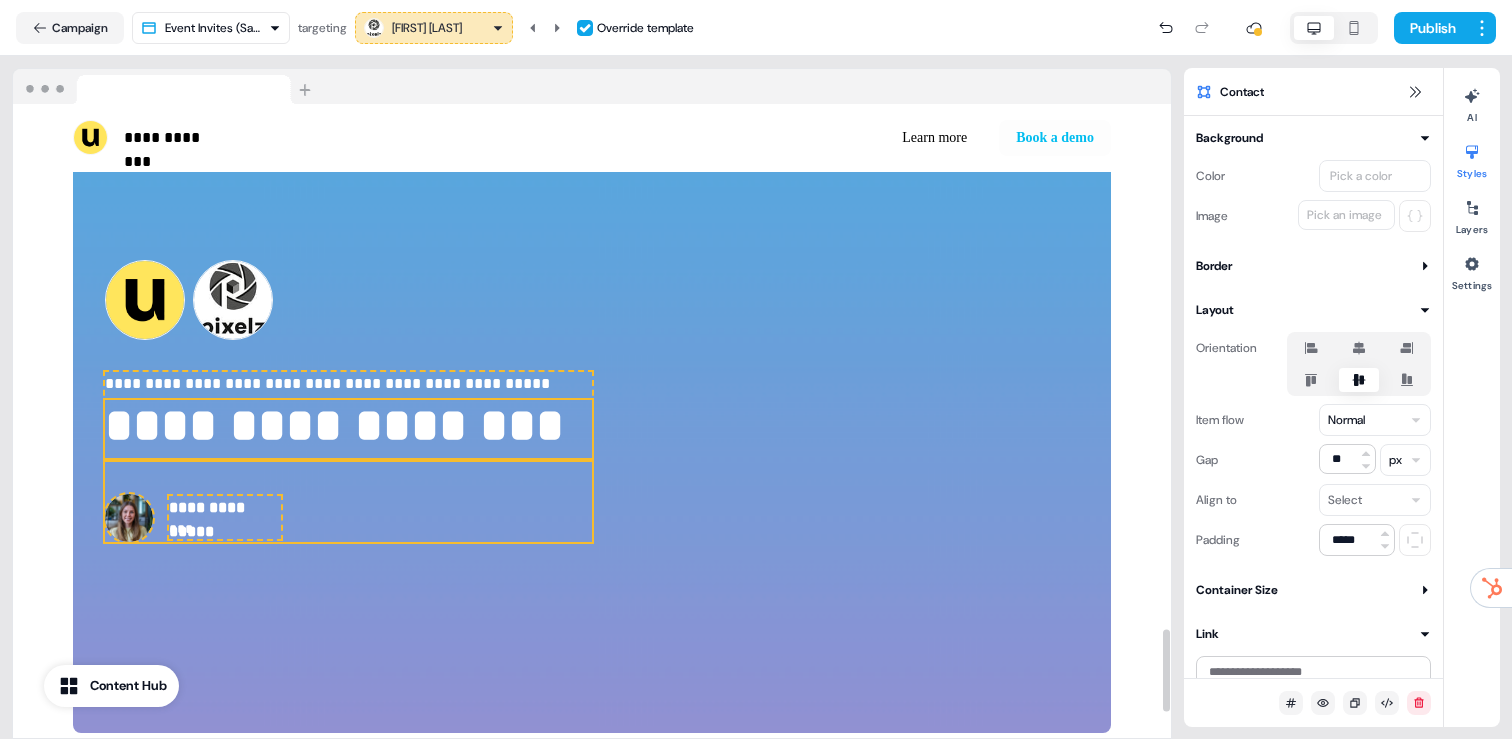 scroll, scrollTop: 4023, scrollLeft: 0, axis: vertical 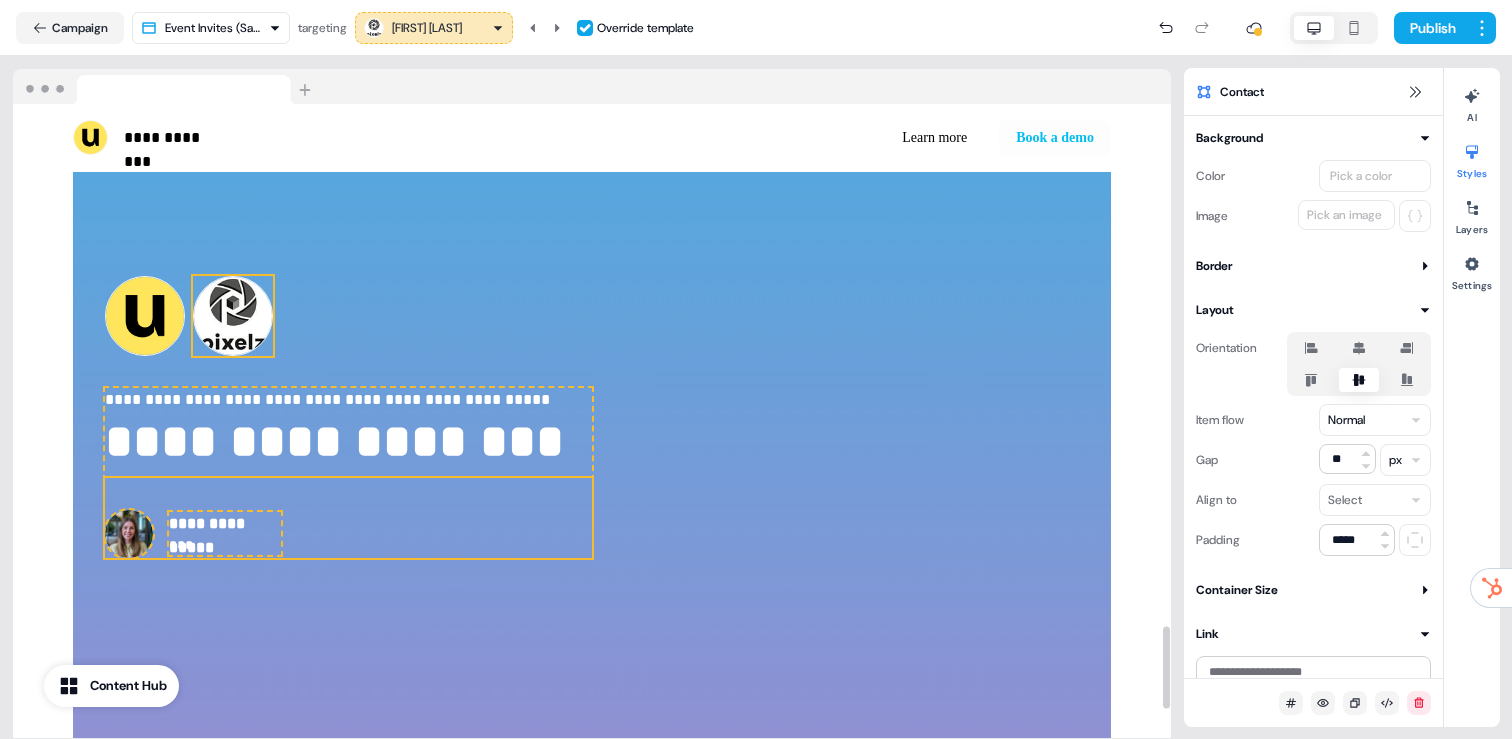 click at bounding box center [233, 316] 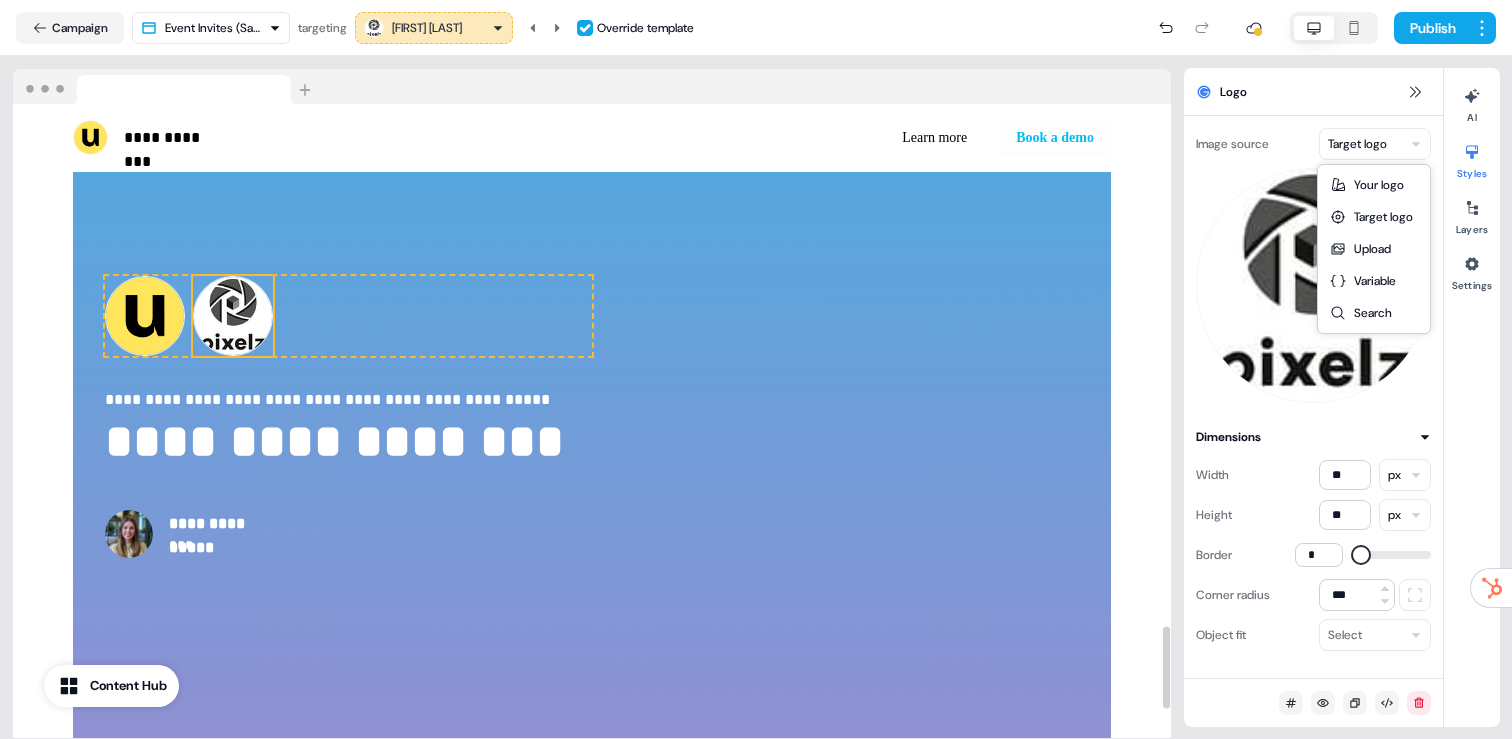 click on "**********" at bounding box center (756, 369) 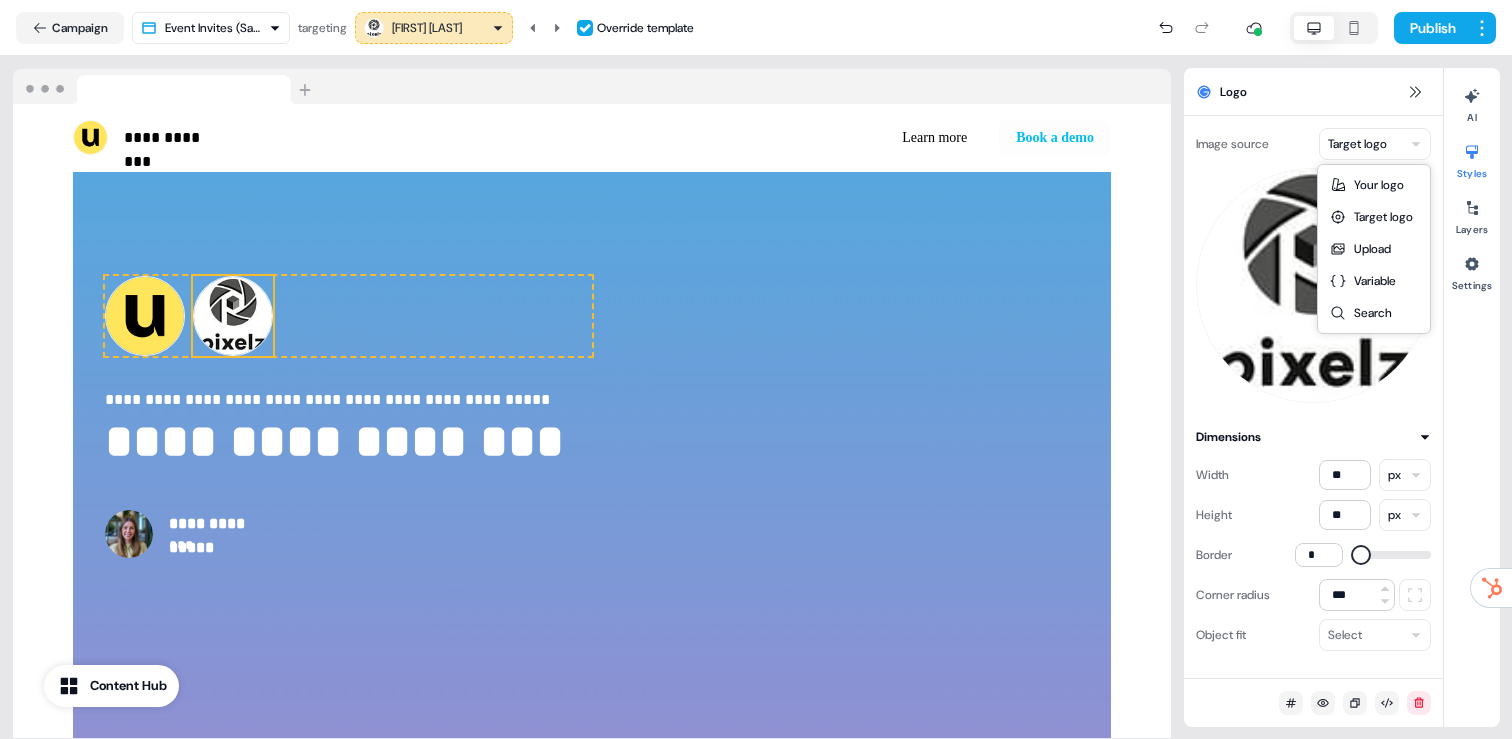 click on "**********" at bounding box center [756, 369] 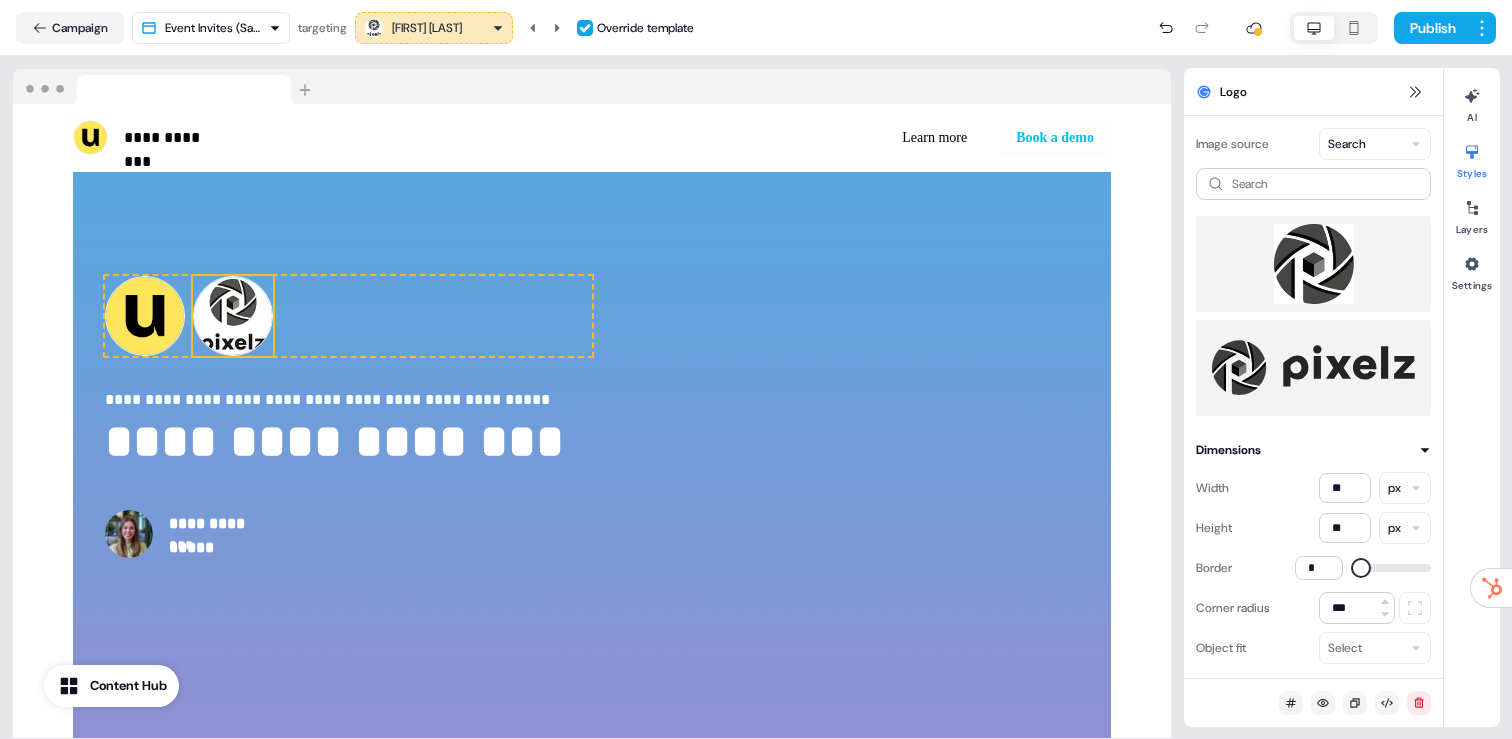 click at bounding box center [1313, 264] 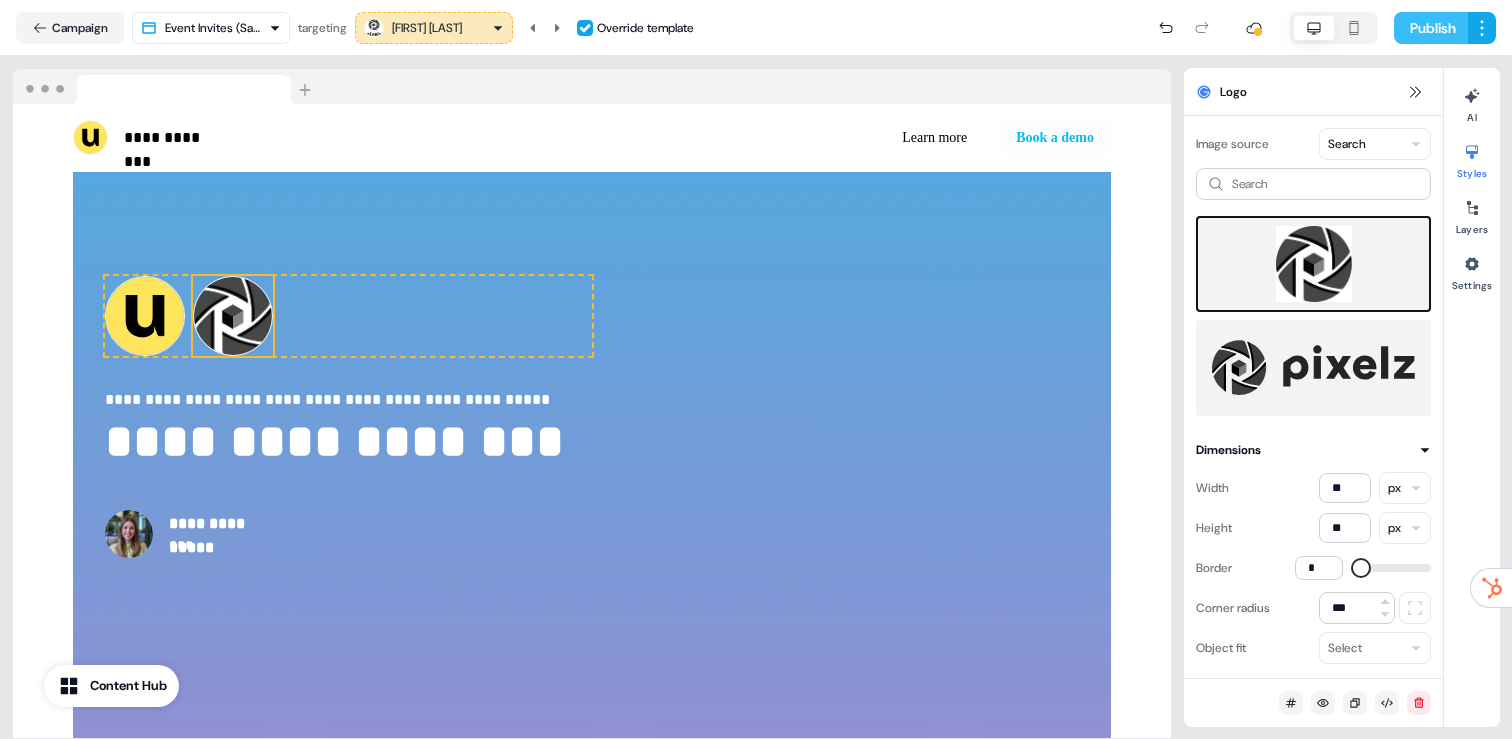 click on "Publish" at bounding box center (1431, 28) 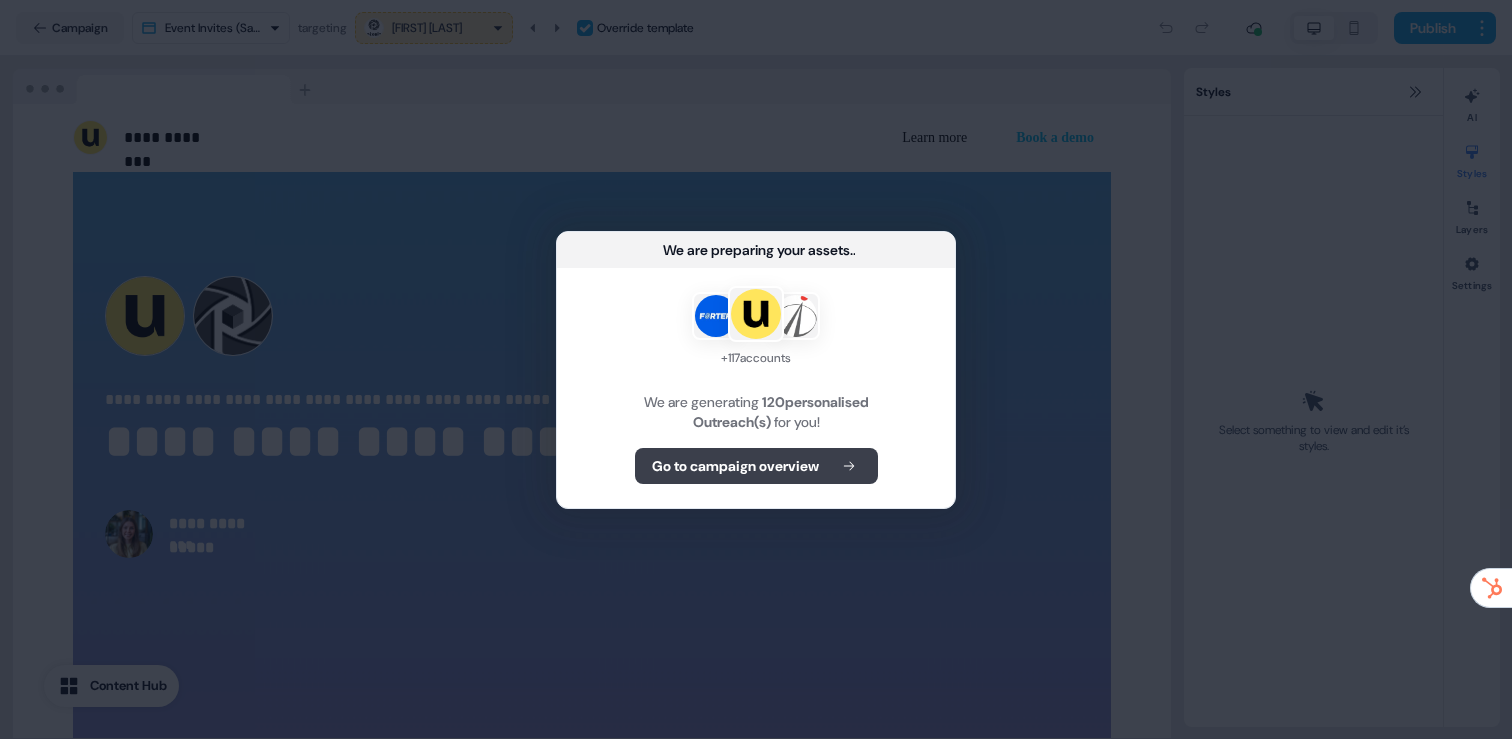 click on "Go to campaign overview" at bounding box center [735, 466] 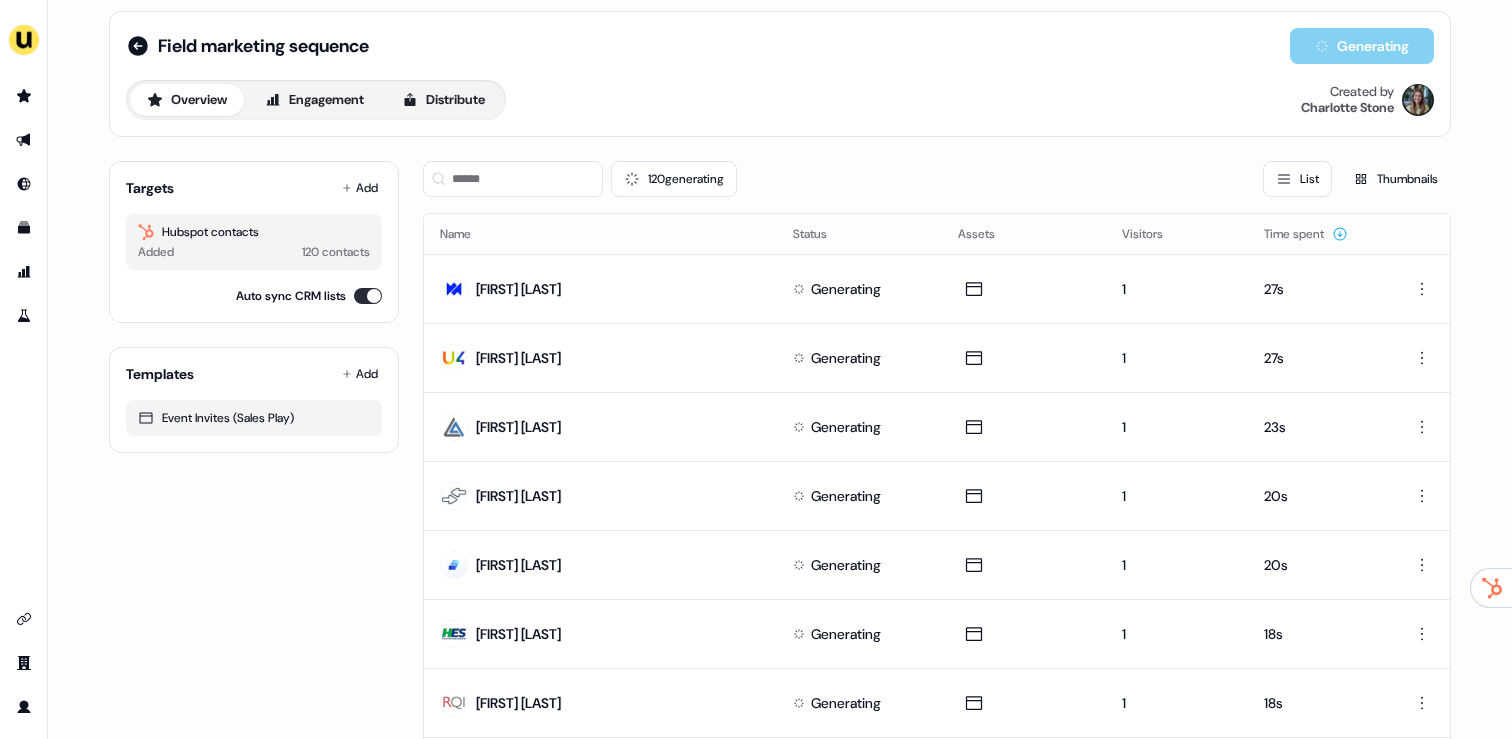 scroll, scrollTop: 0, scrollLeft: 0, axis: both 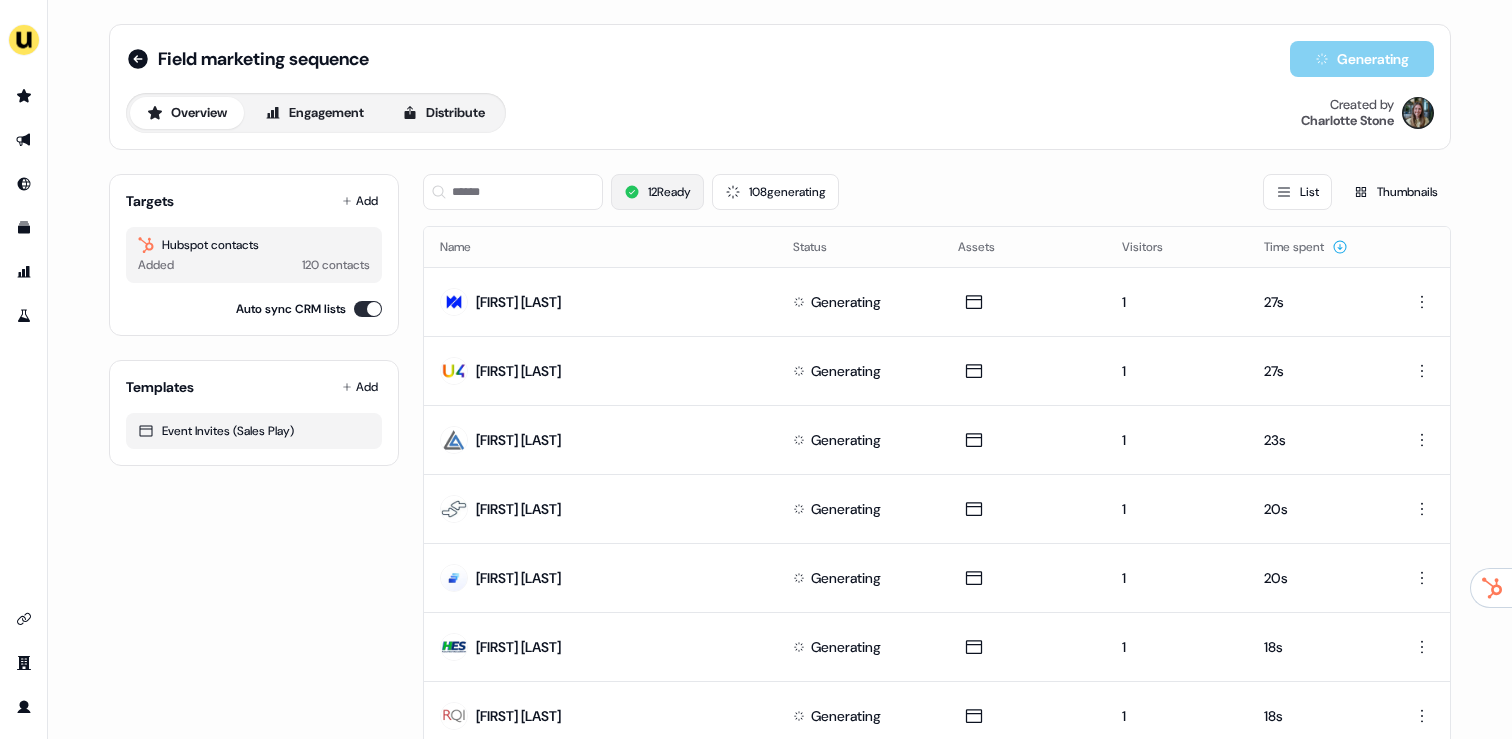 click on "12  Ready" at bounding box center (657, 192) 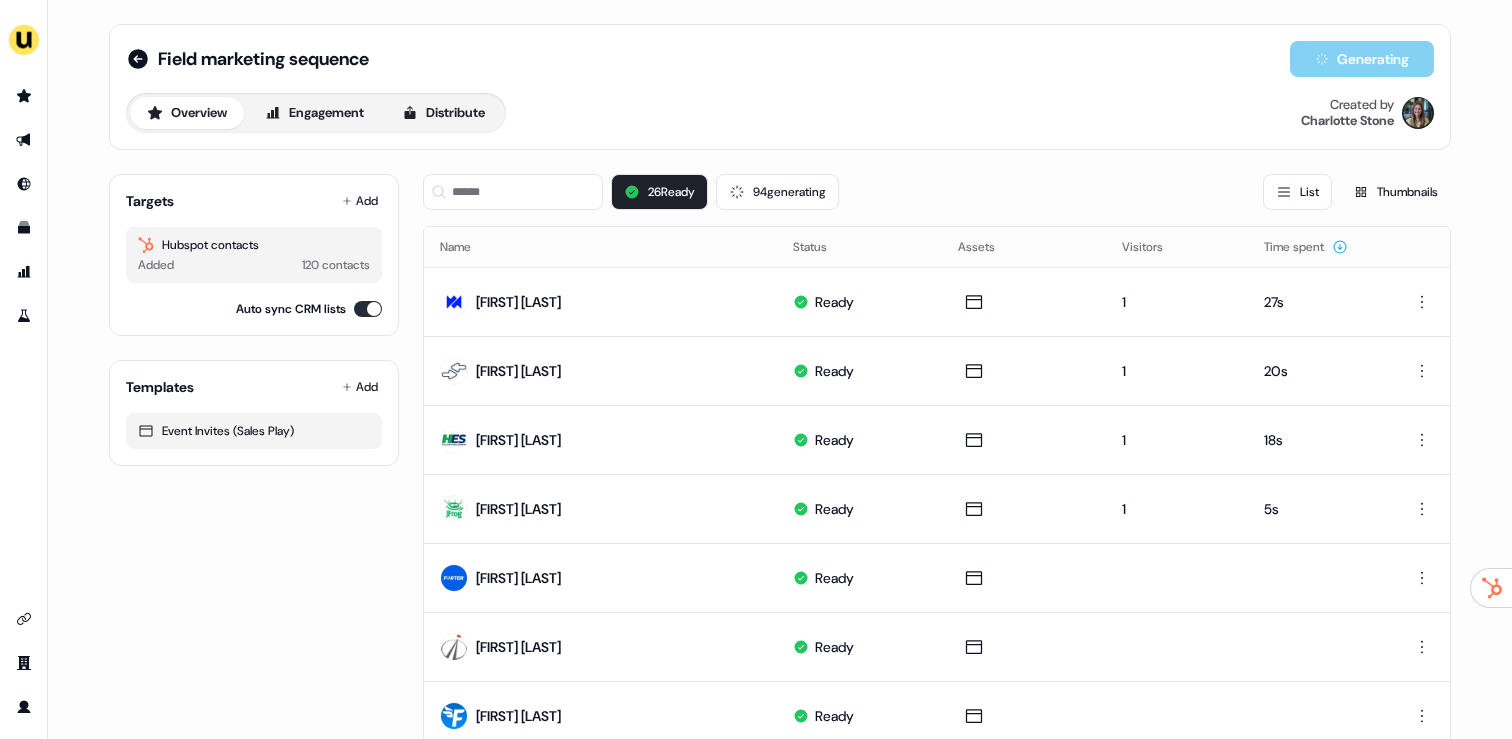 click at bounding box center [23, 140] 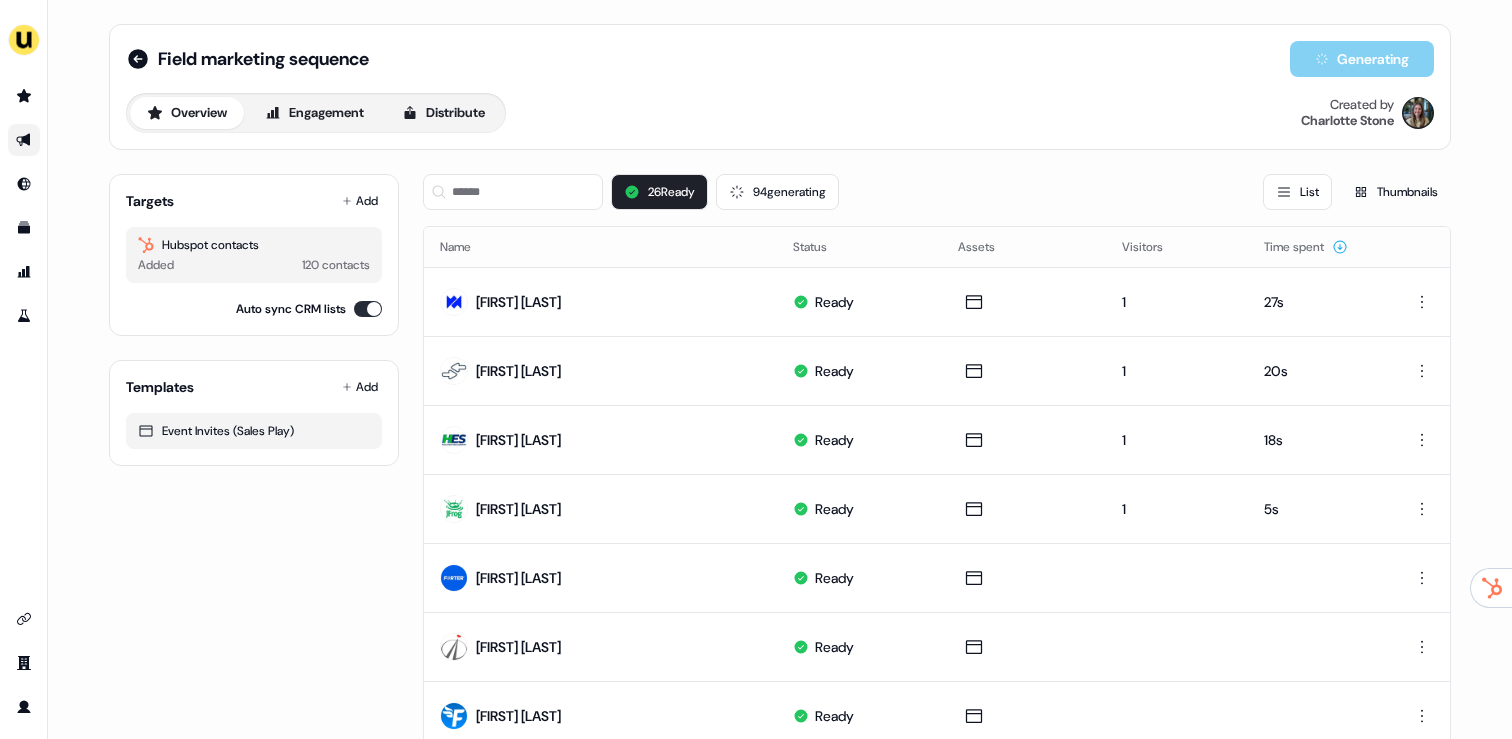click at bounding box center (24, 140) 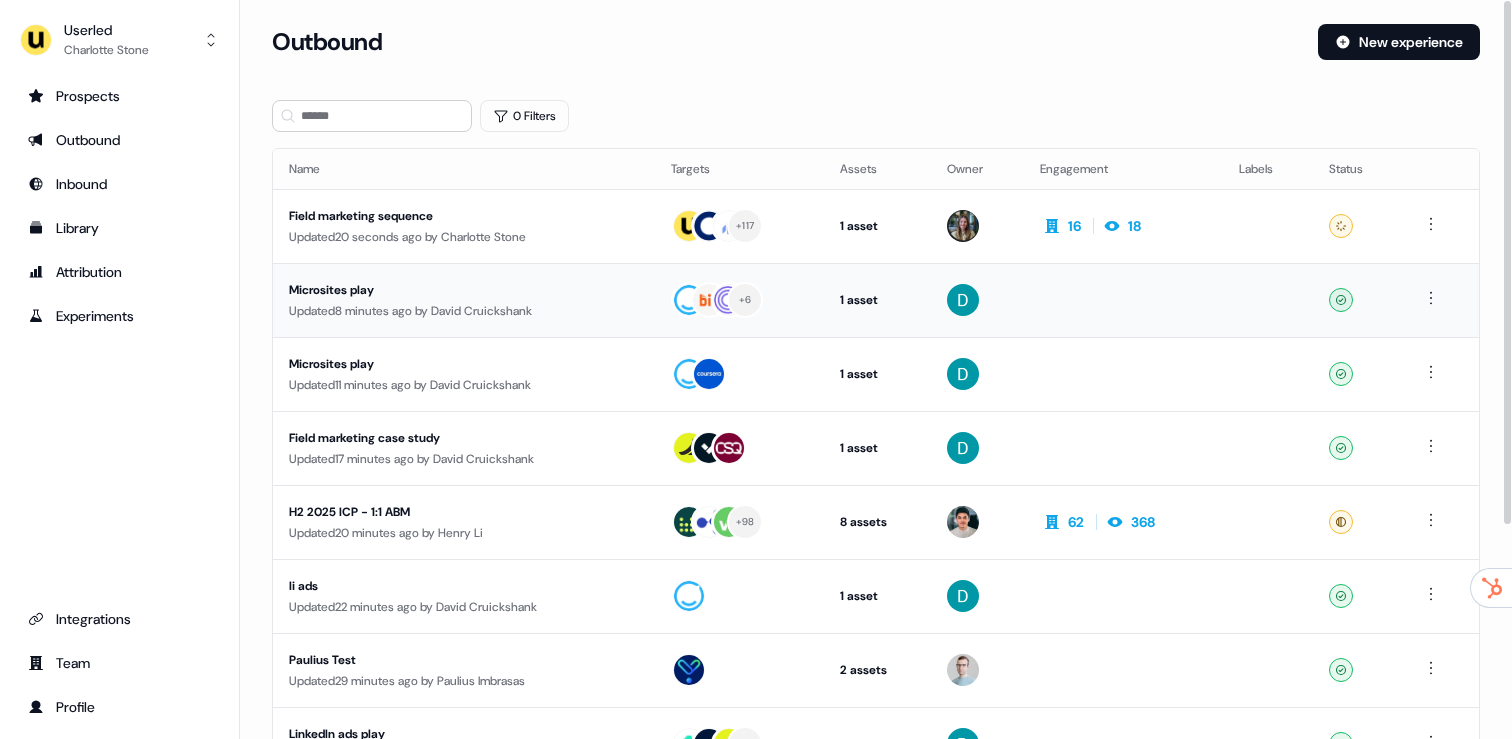 click on "Microsites play Updated  8 minutes ago   by   David Cruickshank" at bounding box center (464, 300) 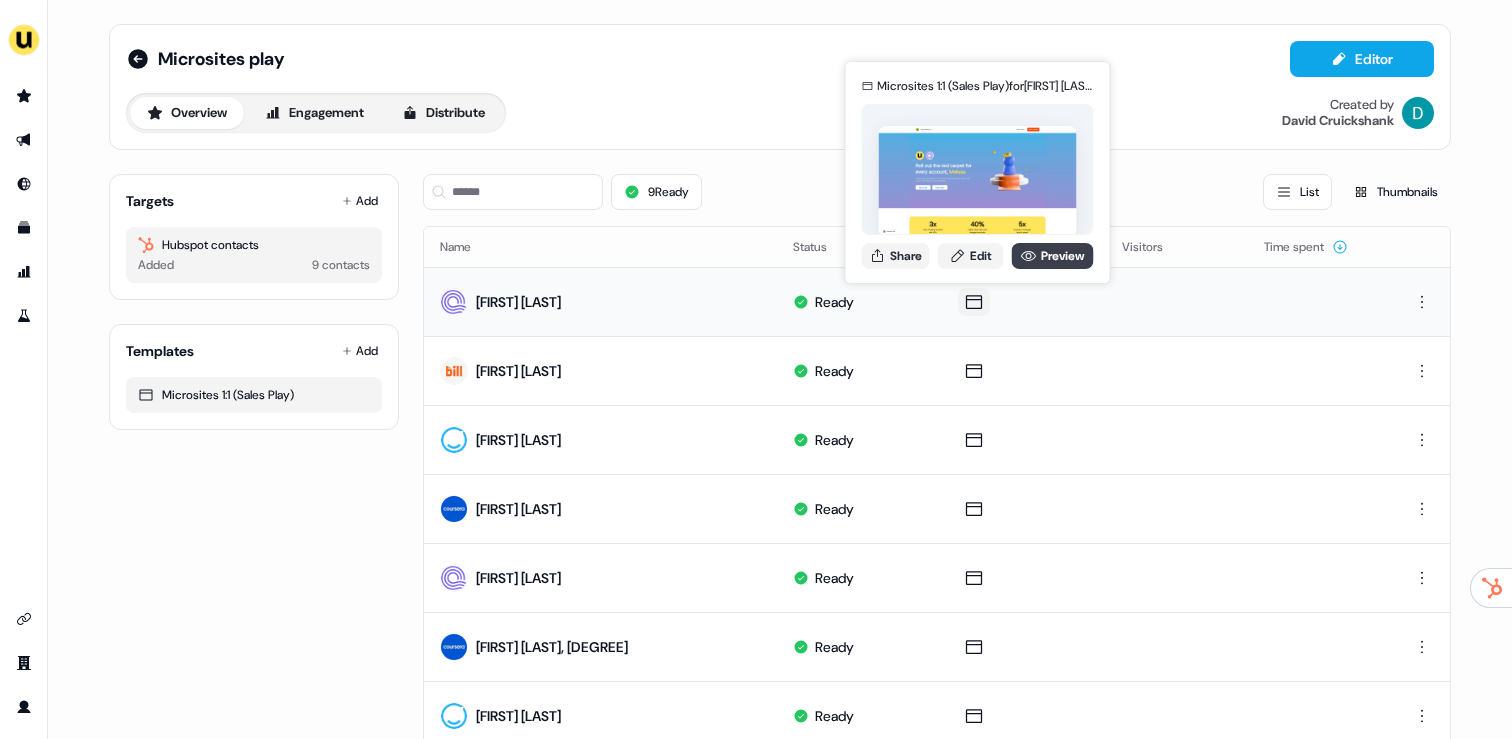 click on "Preview" at bounding box center (1053, 256) 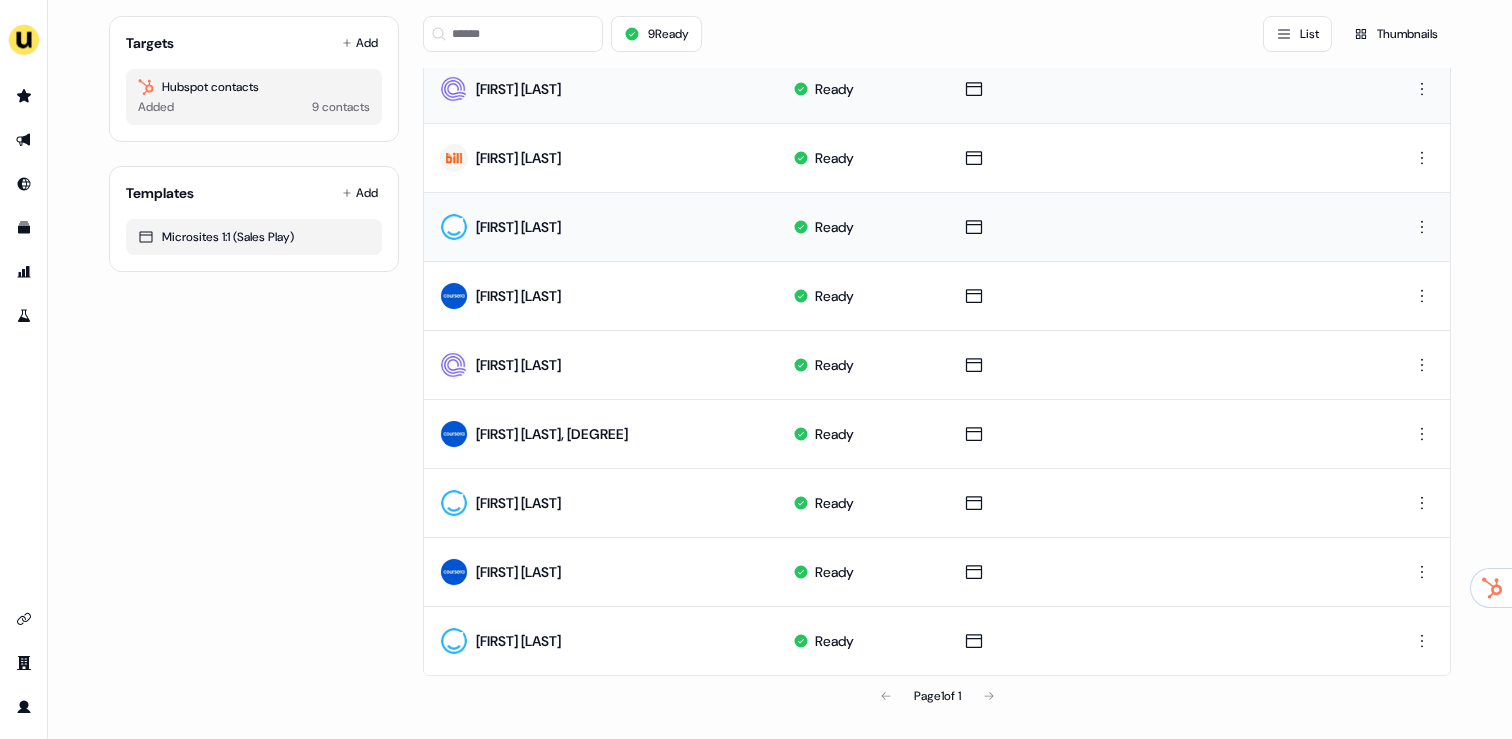 scroll, scrollTop: 0, scrollLeft: 0, axis: both 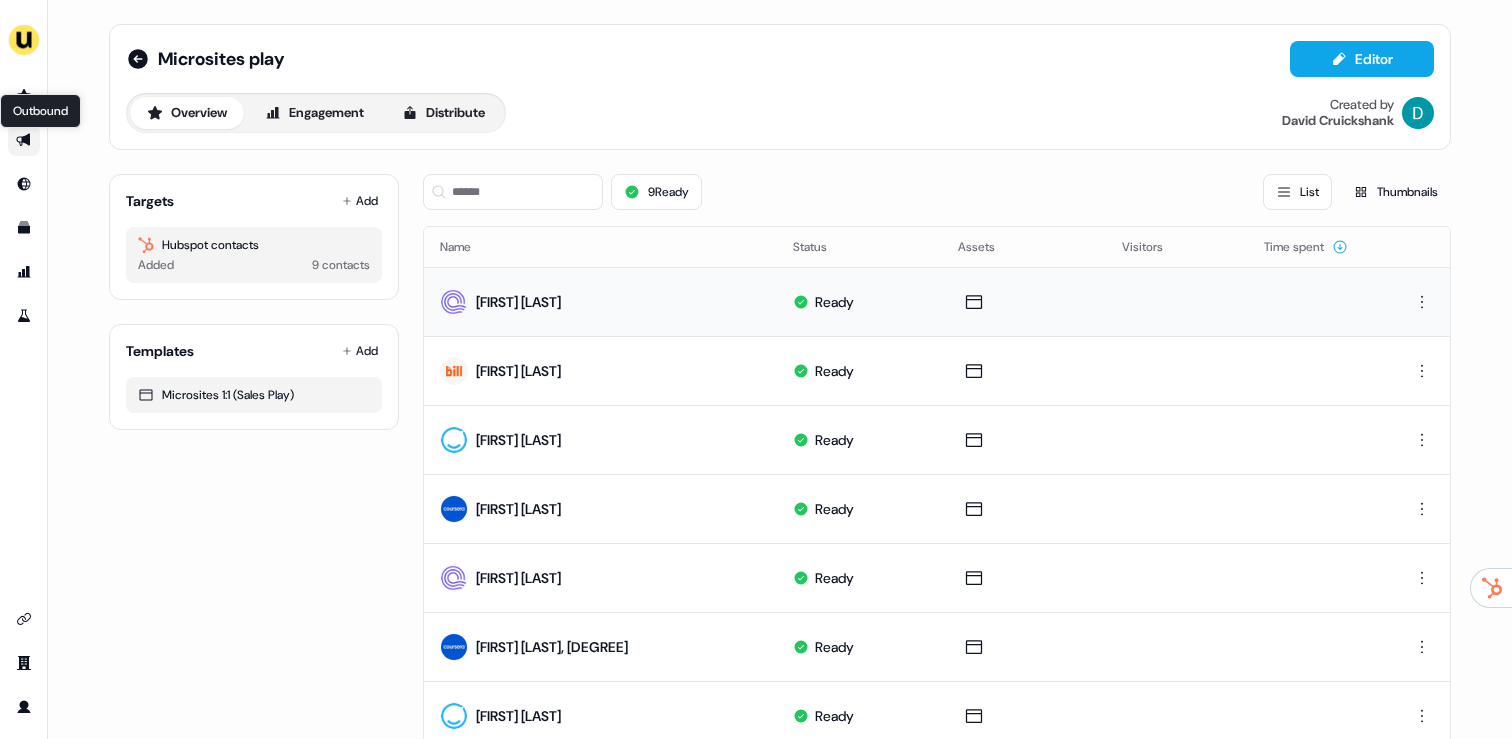 click 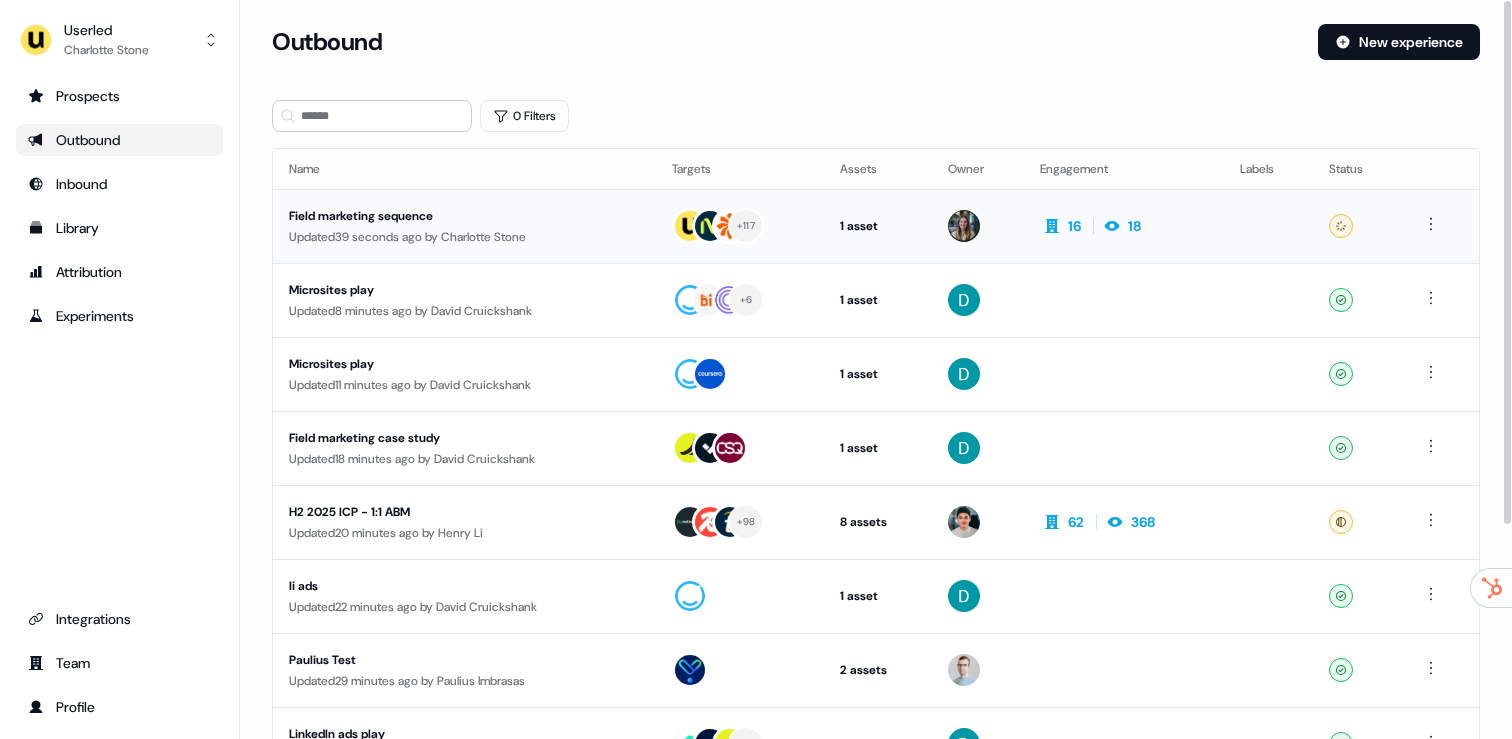 click on "Field marketing sequence" at bounding box center [464, 216] 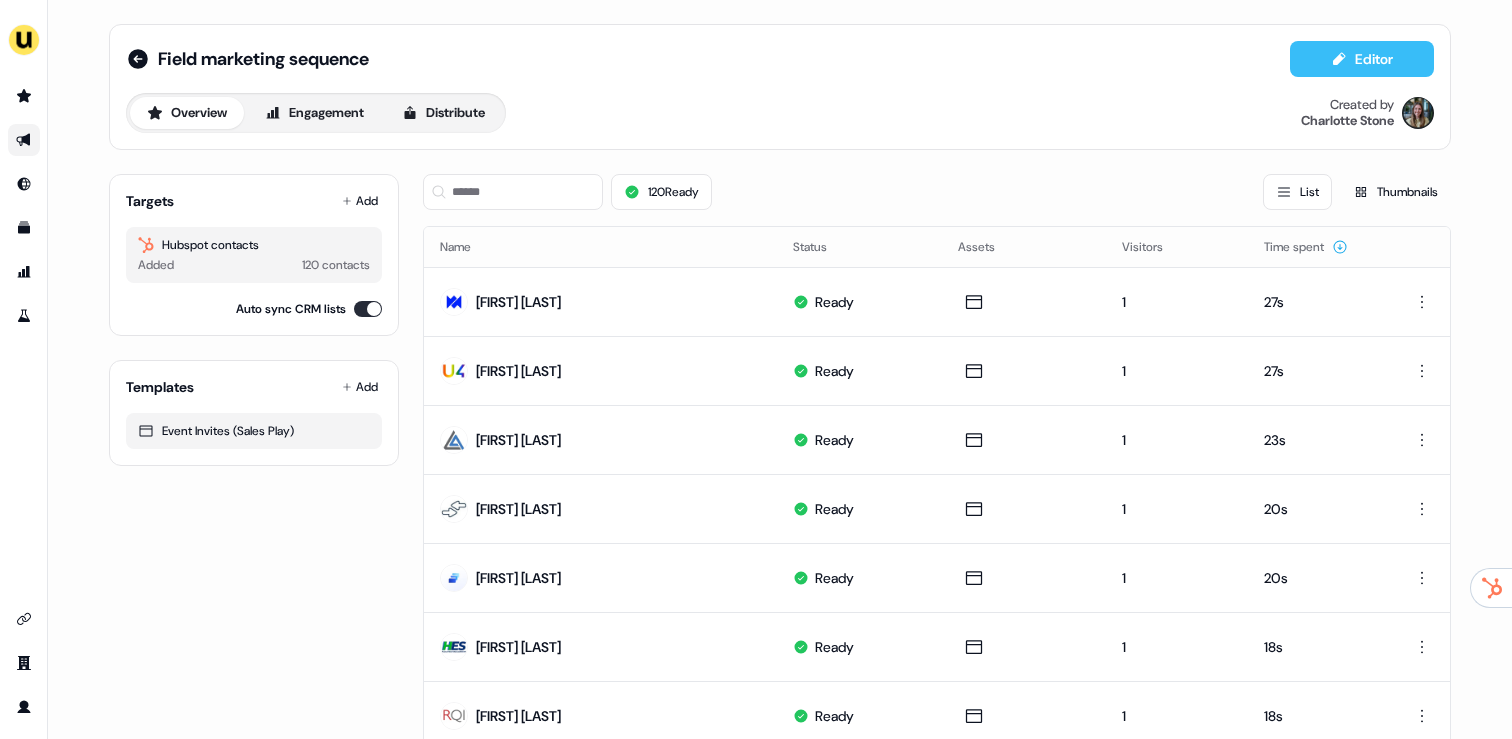 click on "Editor" at bounding box center [1362, 59] 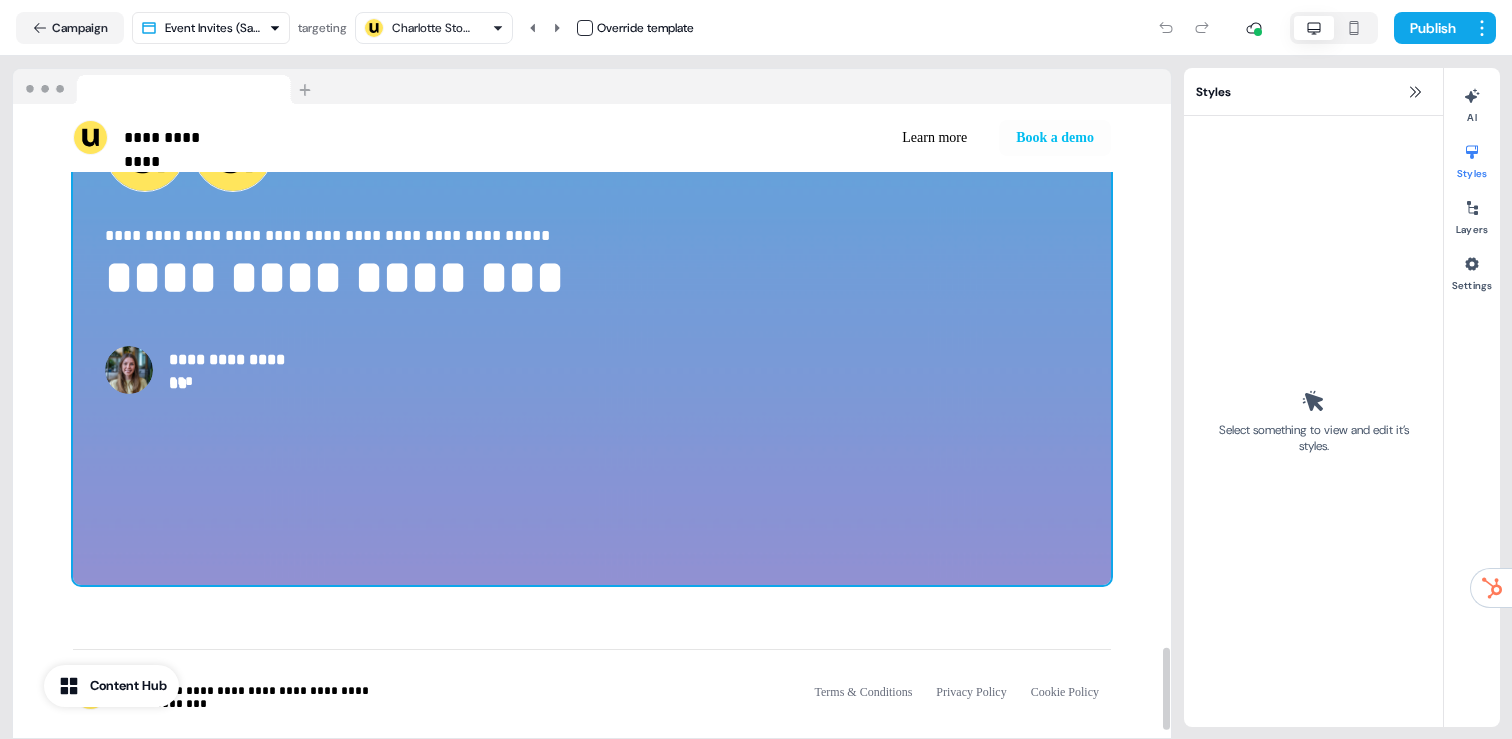 scroll, scrollTop: 4079, scrollLeft: 0, axis: vertical 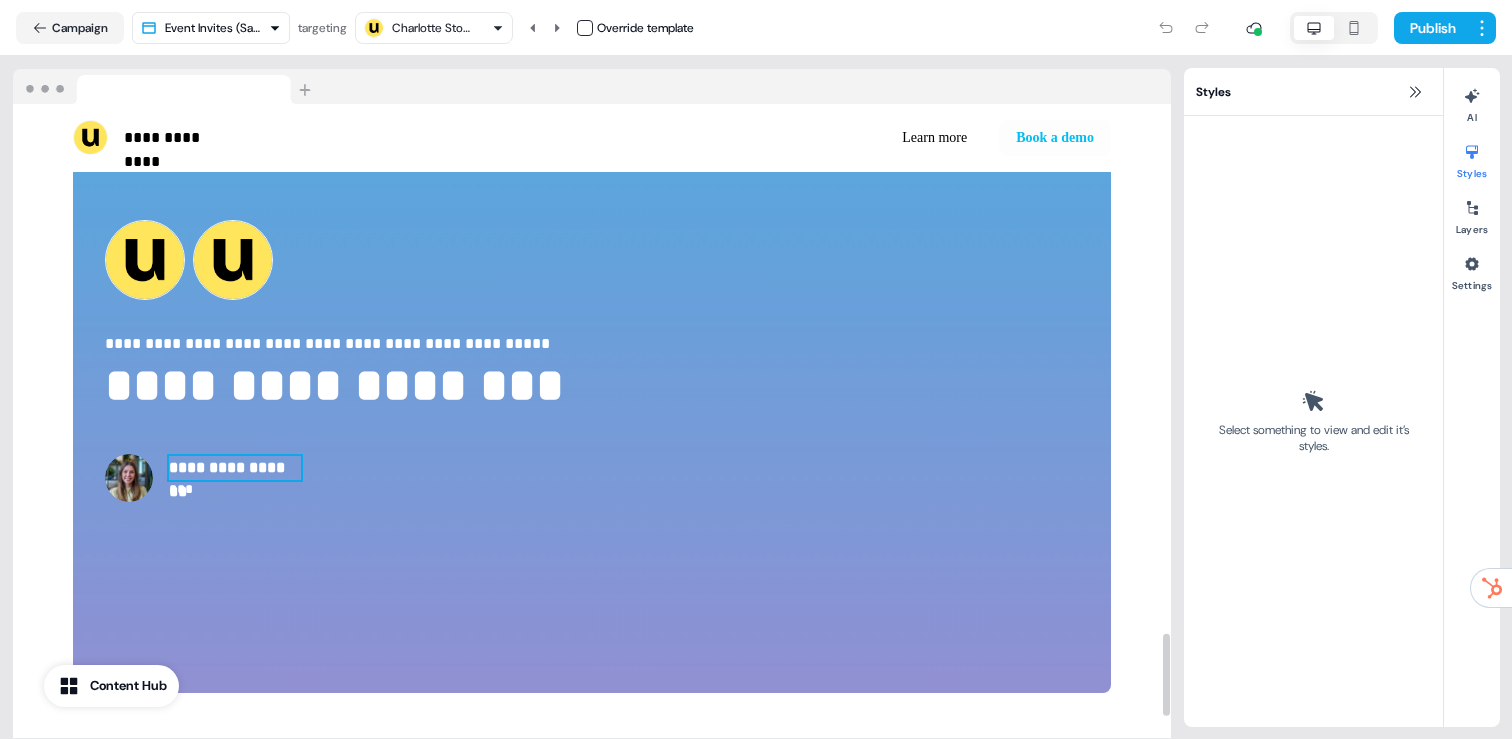 click on "**********" at bounding box center (235, 468) 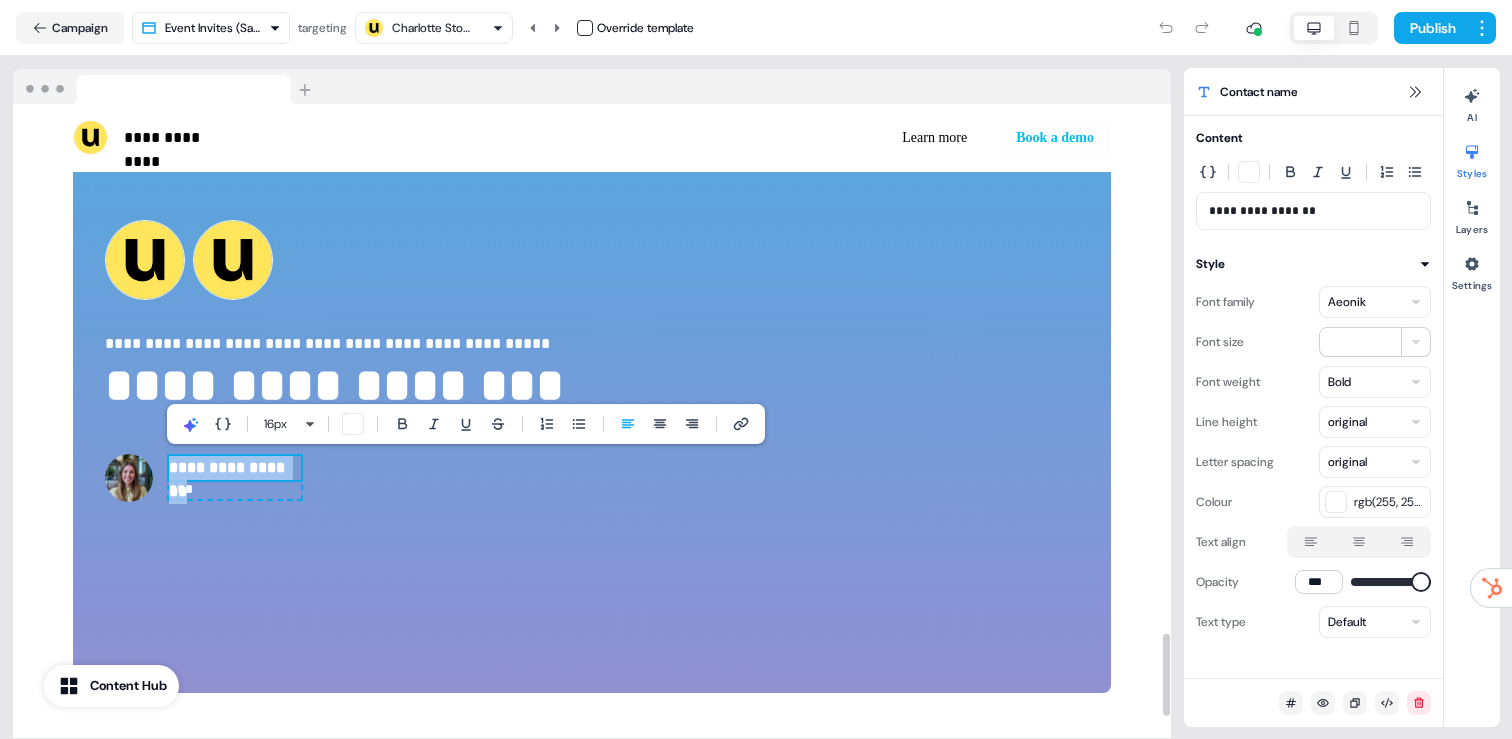 type 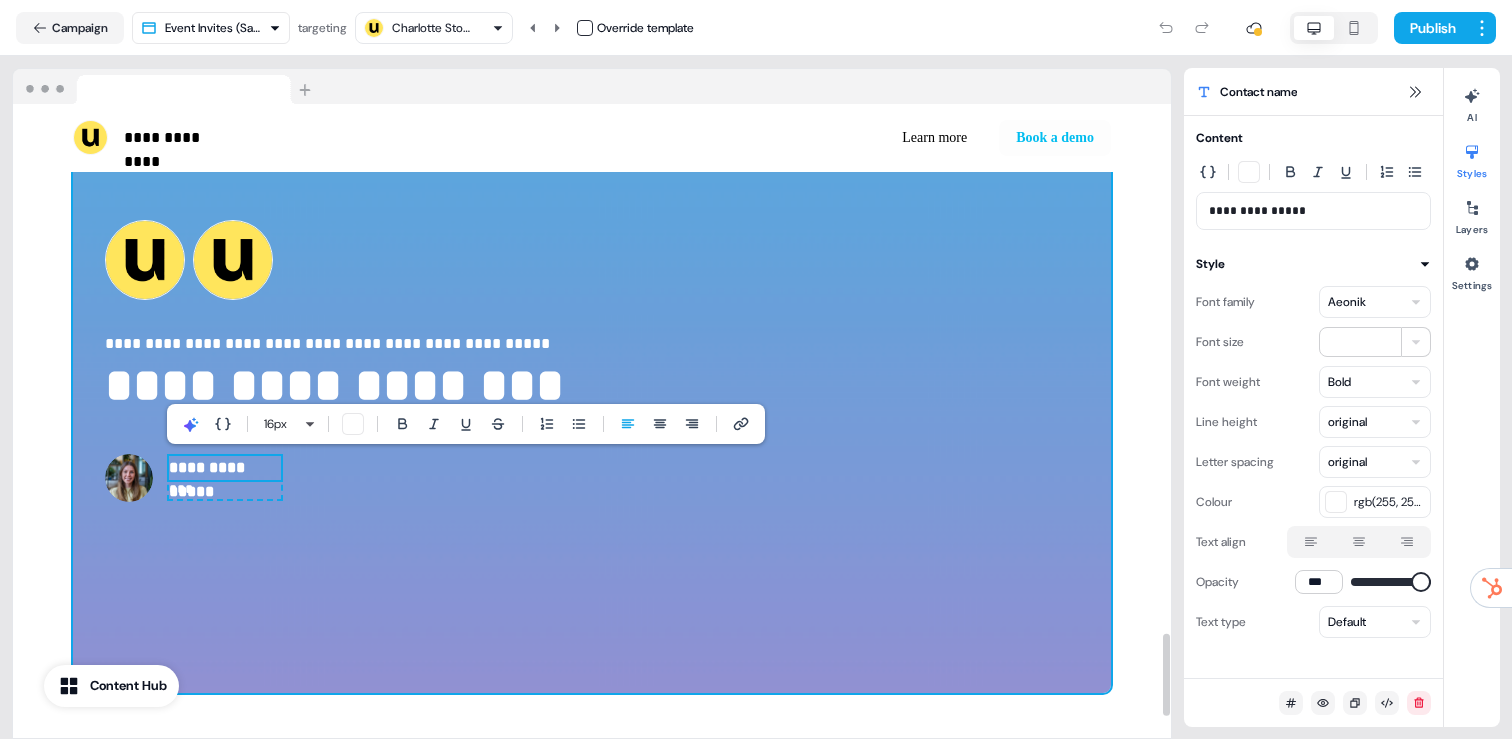click on "**********" at bounding box center (592, 361) 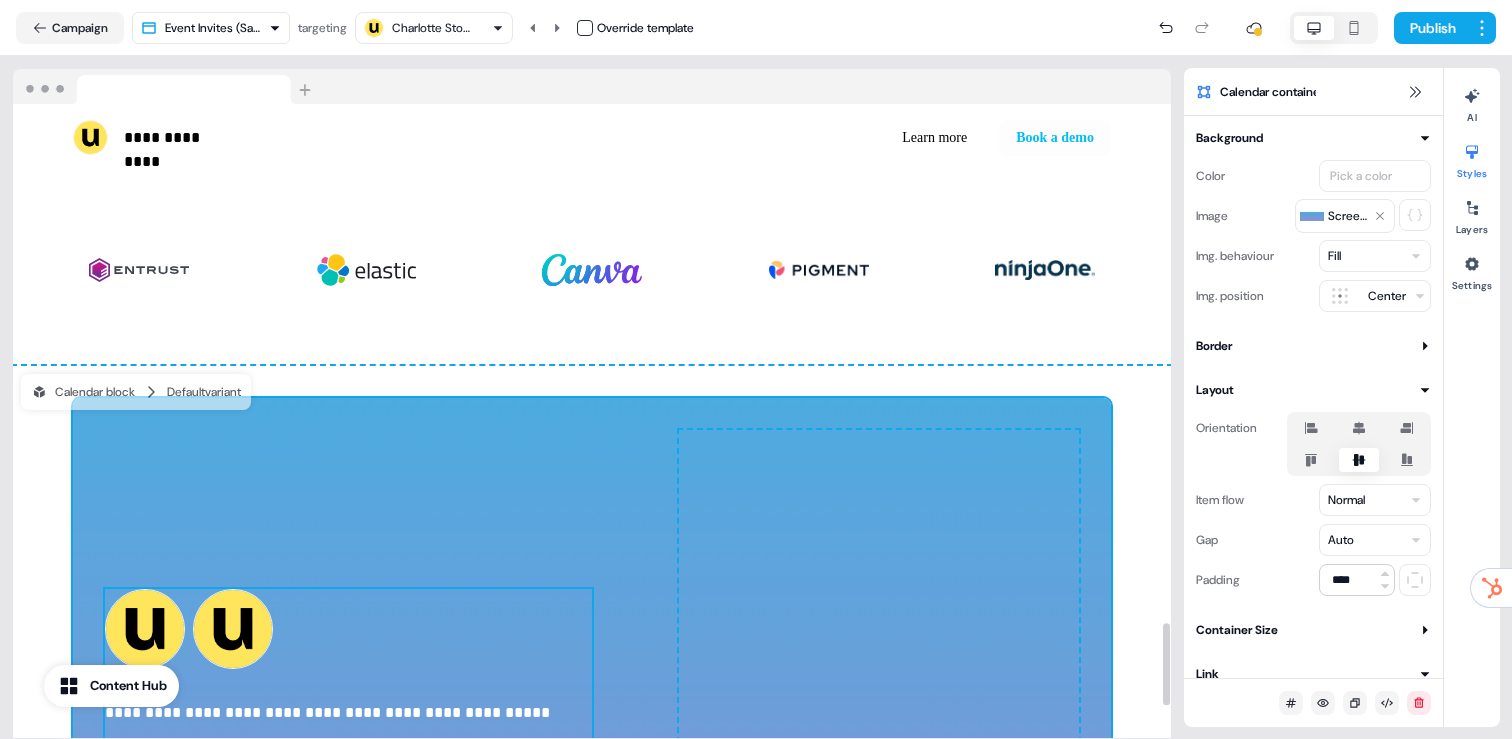 scroll, scrollTop: 4175, scrollLeft: 0, axis: vertical 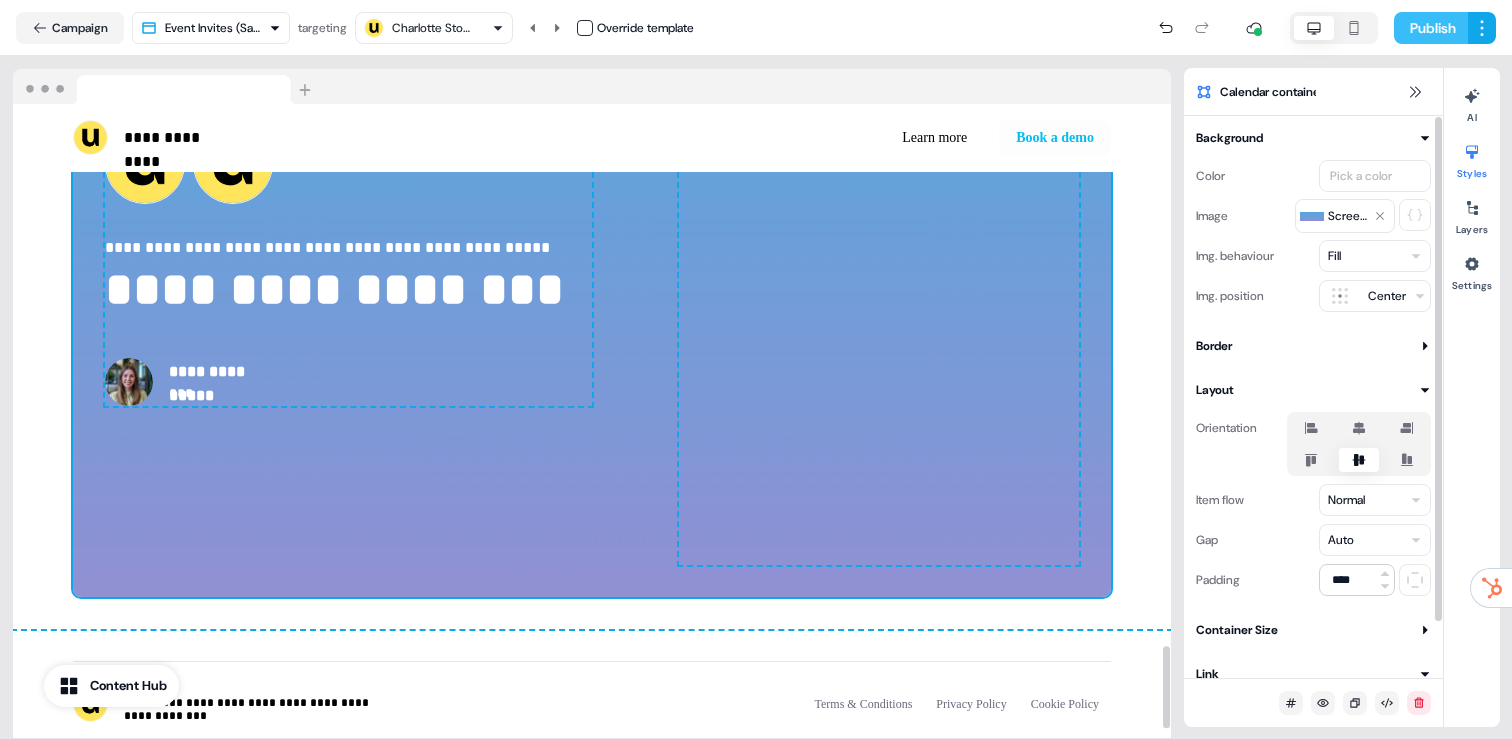 click on "Publish" at bounding box center [1431, 28] 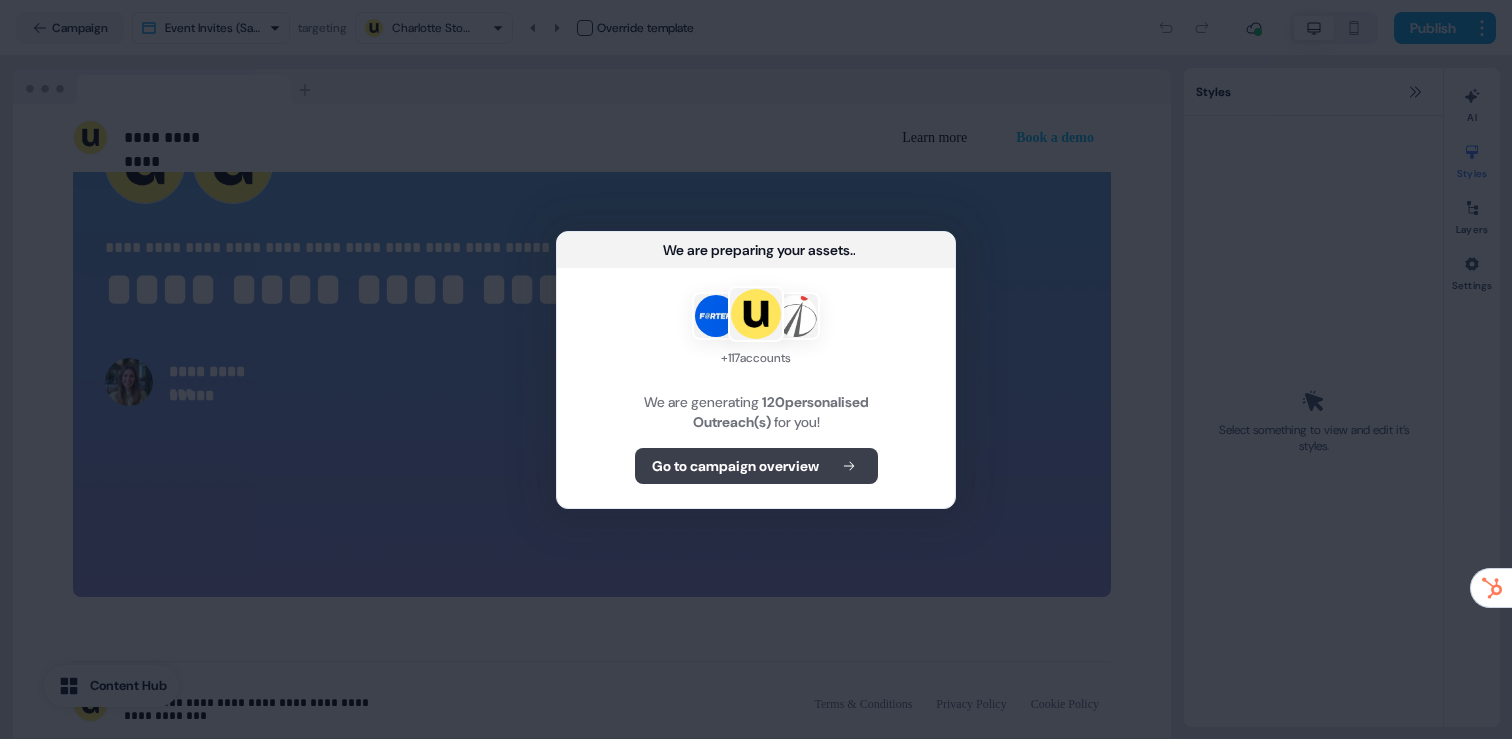 click on "Go to campaign overview" at bounding box center (756, 466) 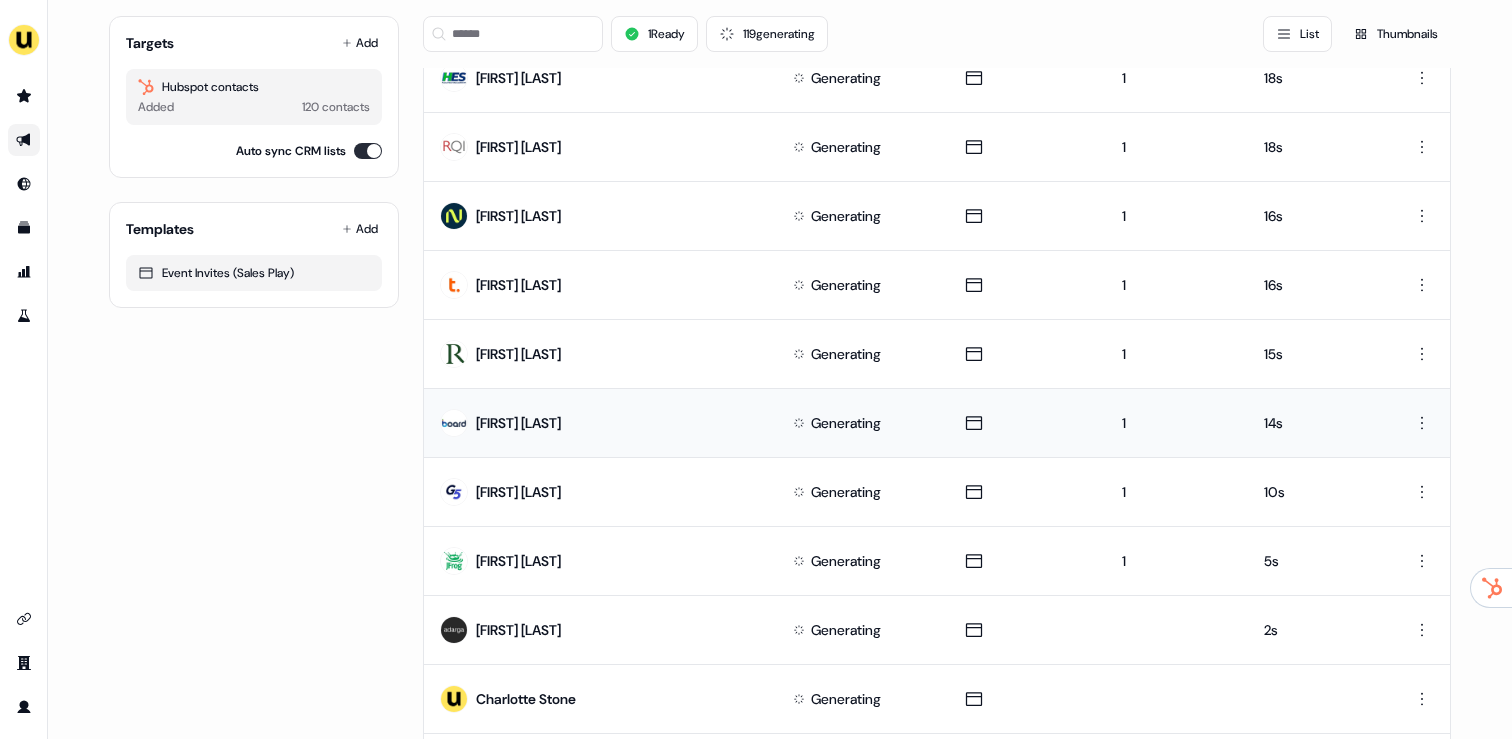 scroll, scrollTop: 950, scrollLeft: 0, axis: vertical 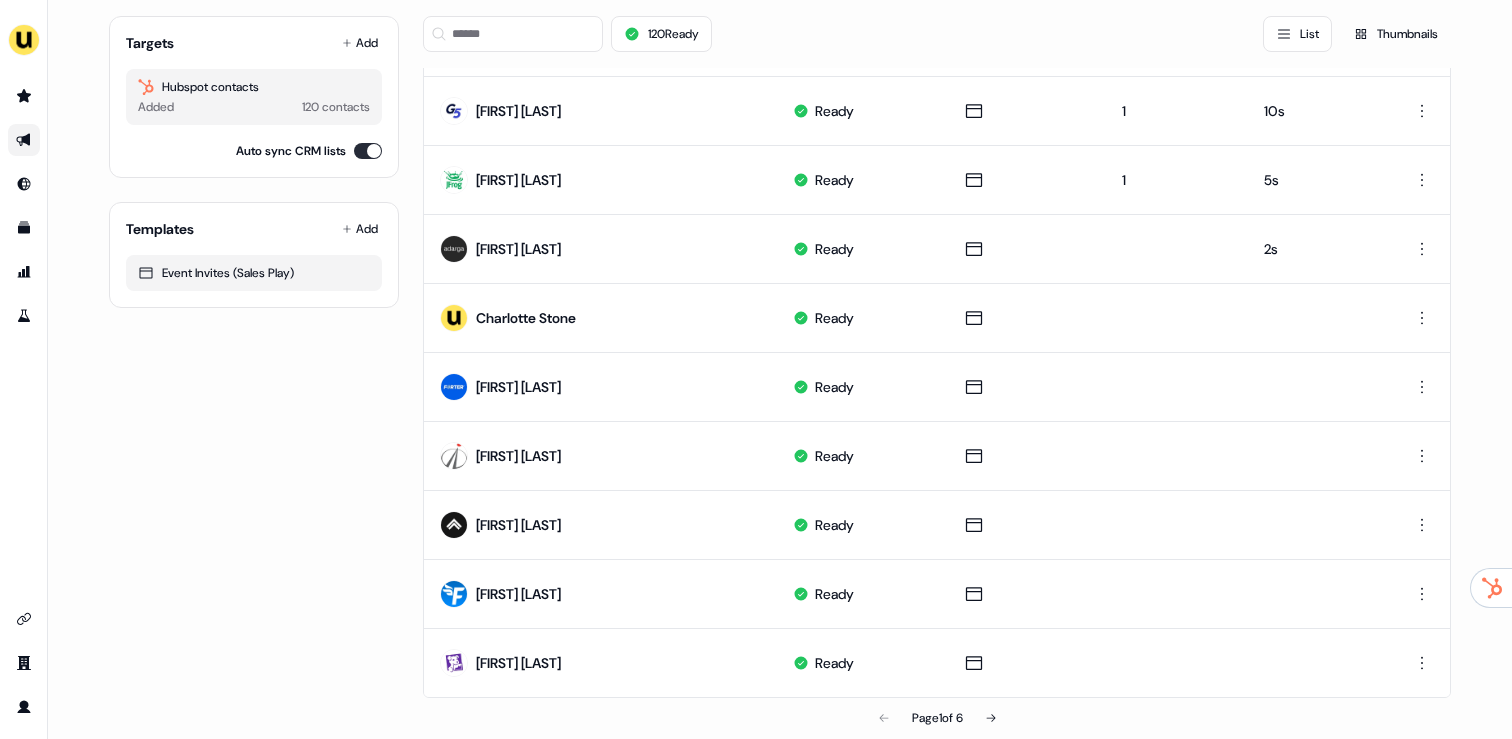 click at bounding box center [24, 140] 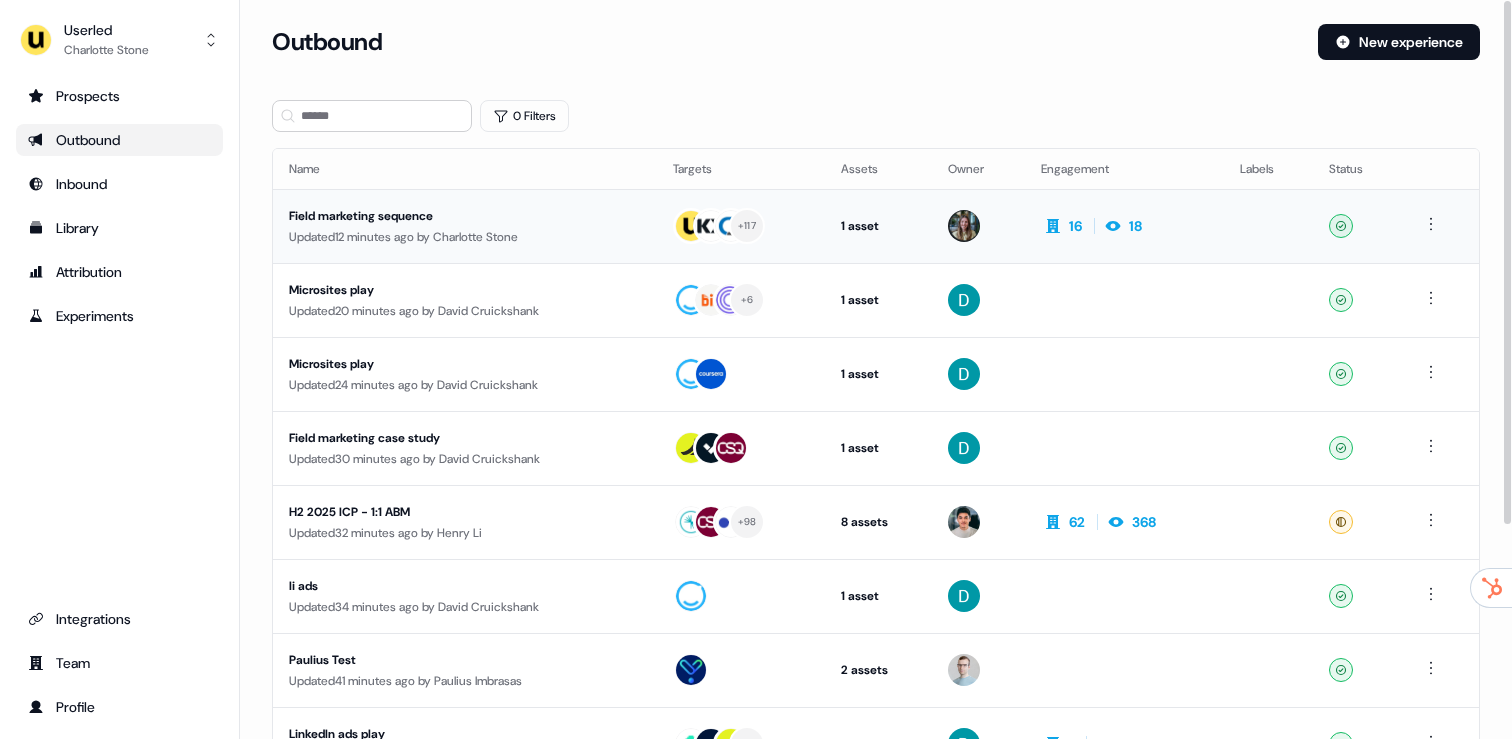 click on "Updated  12 minutes ago   by   Charlotte Stone" at bounding box center (465, 237) 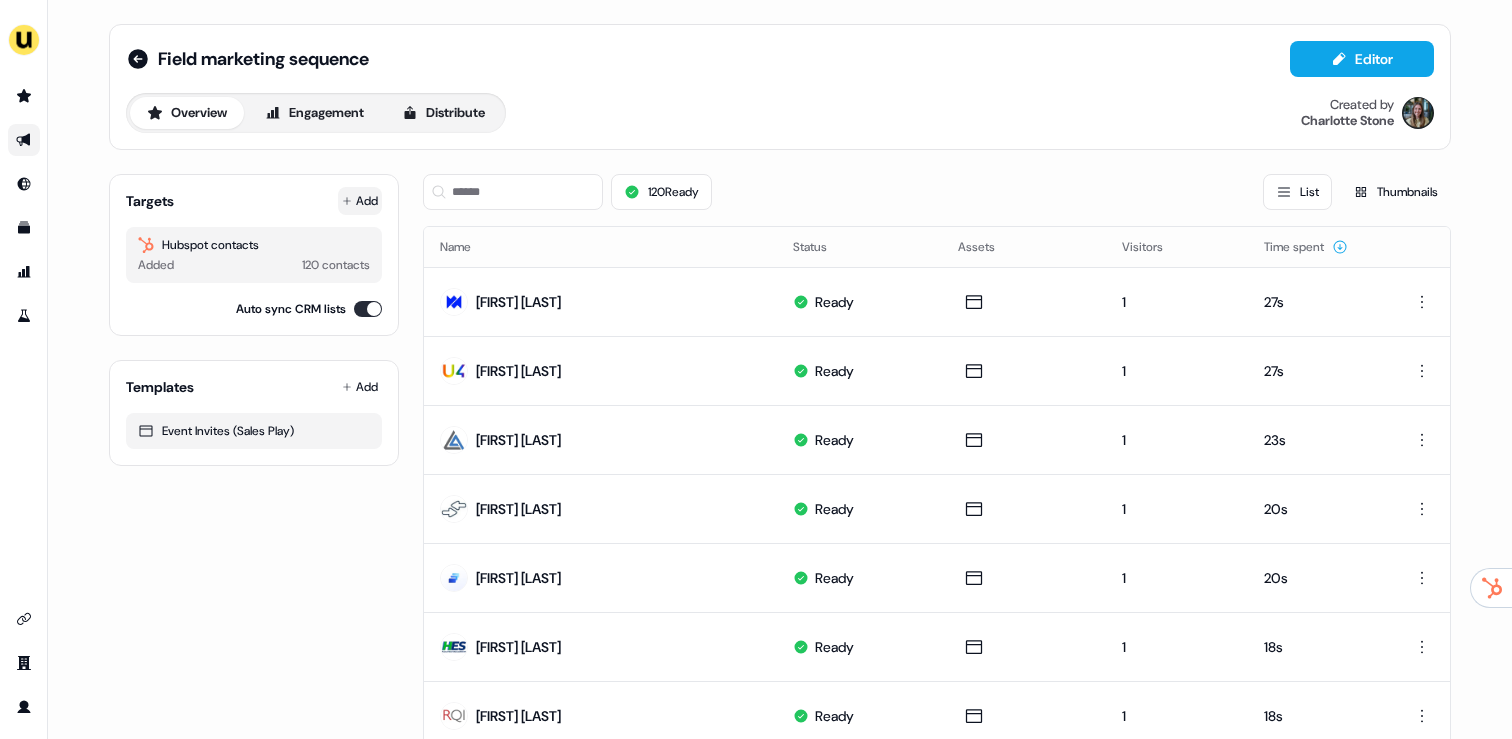 click on "Add" at bounding box center [360, 201] 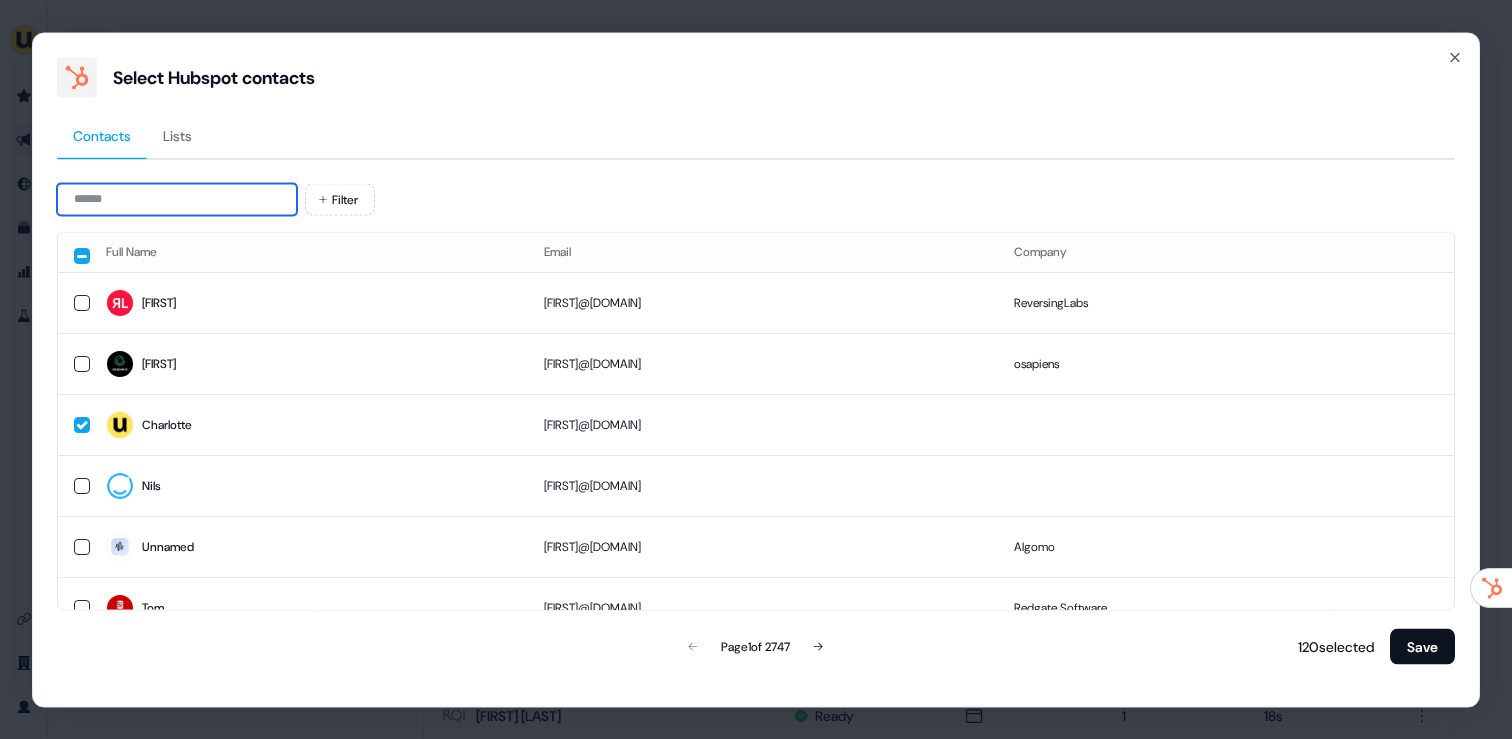 click at bounding box center (177, 199) 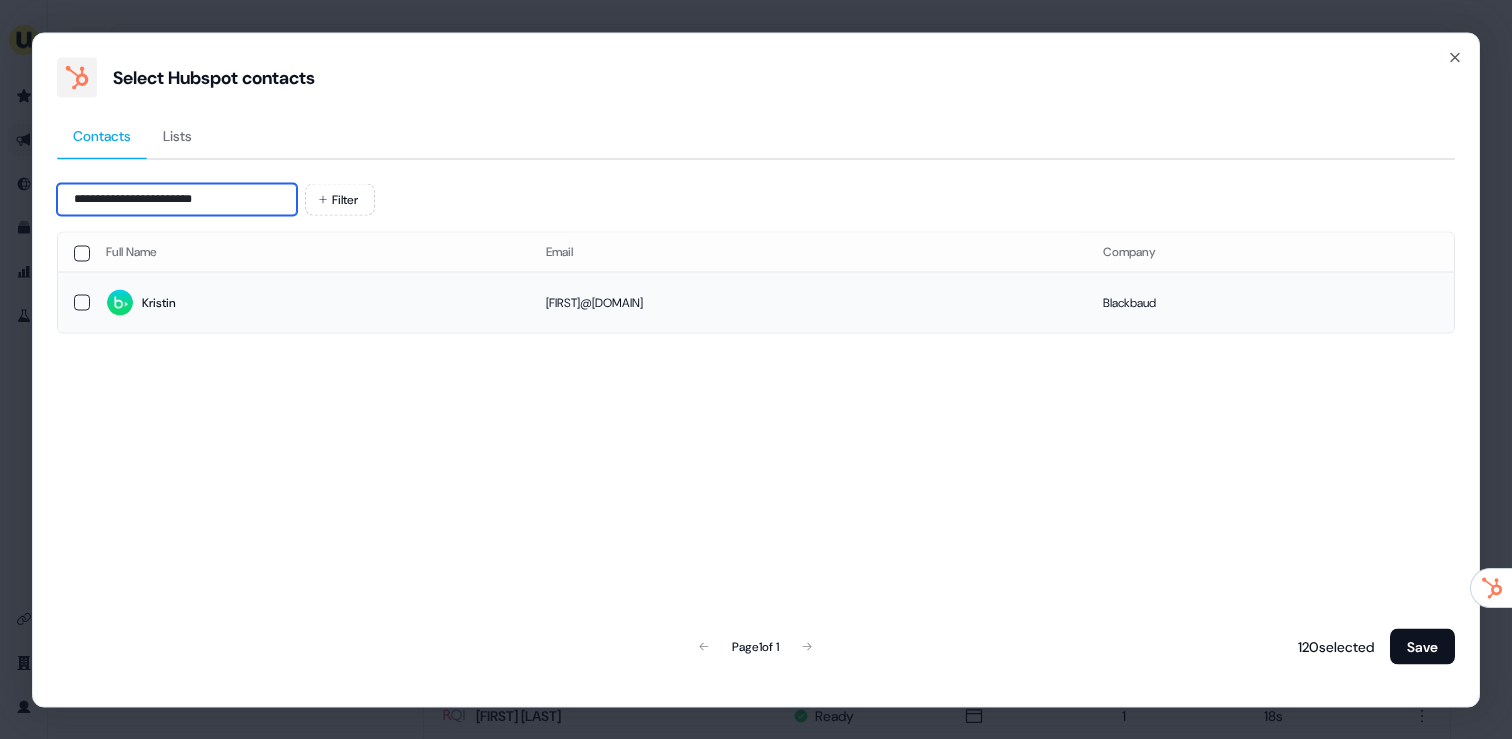 type on "**********" 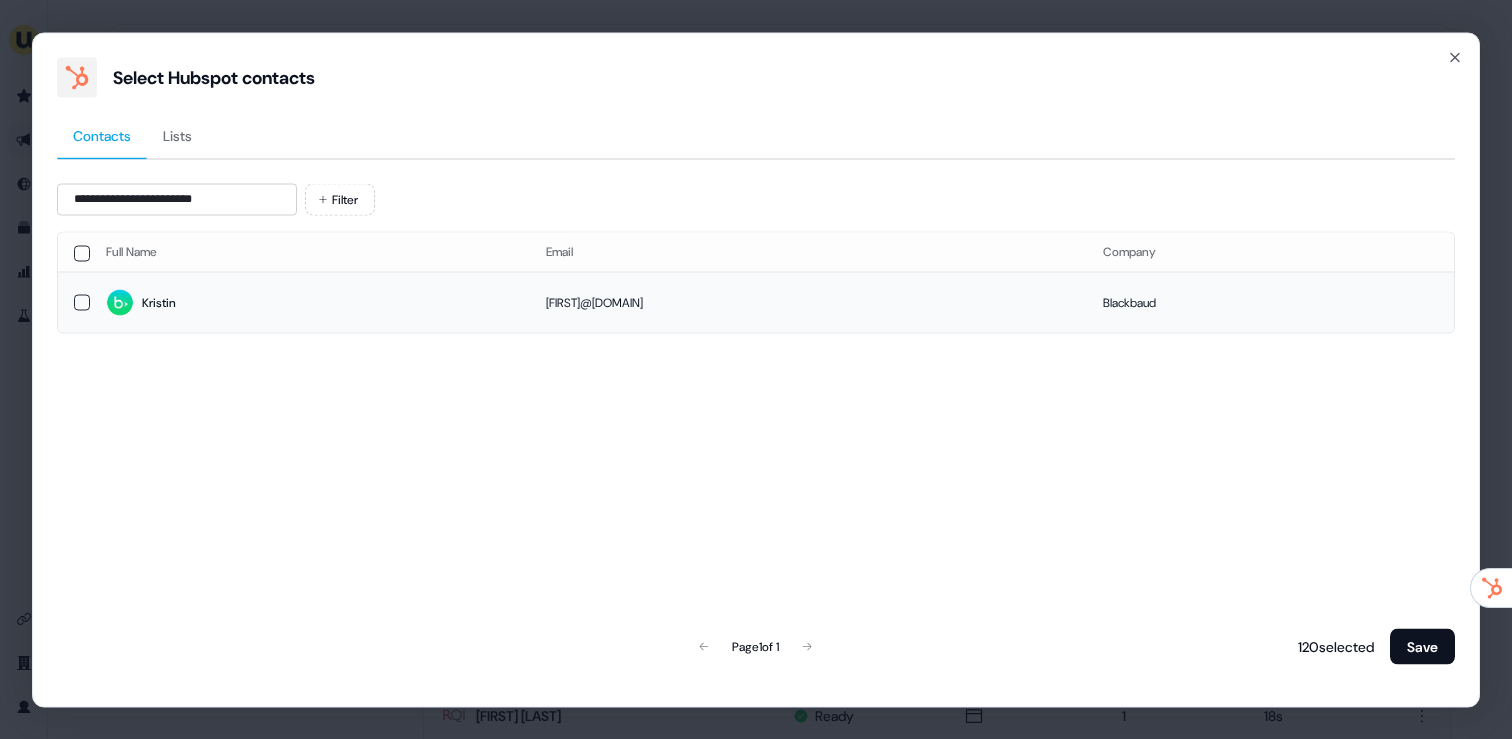 click on "Kristin" at bounding box center [310, 303] 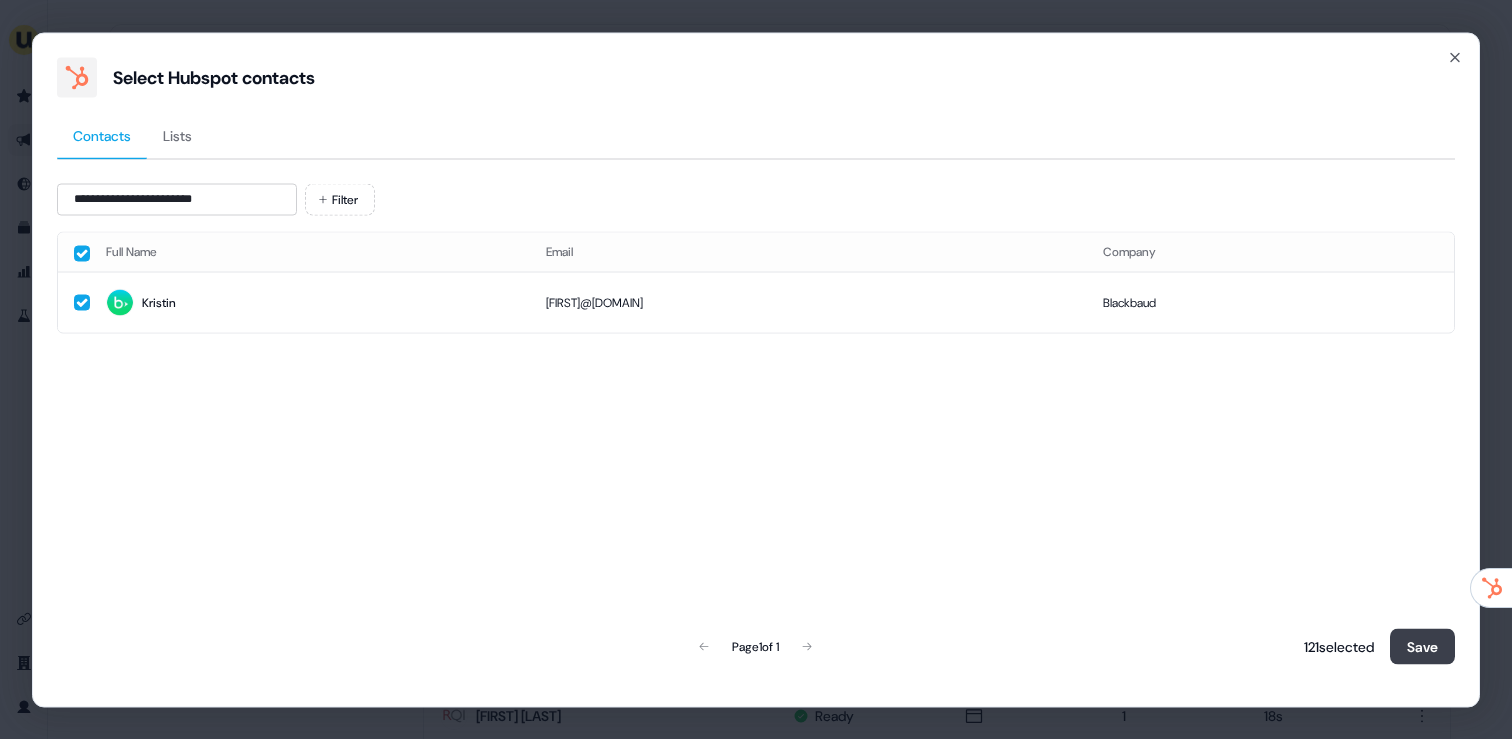 click on "Save" at bounding box center [1422, 646] 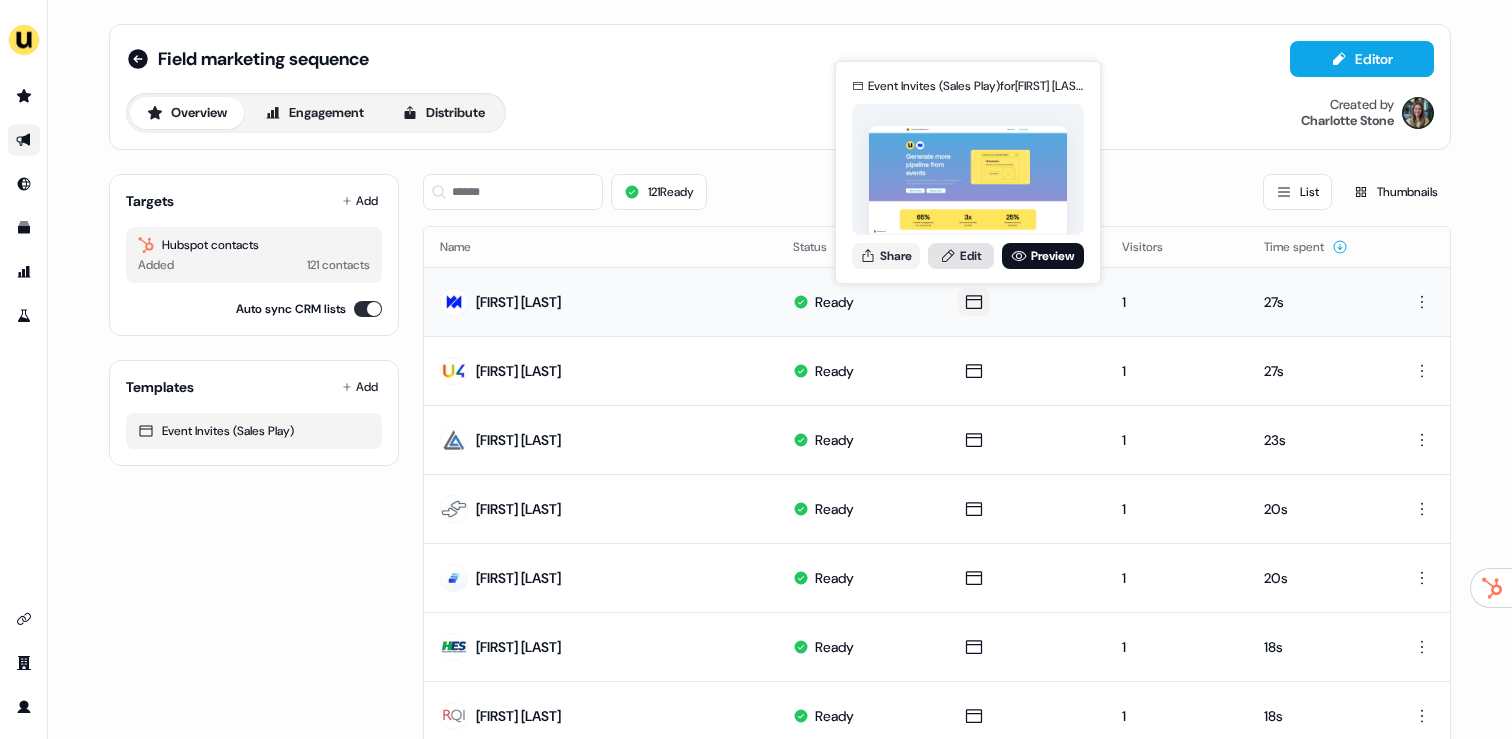 click on "Edit" at bounding box center [961, 256] 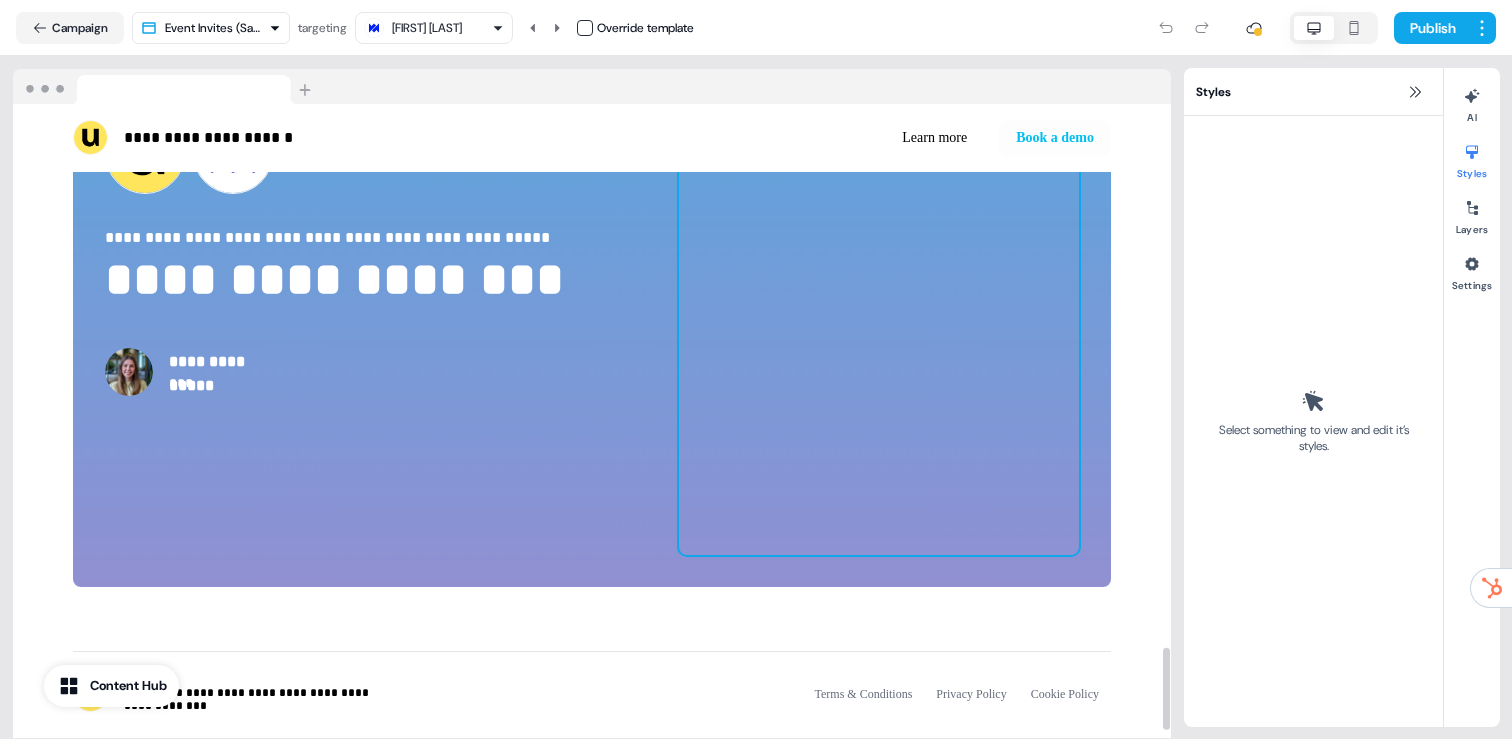 scroll, scrollTop: 4189, scrollLeft: 0, axis: vertical 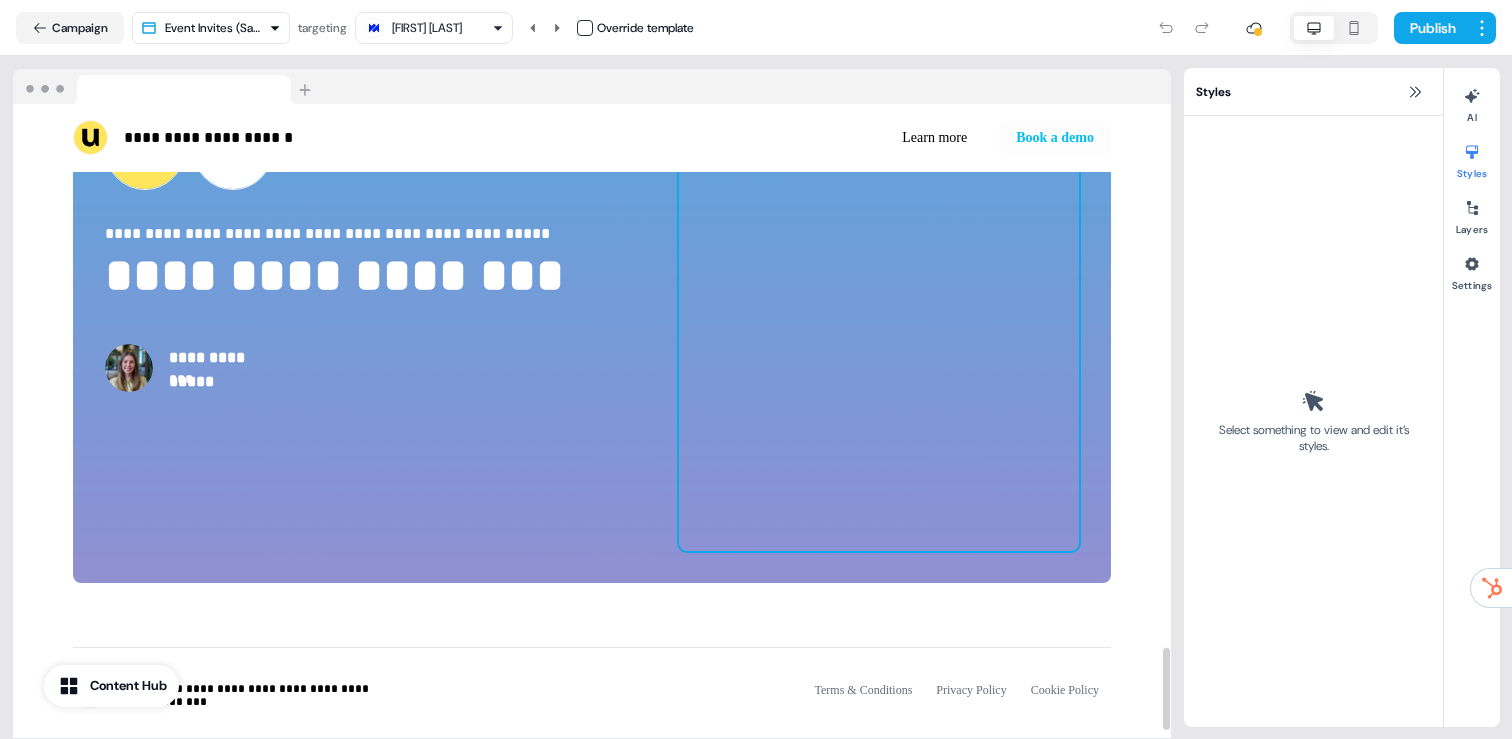 click at bounding box center (879, 251) 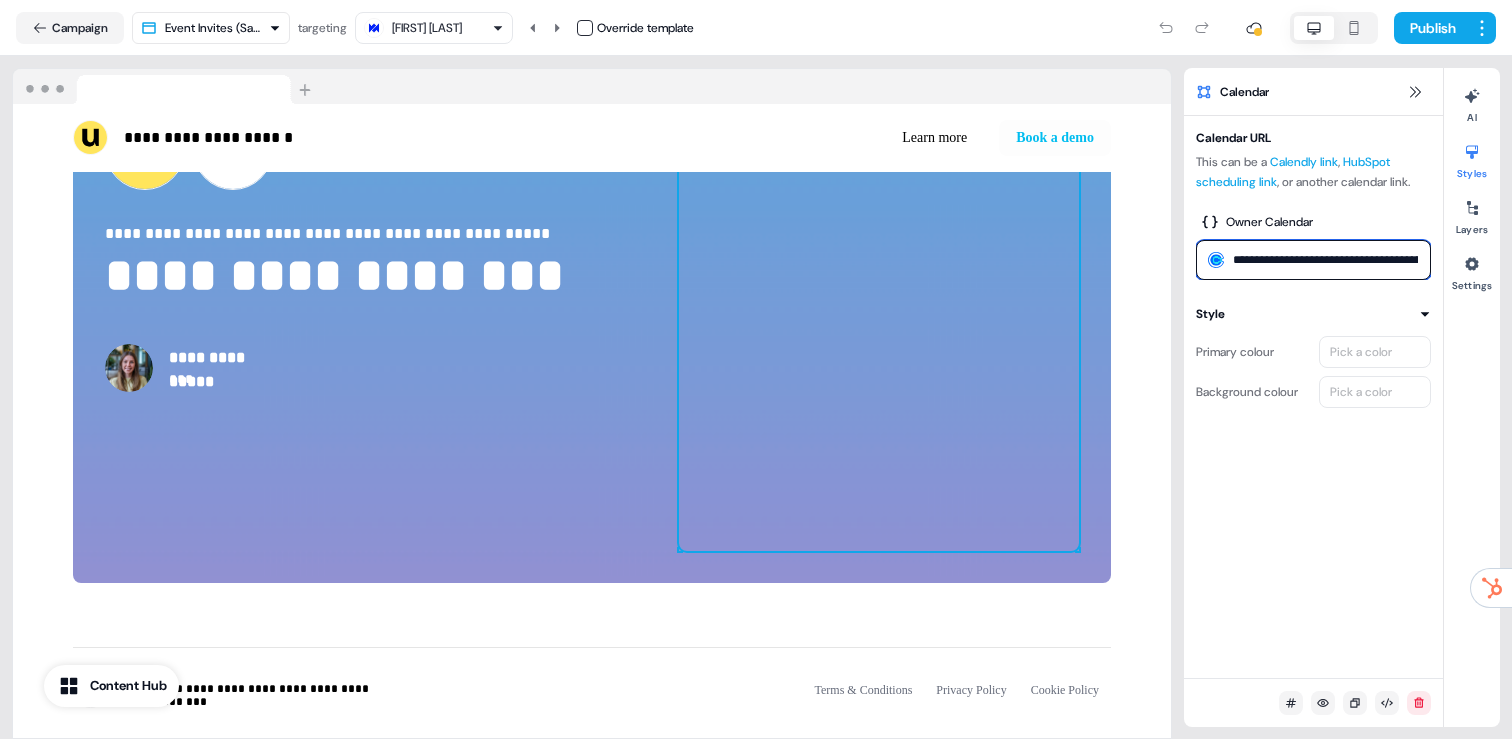 scroll, scrollTop: 0, scrollLeft: 138, axis: horizontal 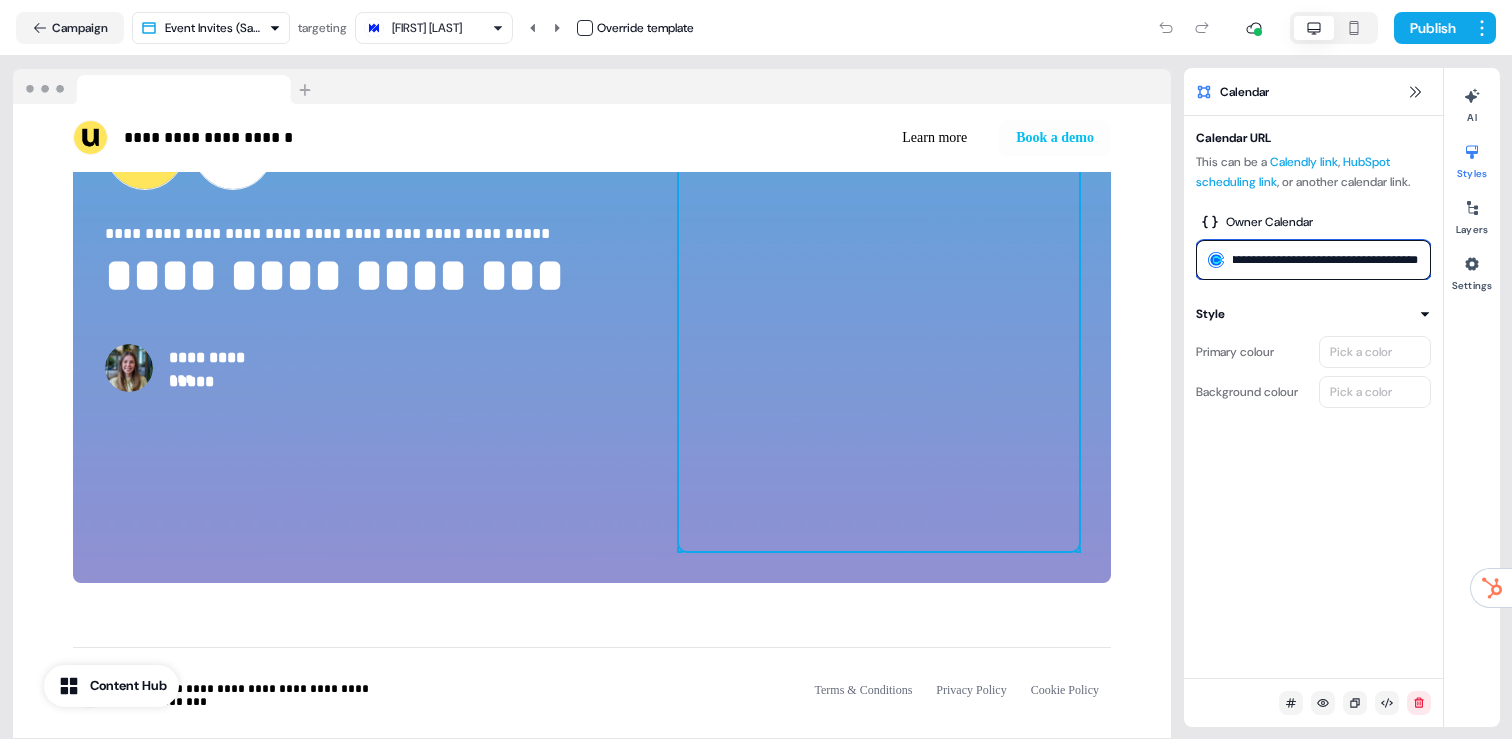 drag, startPoint x: 1233, startPoint y: 259, endPoint x: 1434, endPoint y: 261, distance: 201.00995 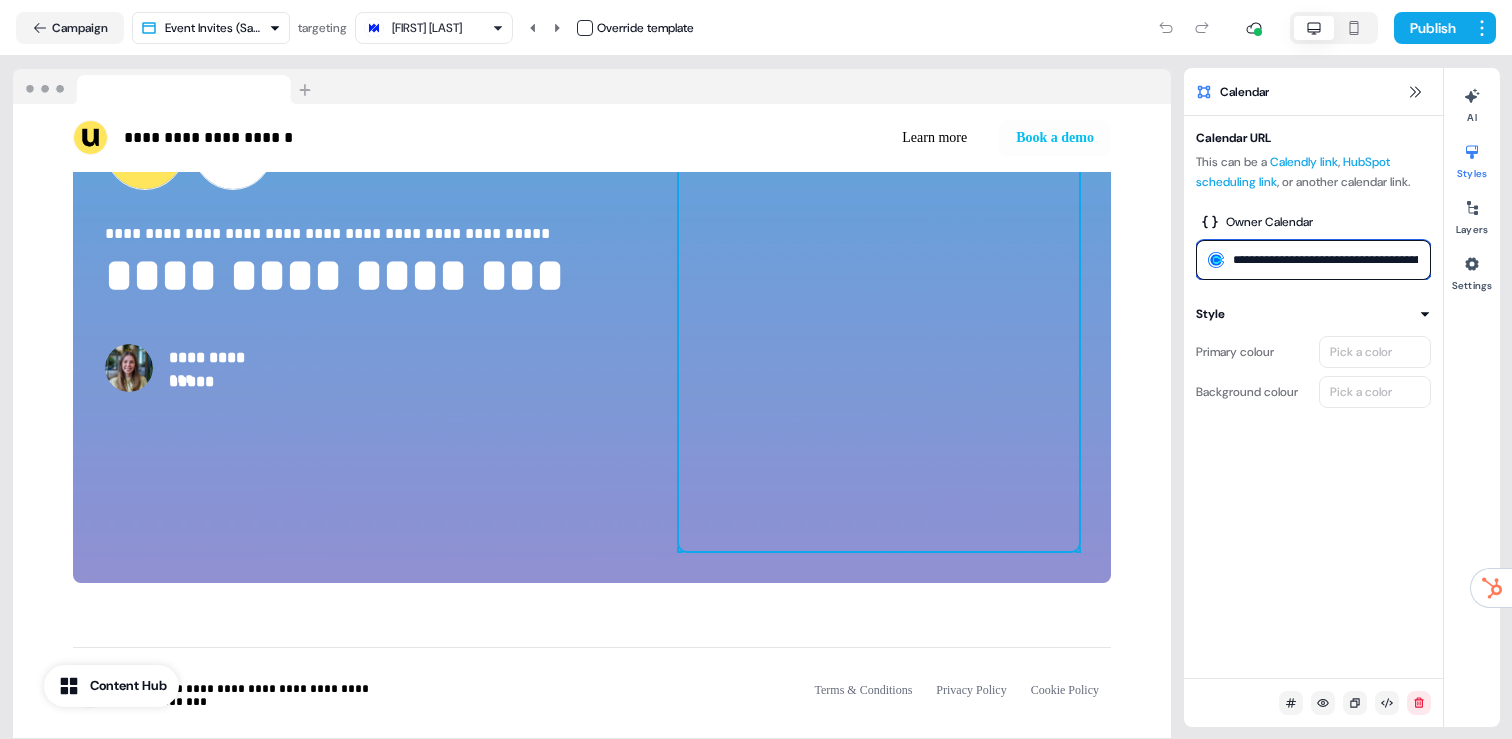 paste 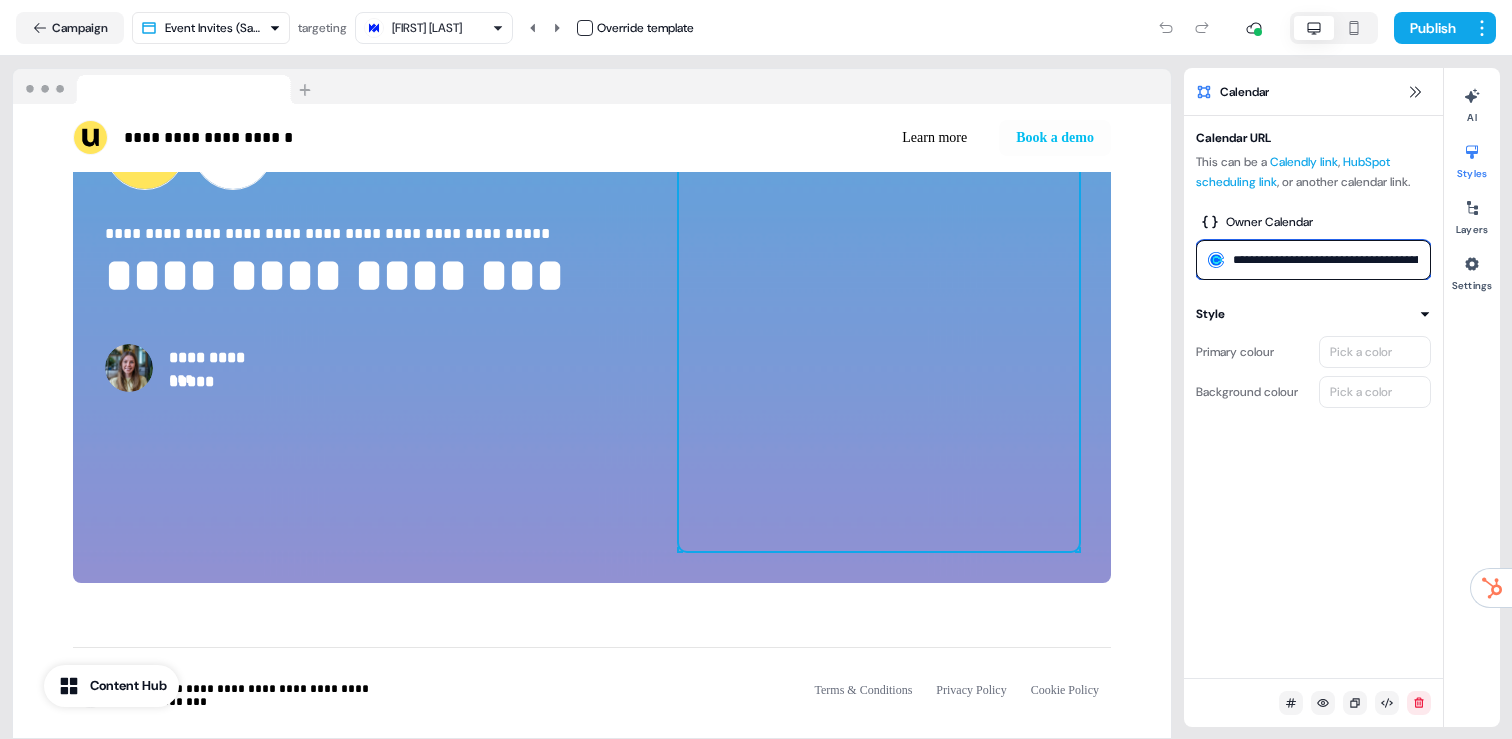 type on "**********" 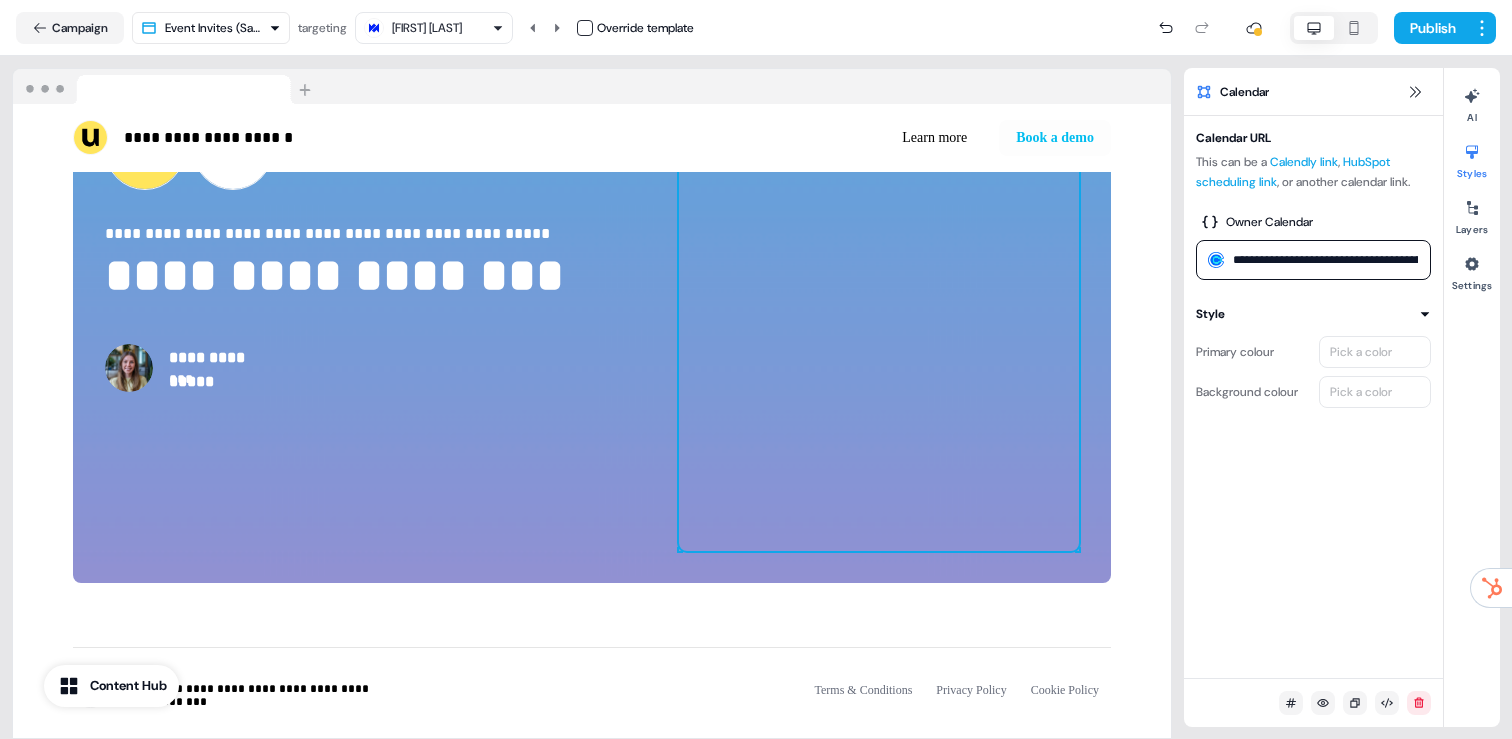 click on "**********" at bounding box center [1313, 260] 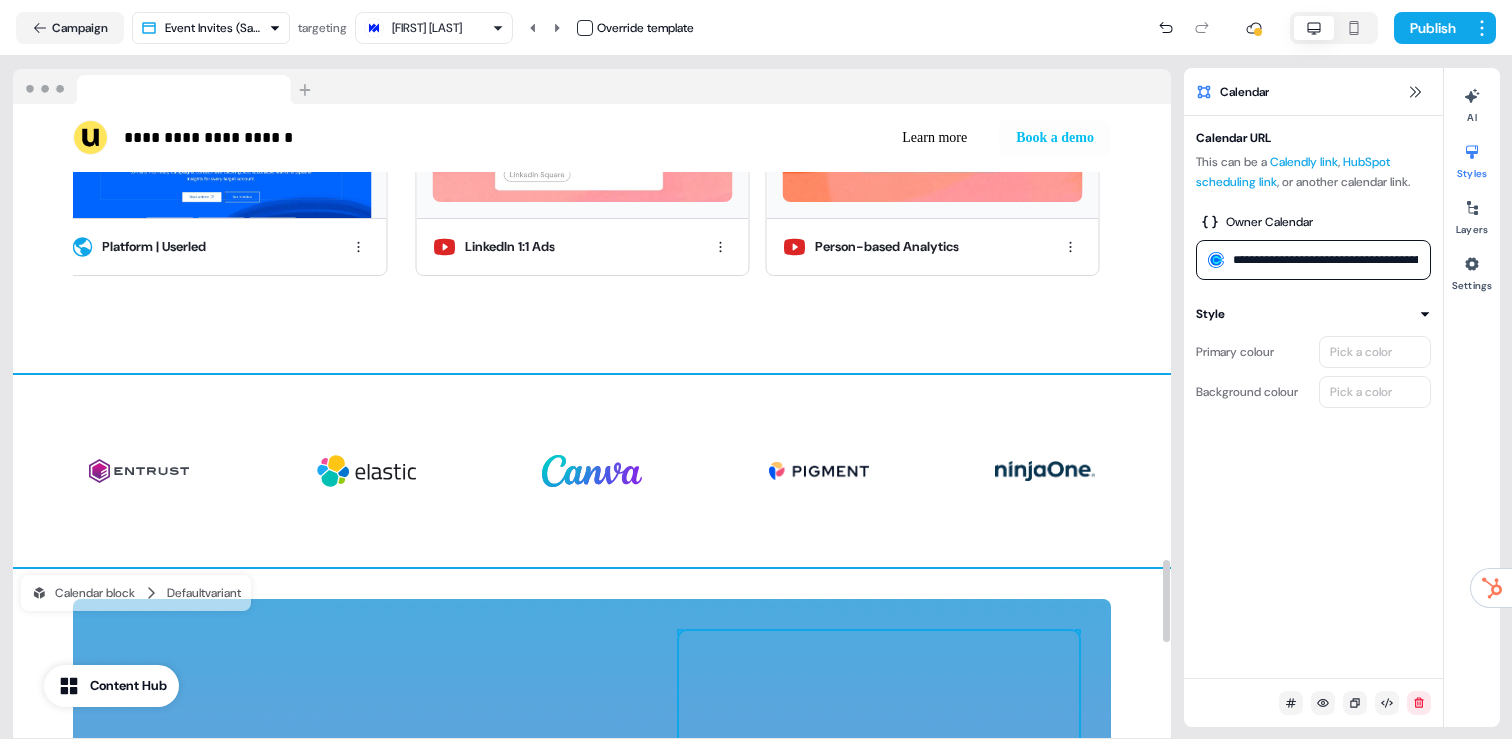 scroll, scrollTop: 3505, scrollLeft: 0, axis: vertical 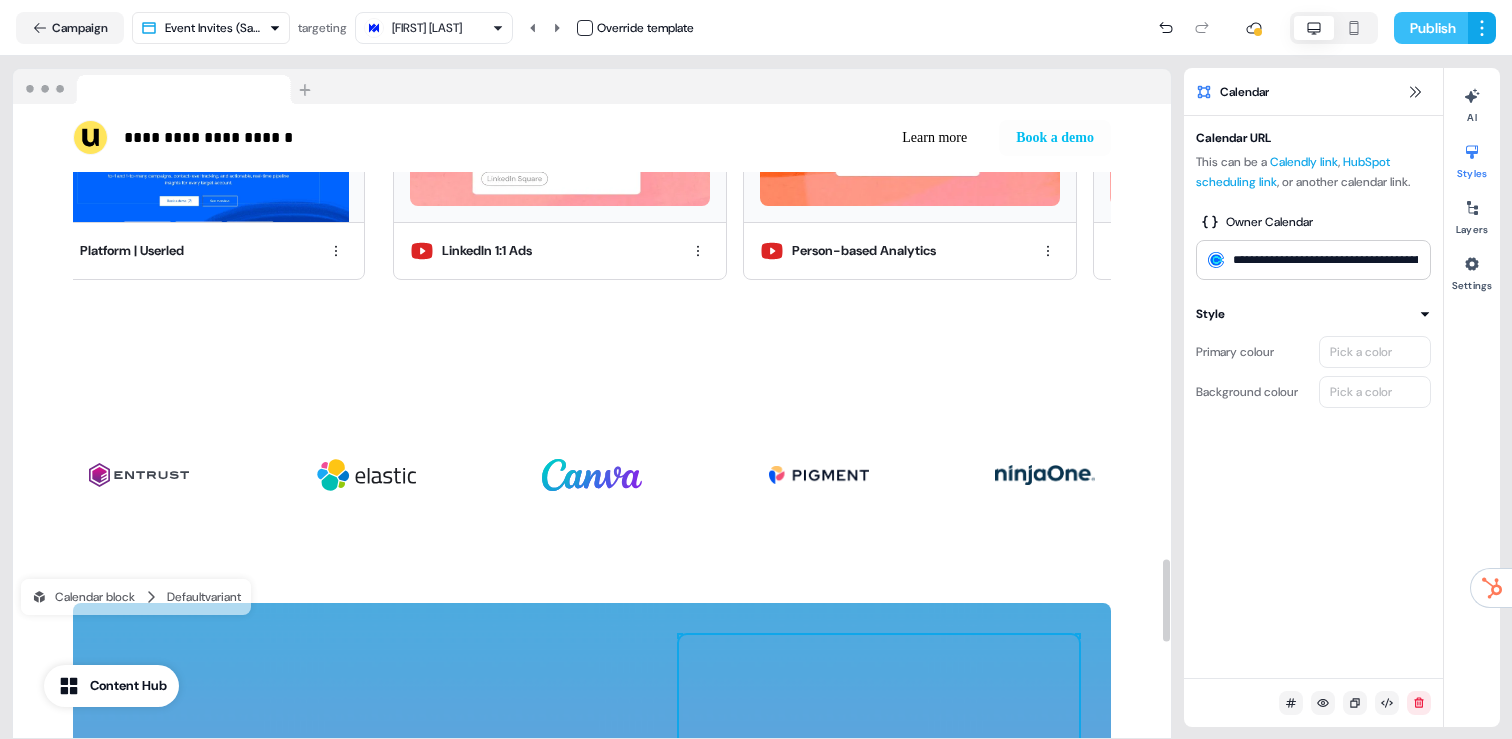 click on "Publish" at bounding box center [1431, 28] 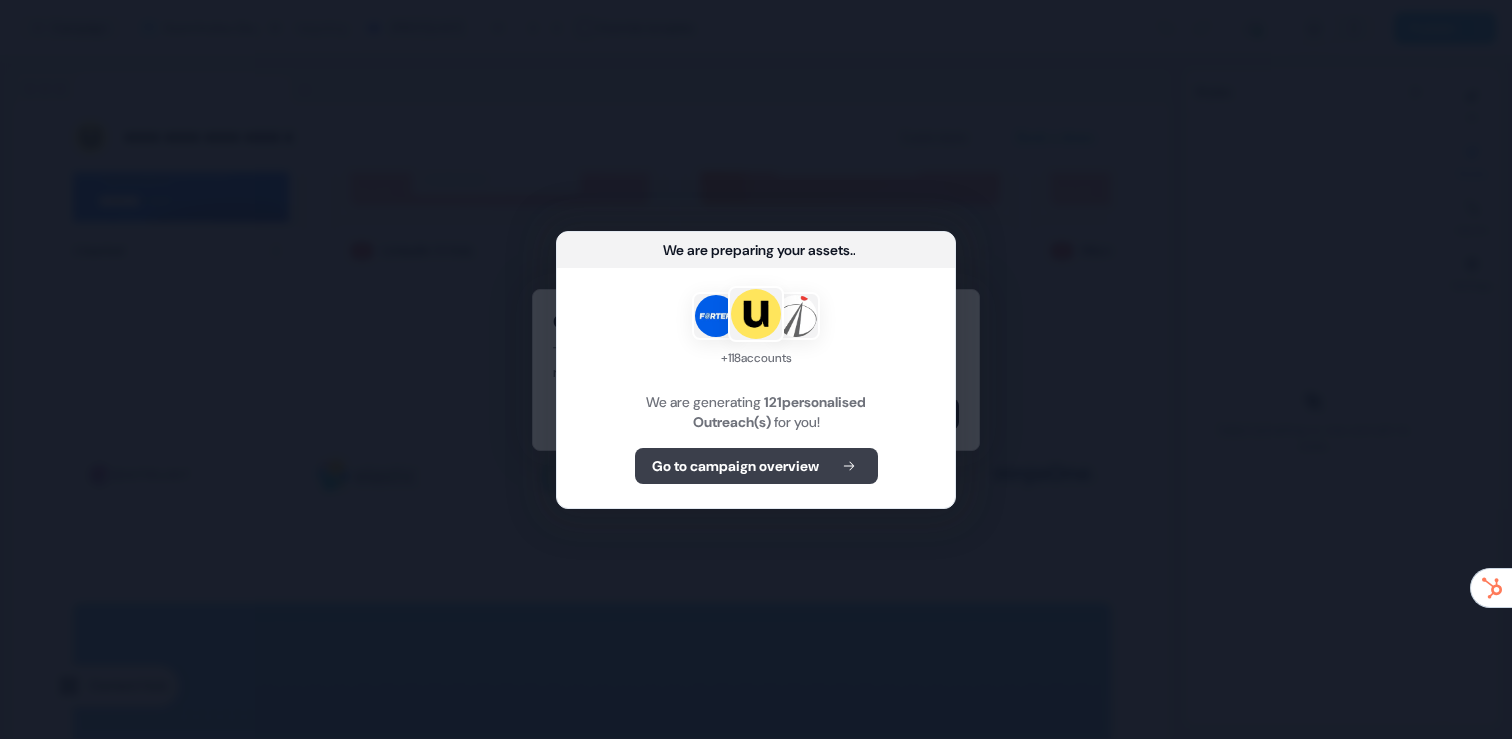 click on "Go to campaign overview" at bounding box center (735, 466) 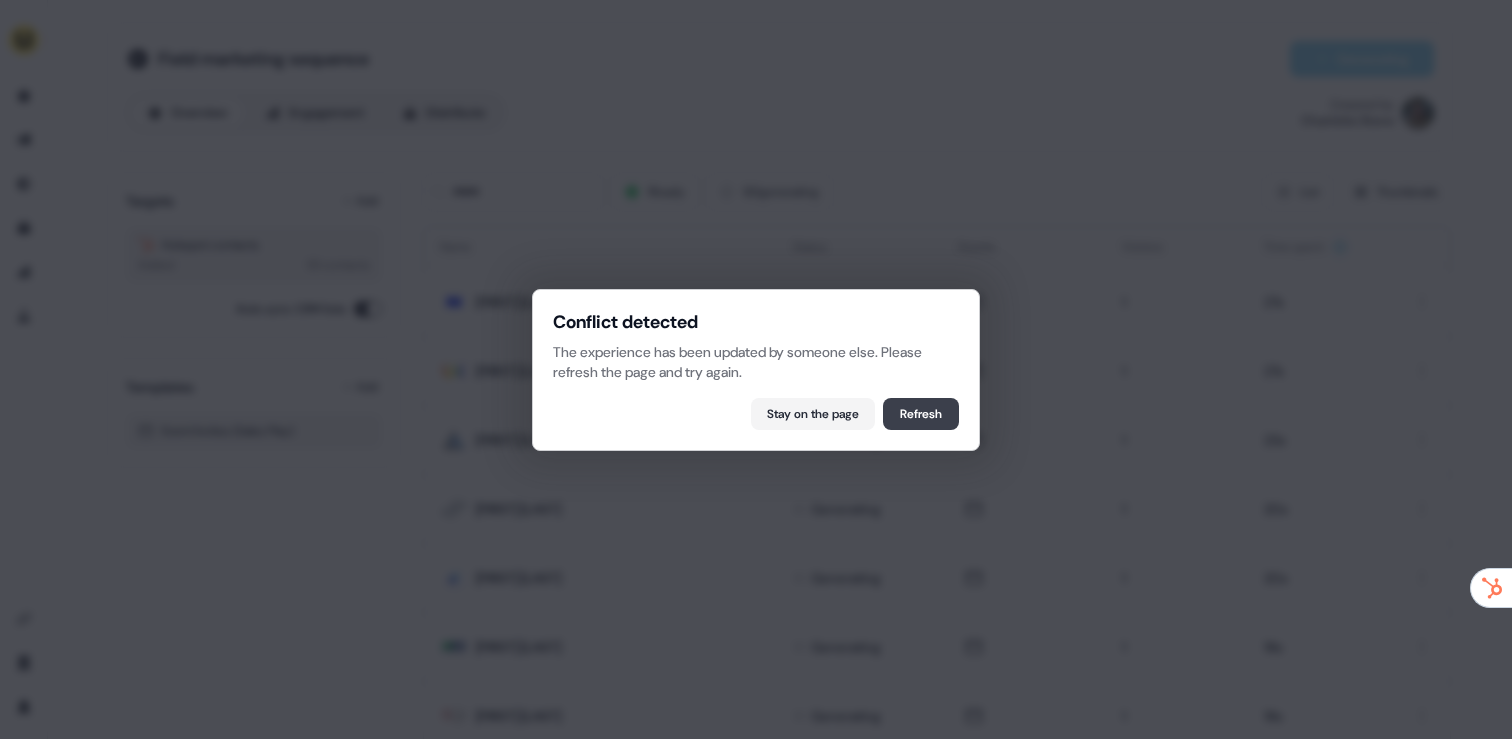 click on "Refresh" at bounding box center (921, 414) 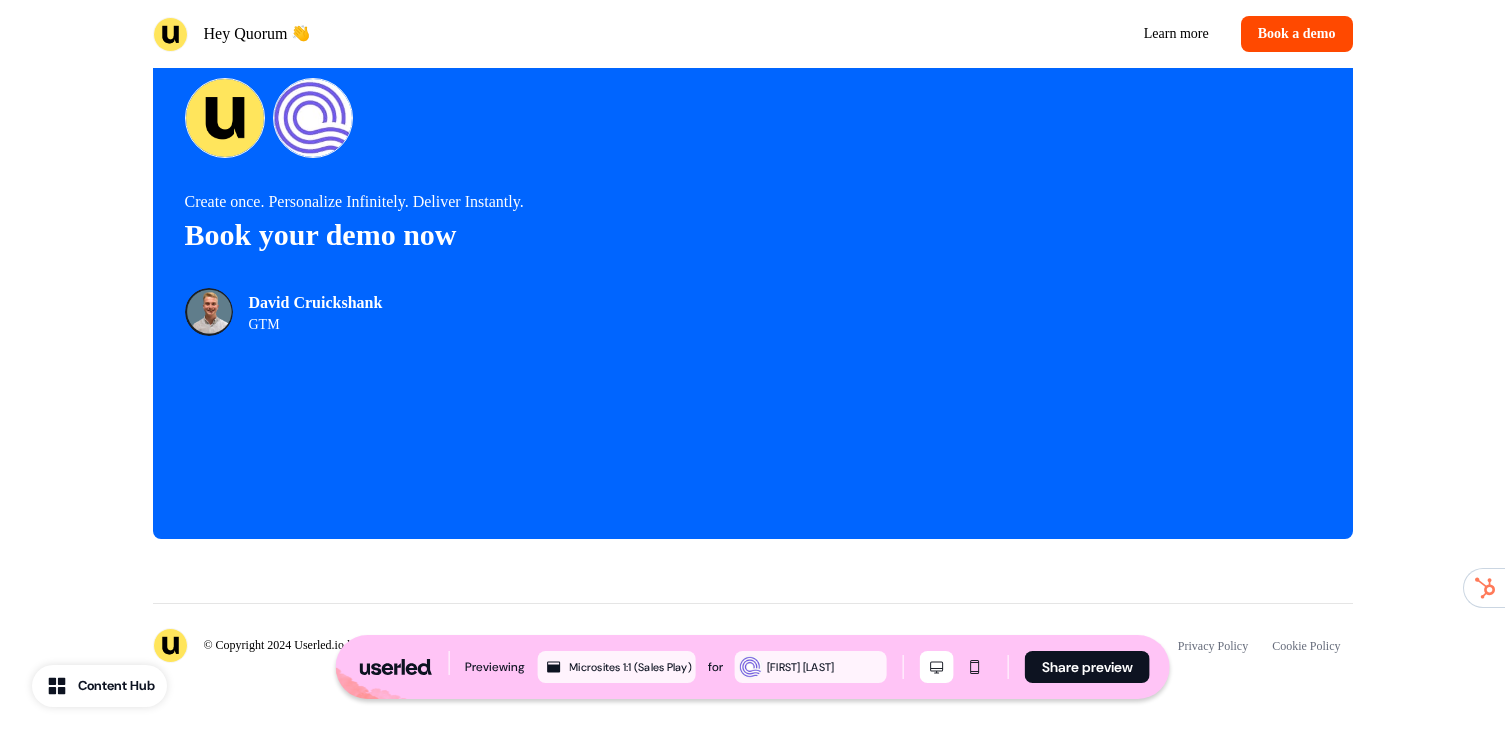 scroll, scrollTop: 4943, scrollLeft: 0, axis: vertical 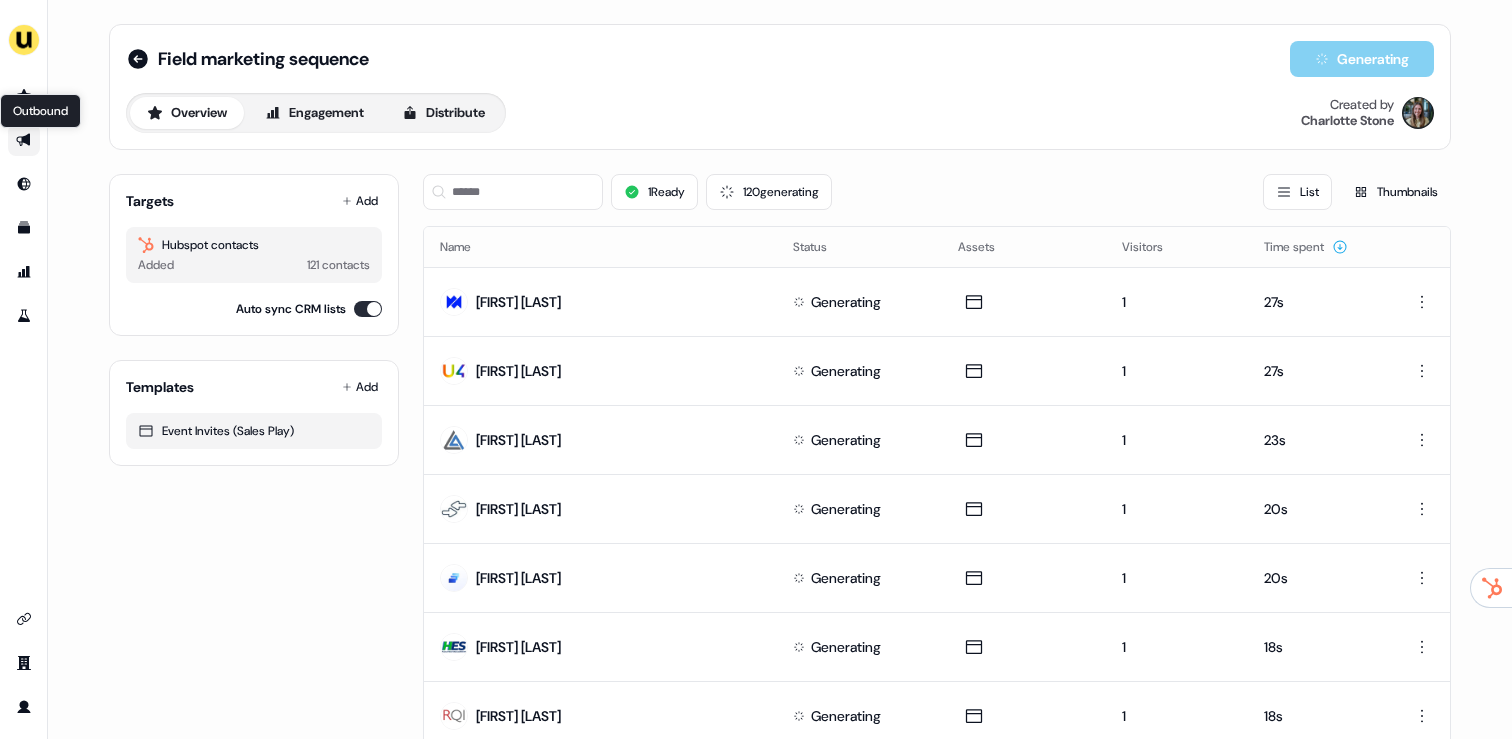 click 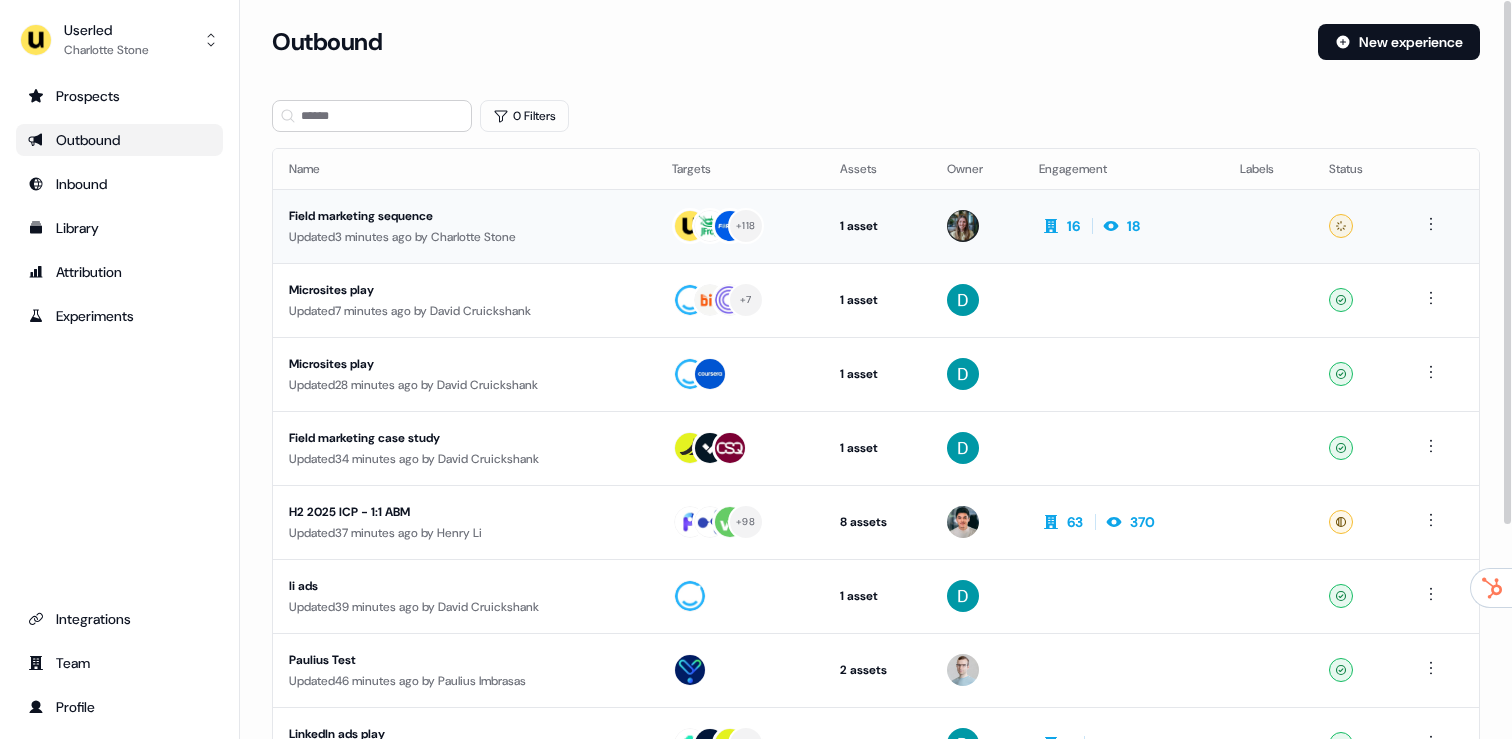 click on "Updated  3 minutes ago   by   Charlotte Stone" at bounding box center (464, 237) 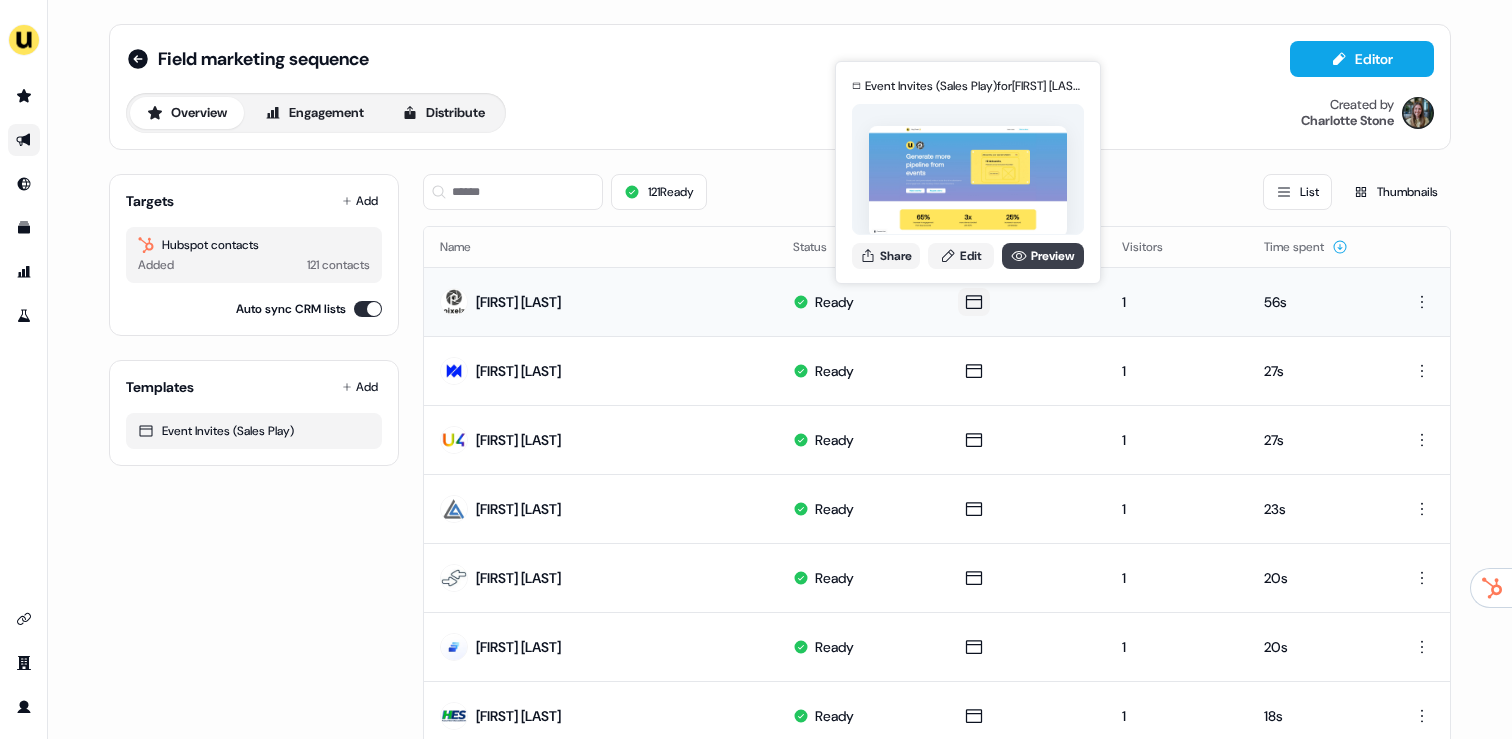 click on "Preview" at bounding box center [1043, 256] 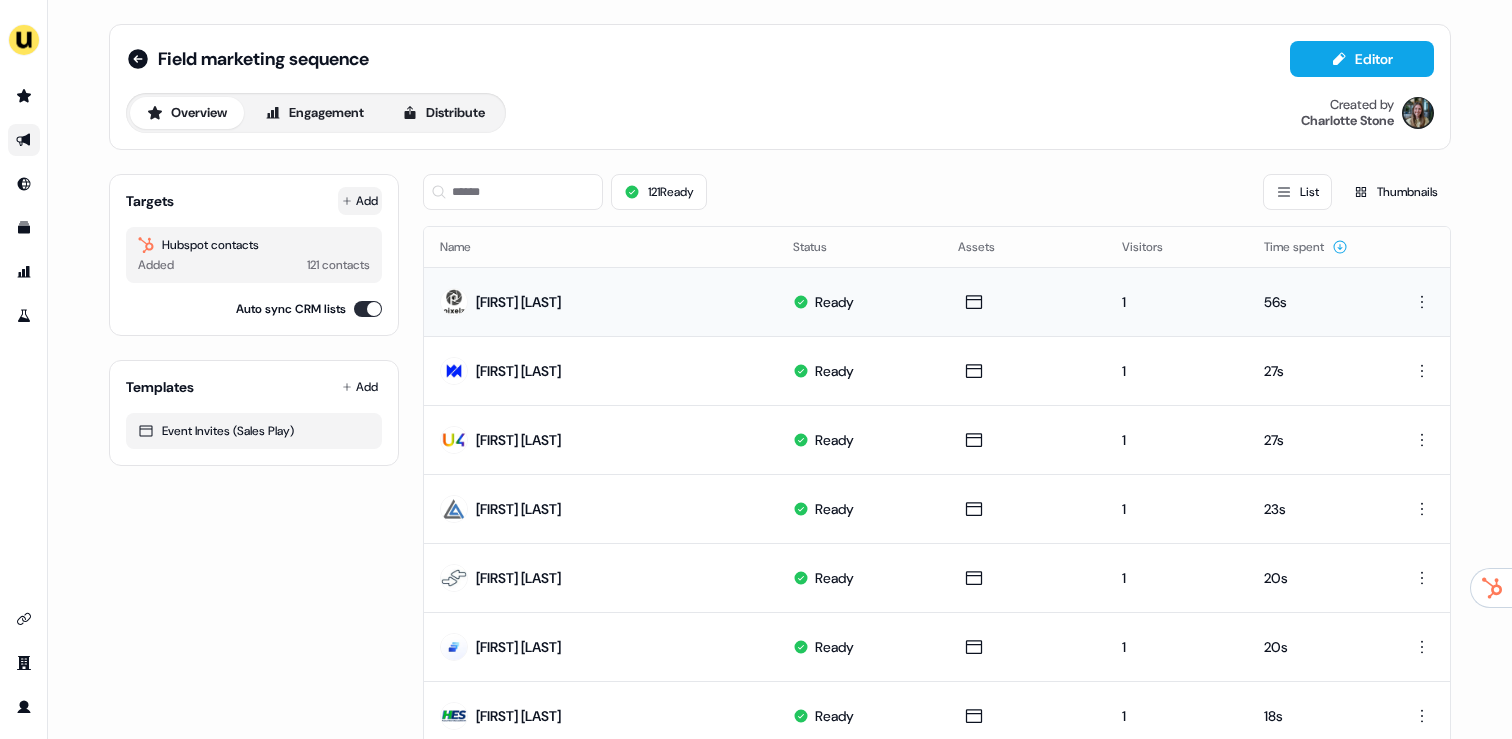 click on "Add" at bounding box center (360, 201) 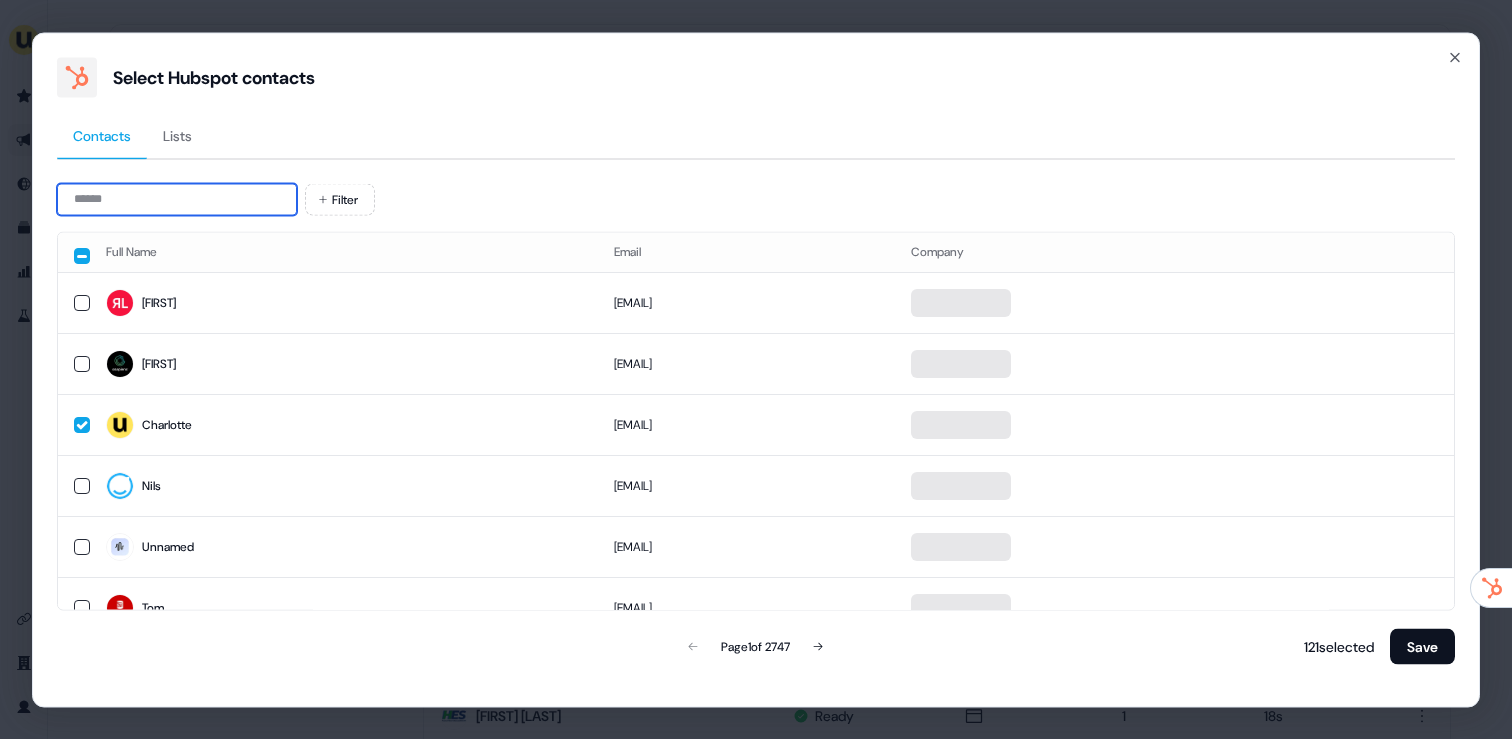 click at bounding box center (177, 199) 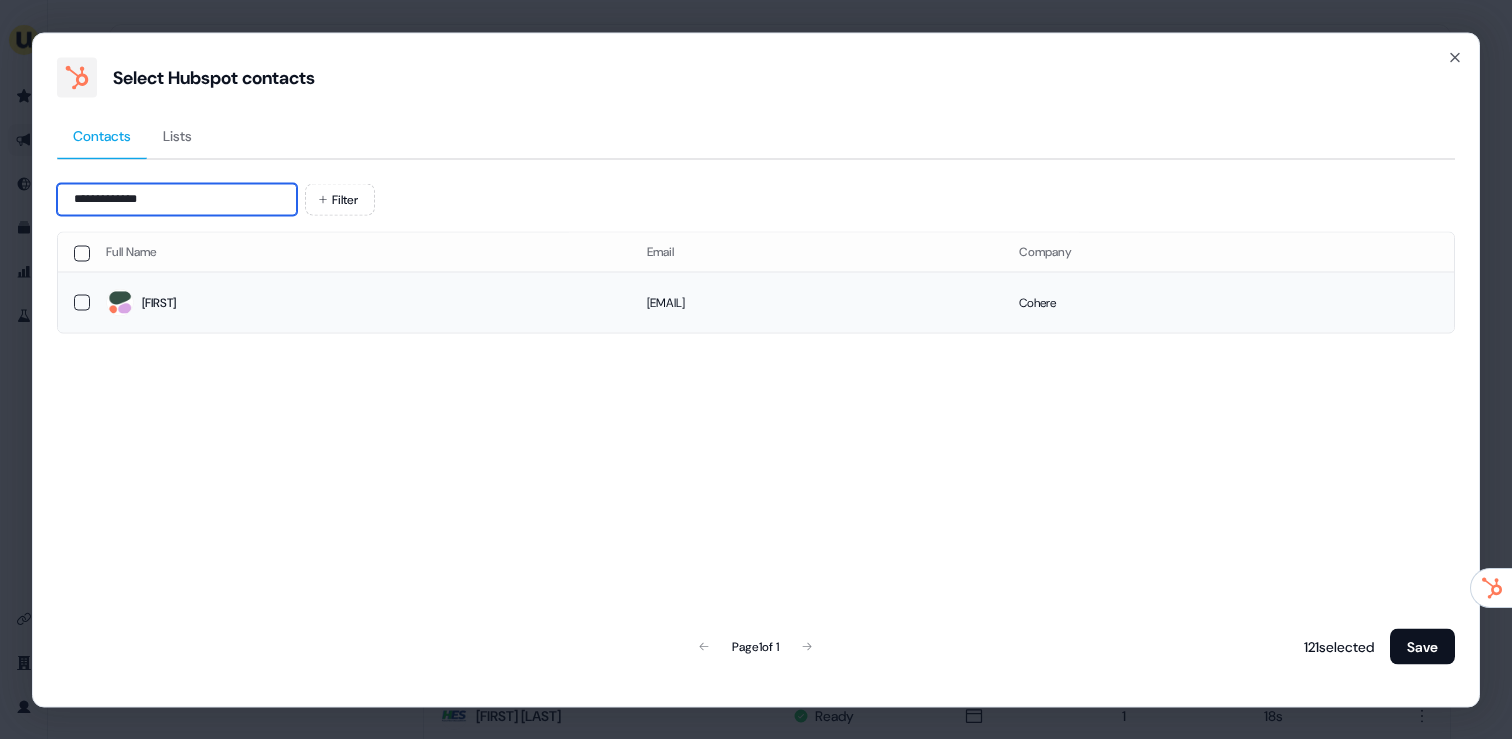 type on "**********" 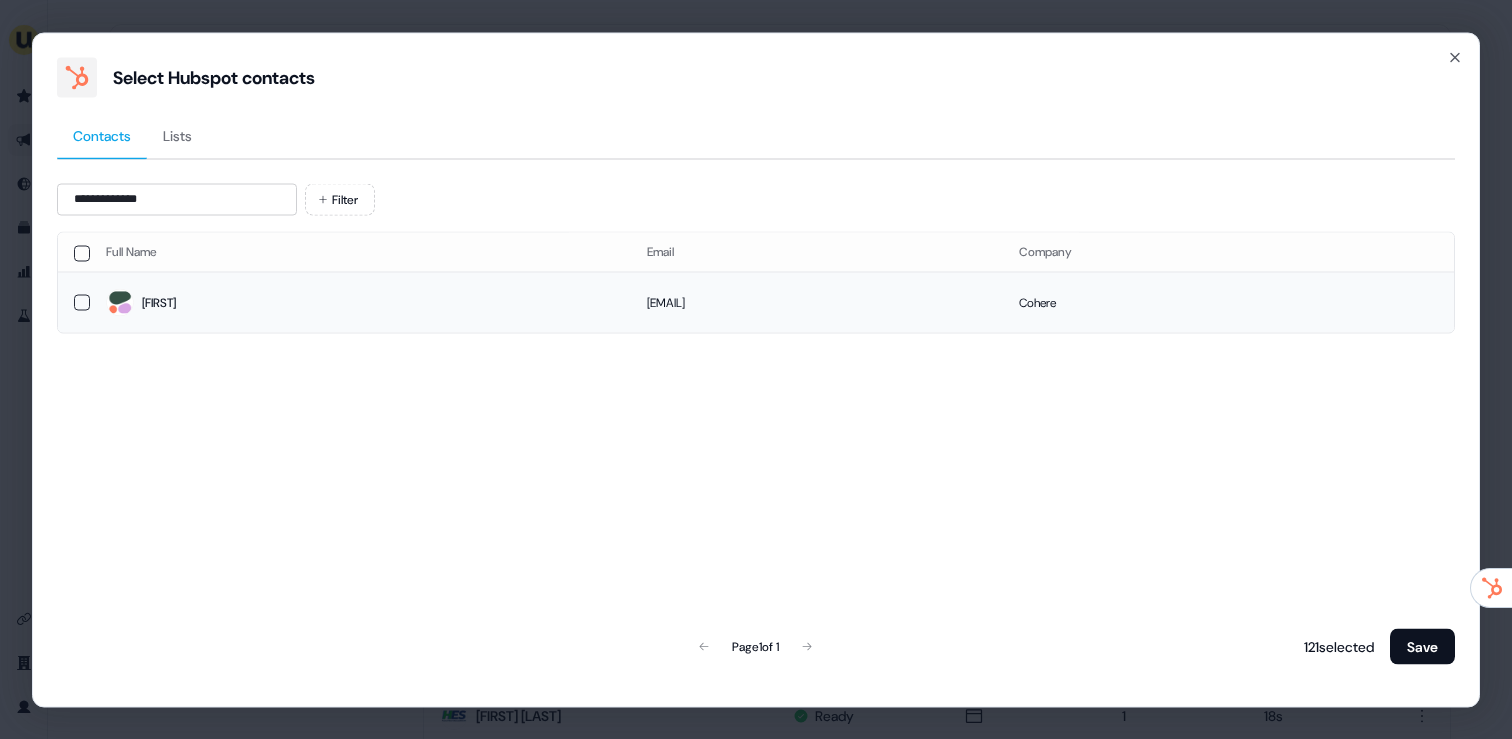 click on "Isabelle" at bounding box center [360, 303] 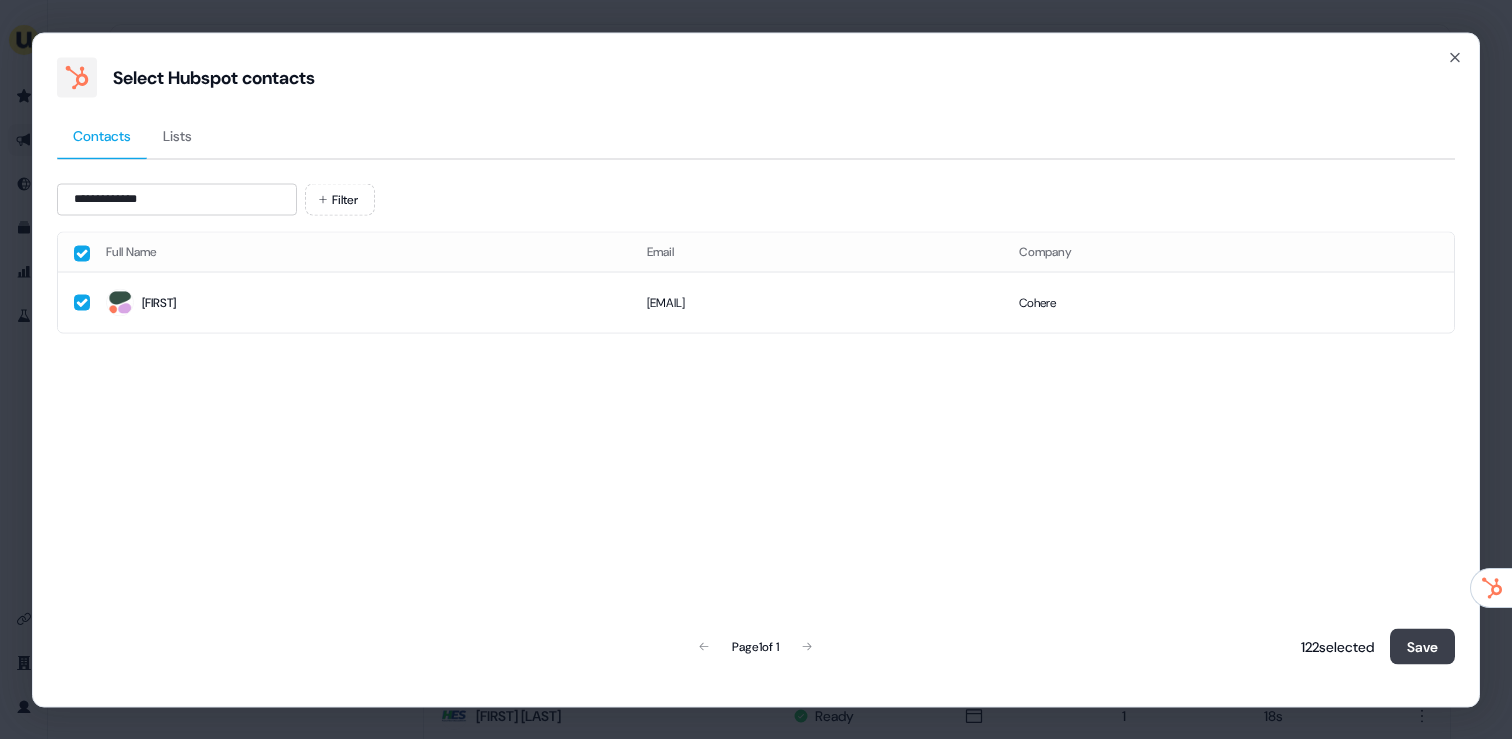 click on "Save" at bounding box center (1422, 646) 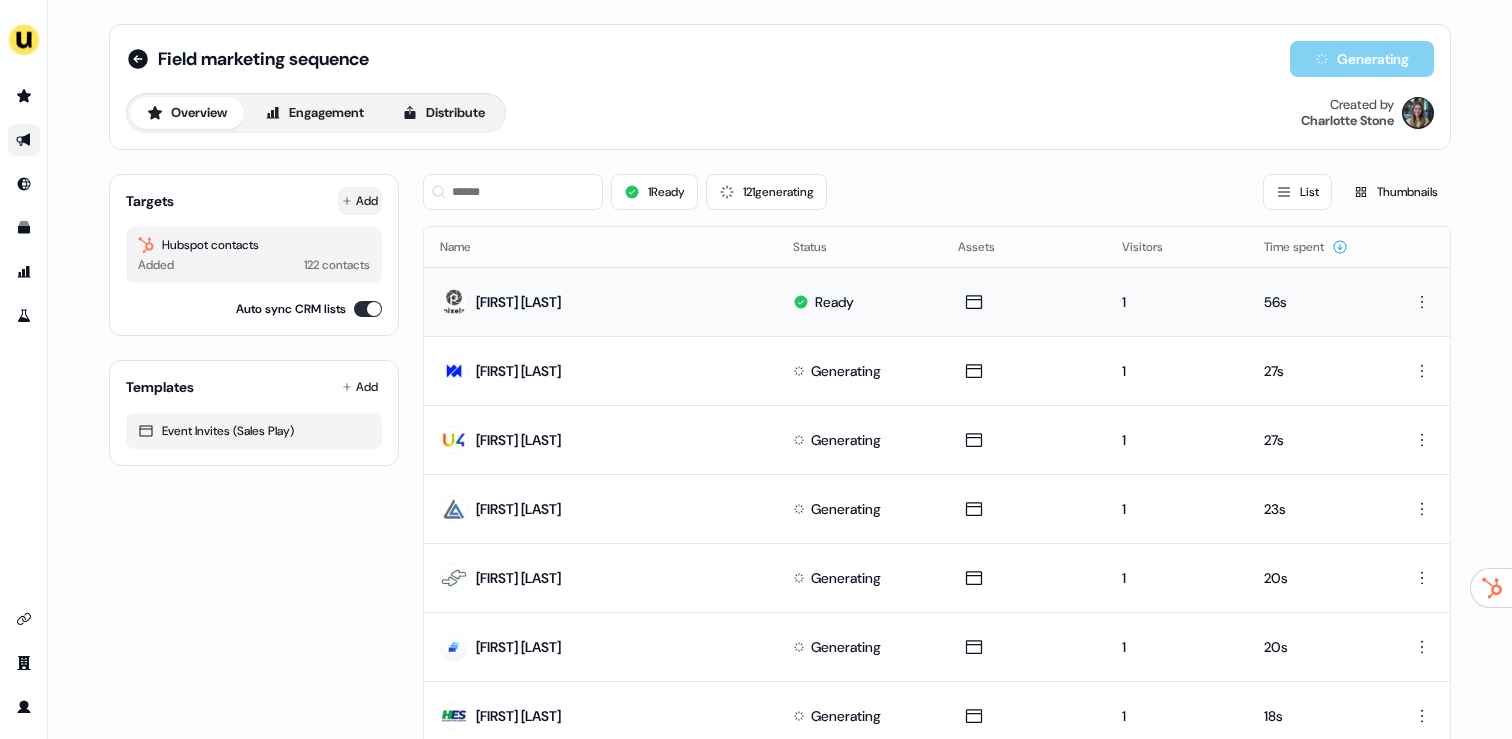 click on "Add" at bounding box center [360, 201] 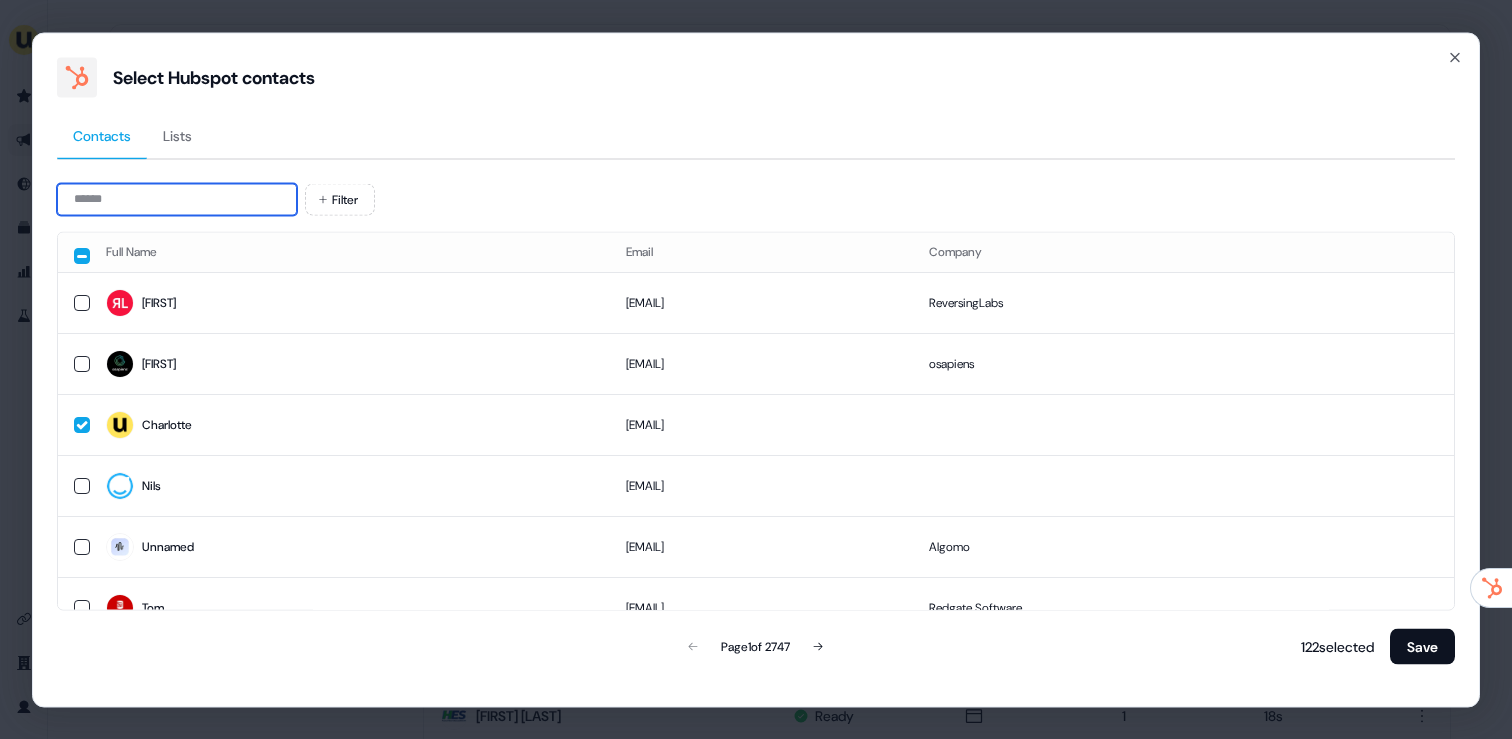 click at bounding box center [177, 199] 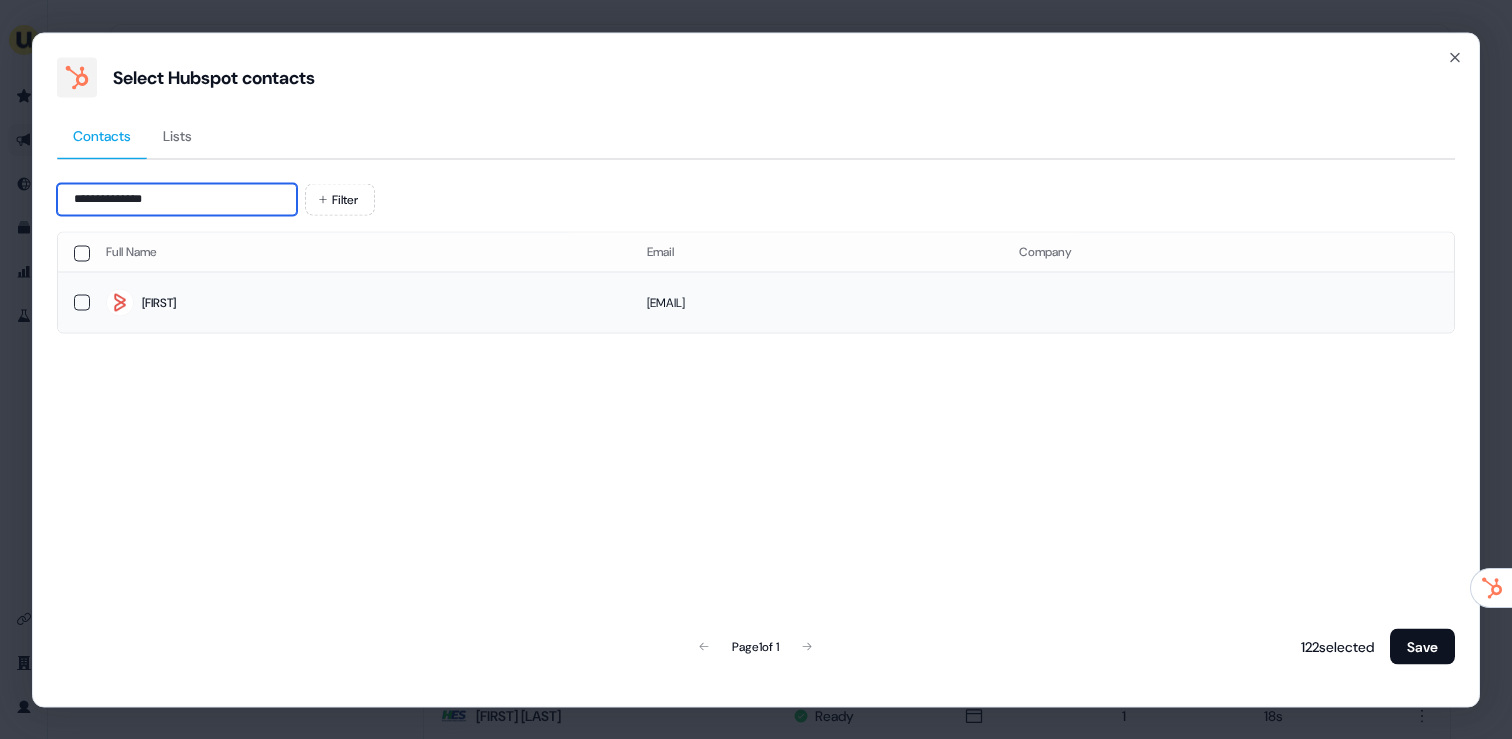 type on "**********" 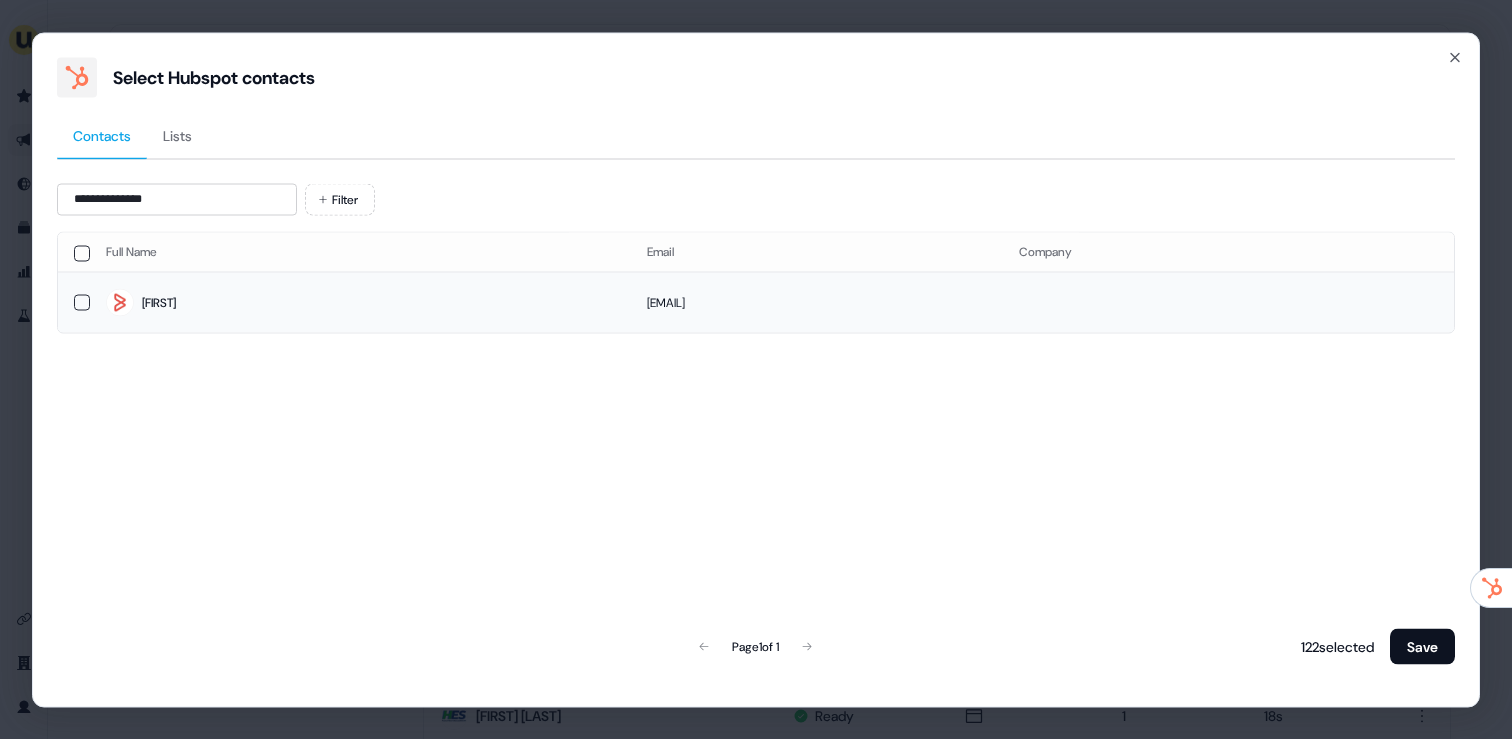 click on "Jay" at bounding box center (360, 303) 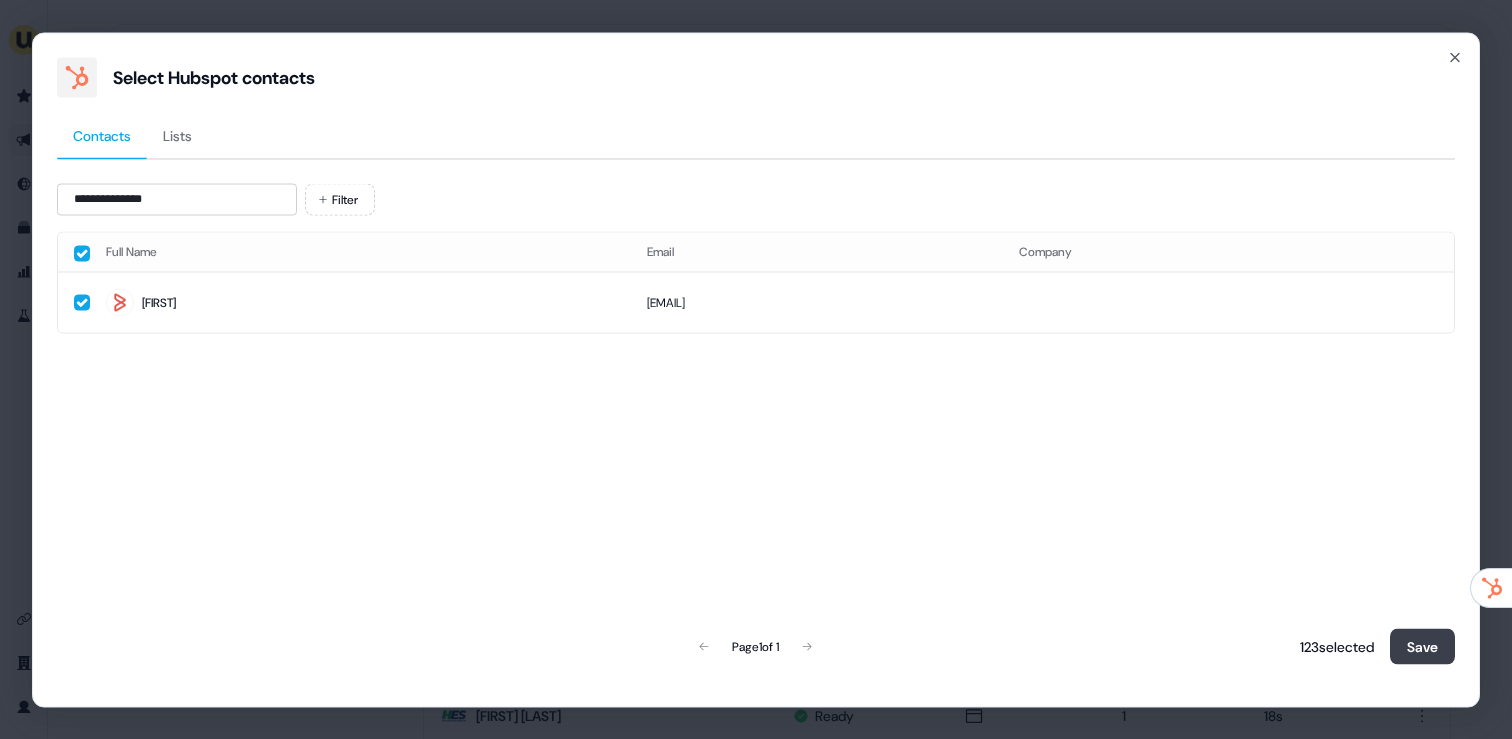 click on "Save" at bounding box center (1422, 646) 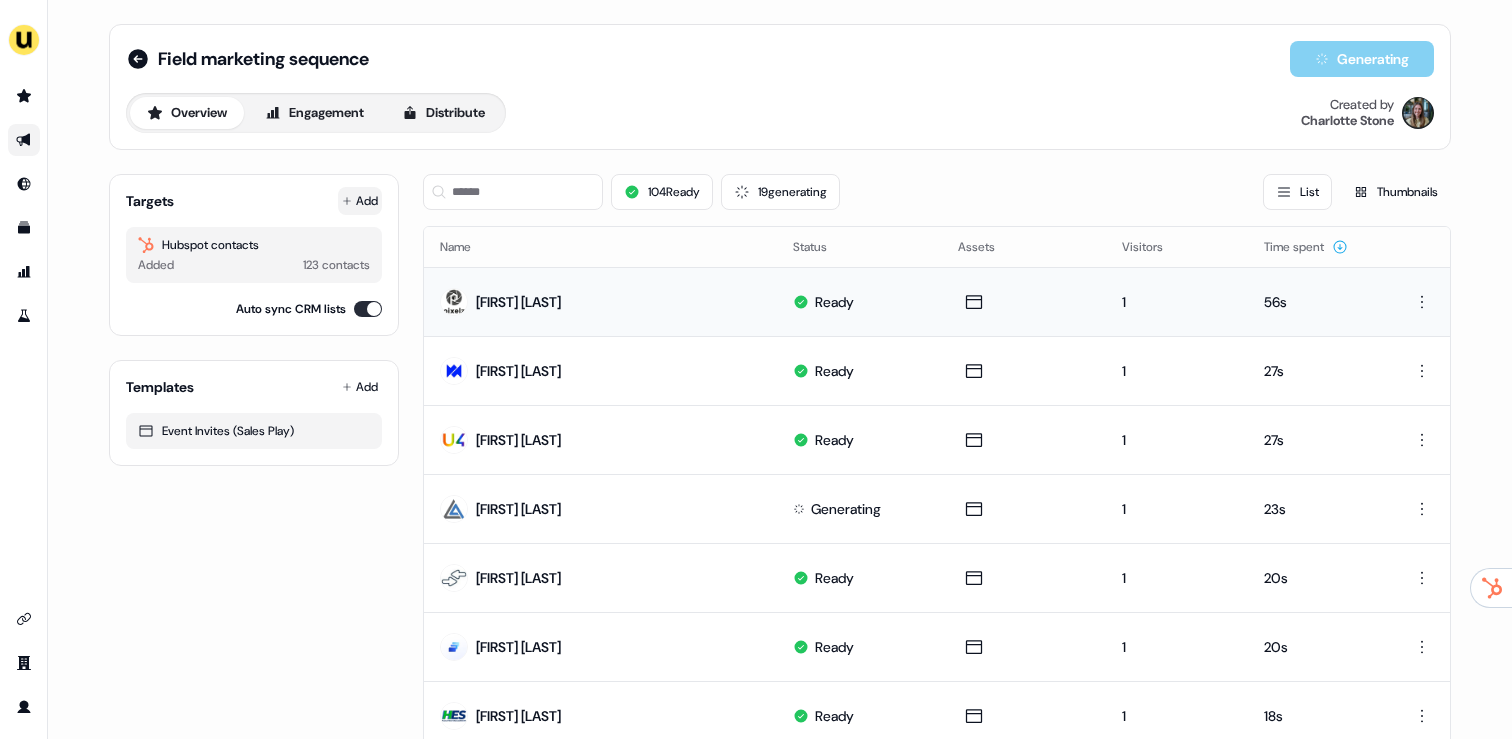click on "Add" at bounding box center (360, 201) 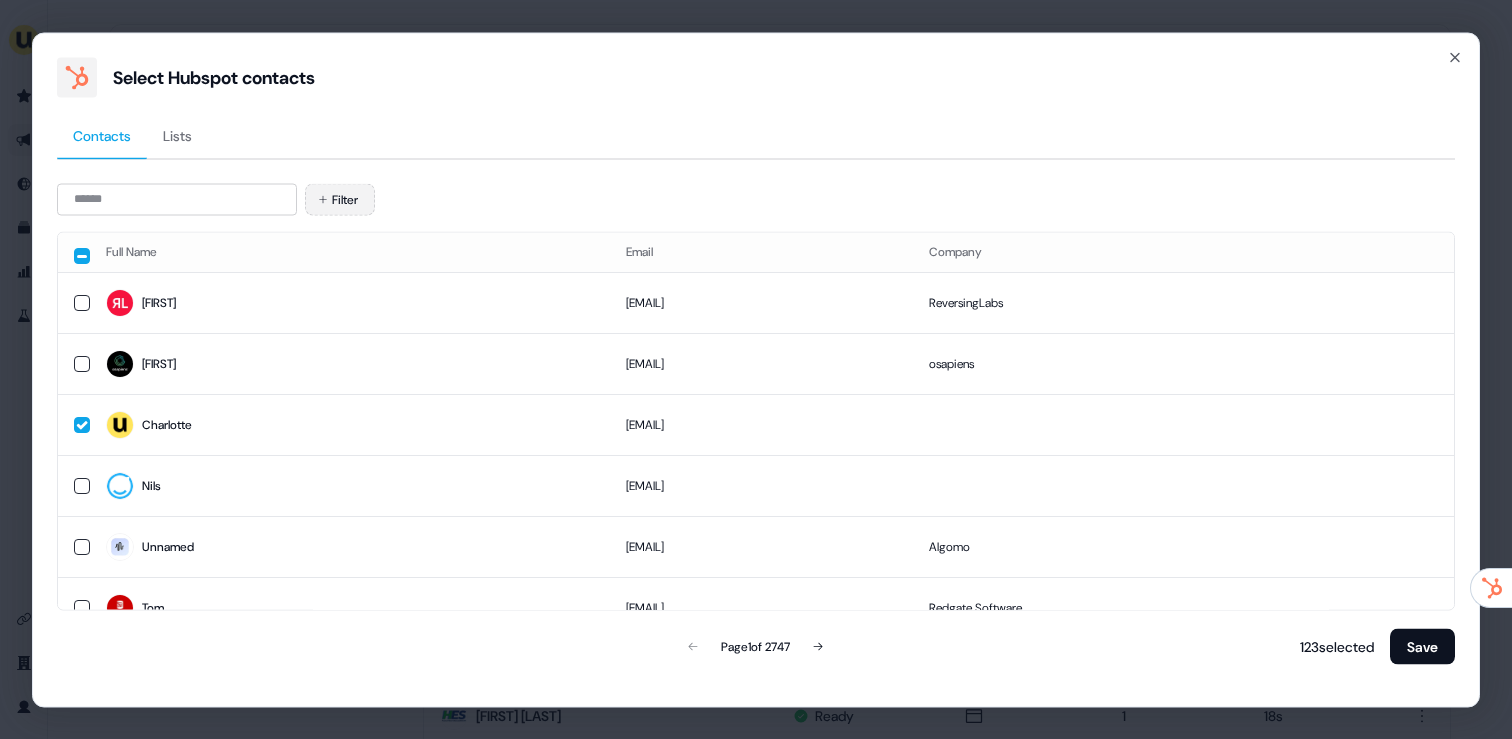 click on "Filter" at bounding box center (340, 199) 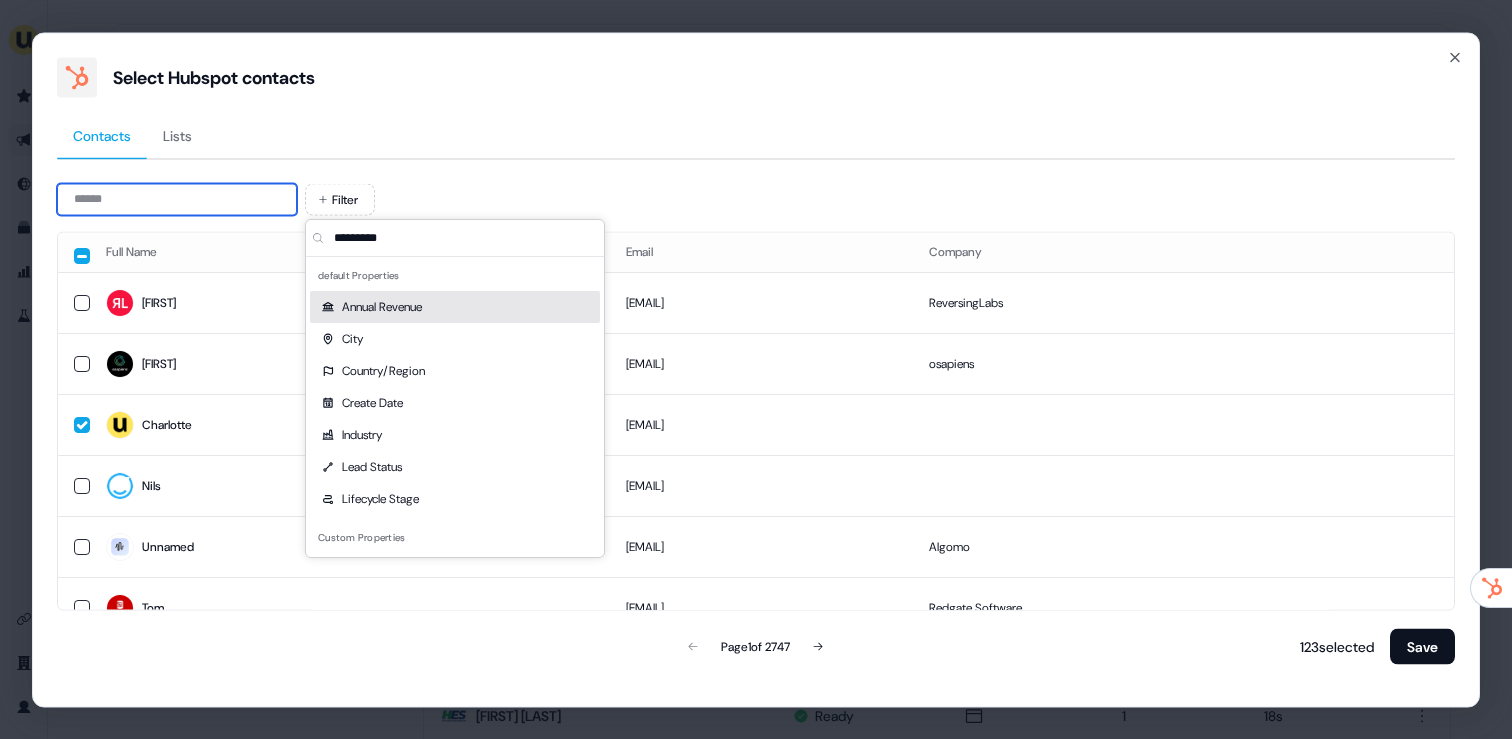 click at bounding box center (177, 199) 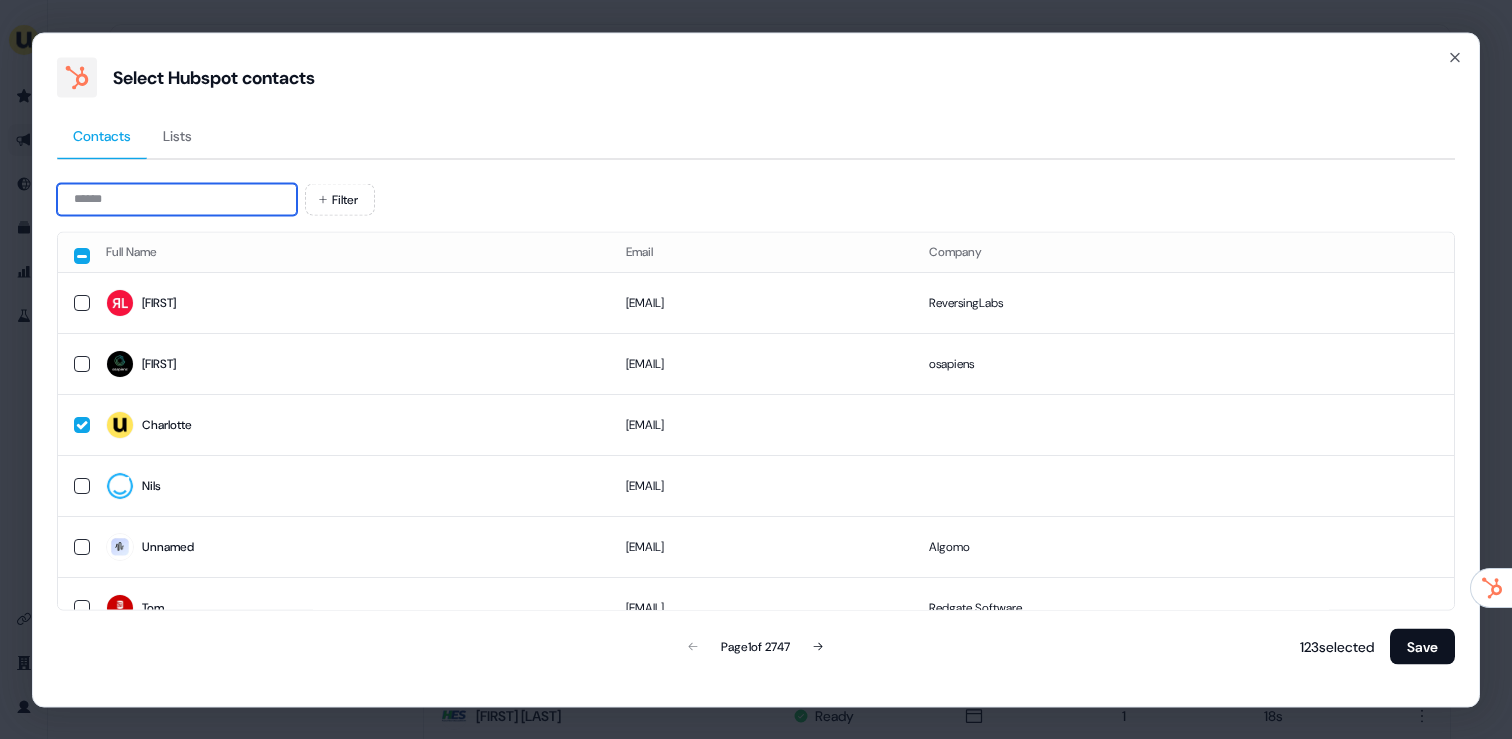 paste on "*********" 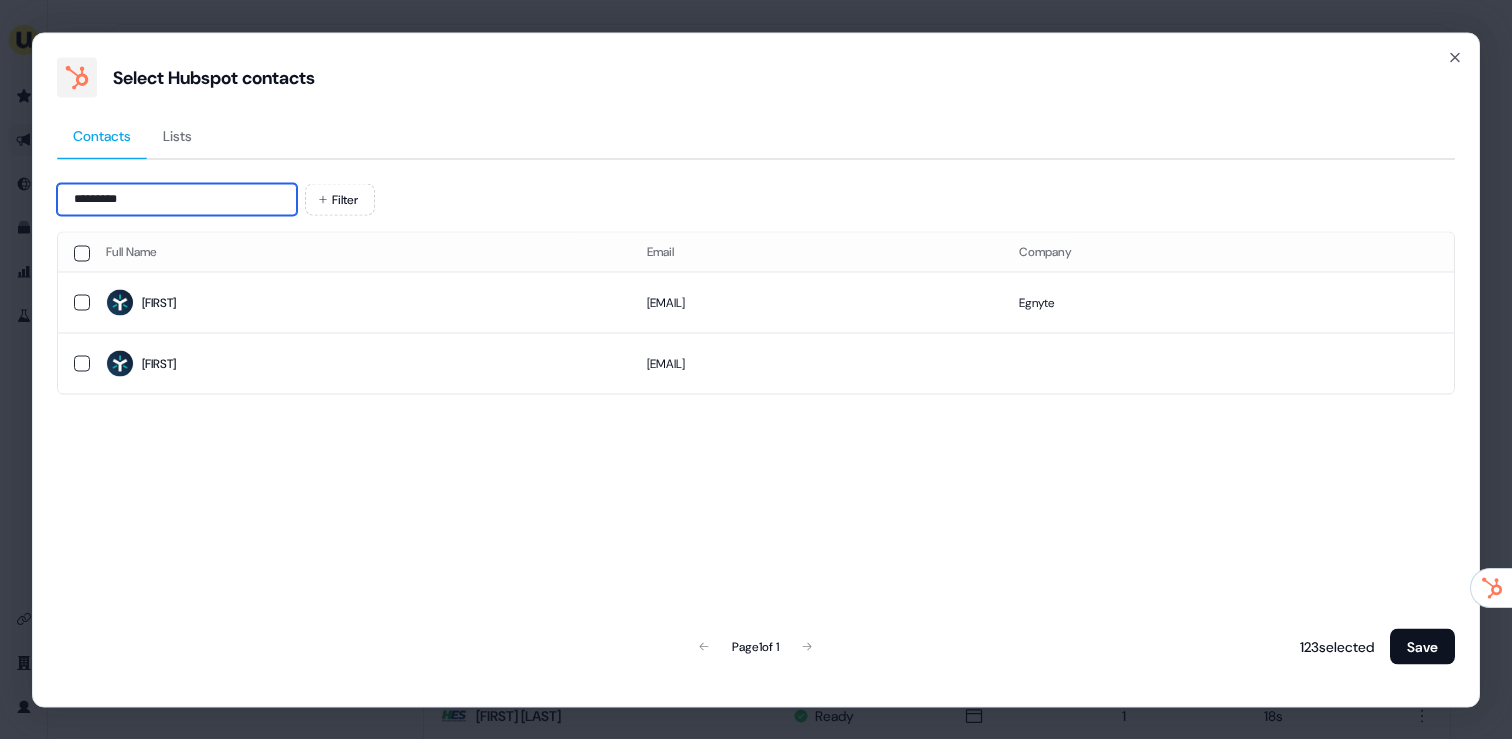 type on "*********" 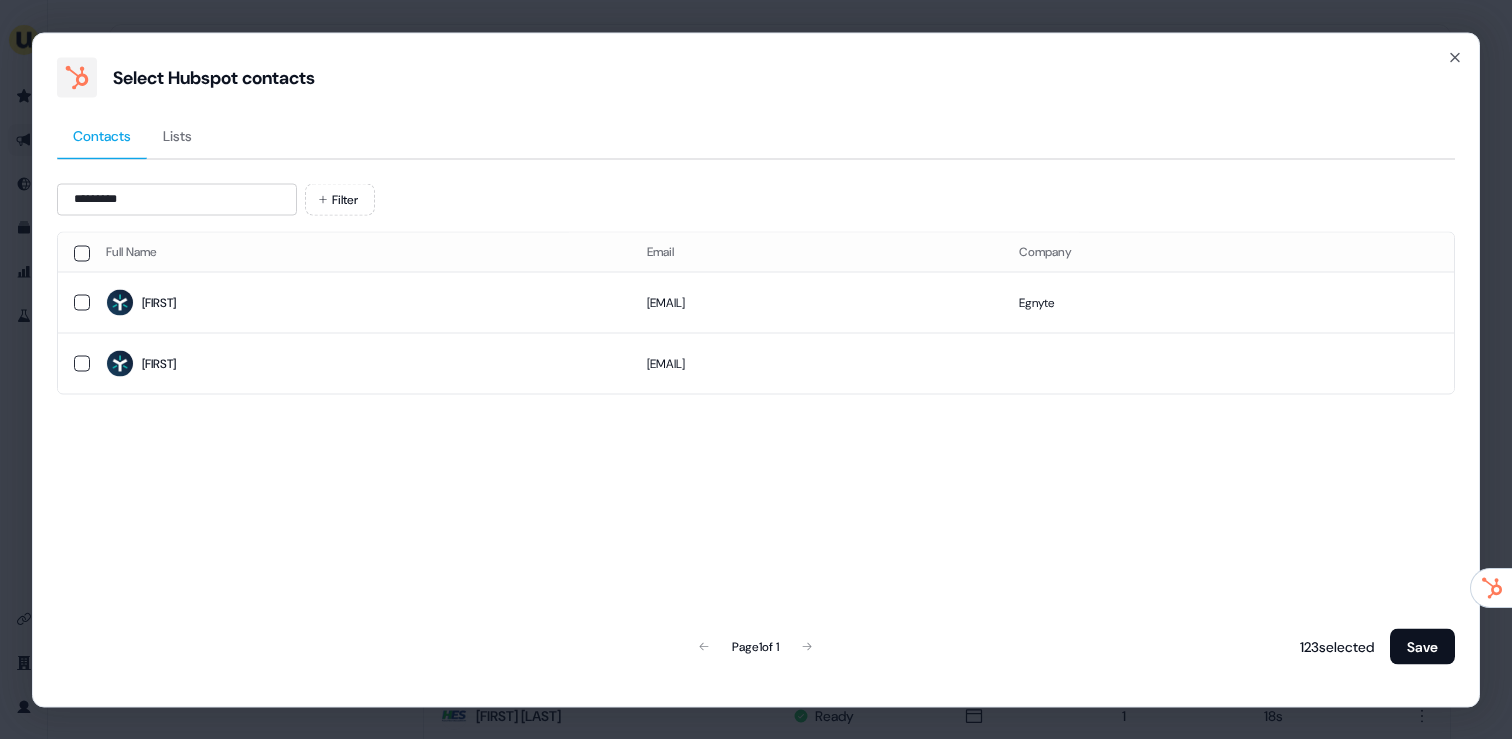 click on "Abbas" at bounding box center [360, 302] 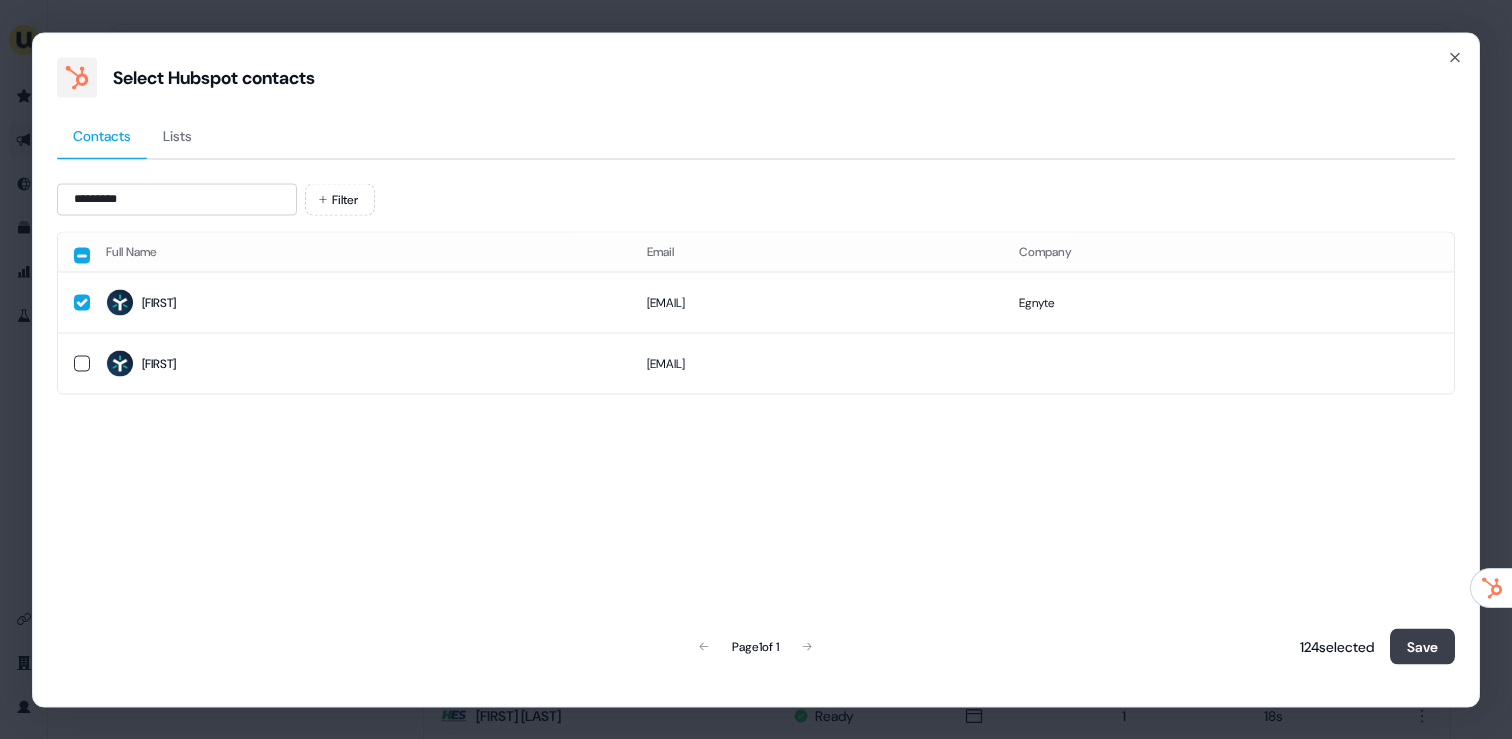click on "Save" at bounding box center [1422, 646] 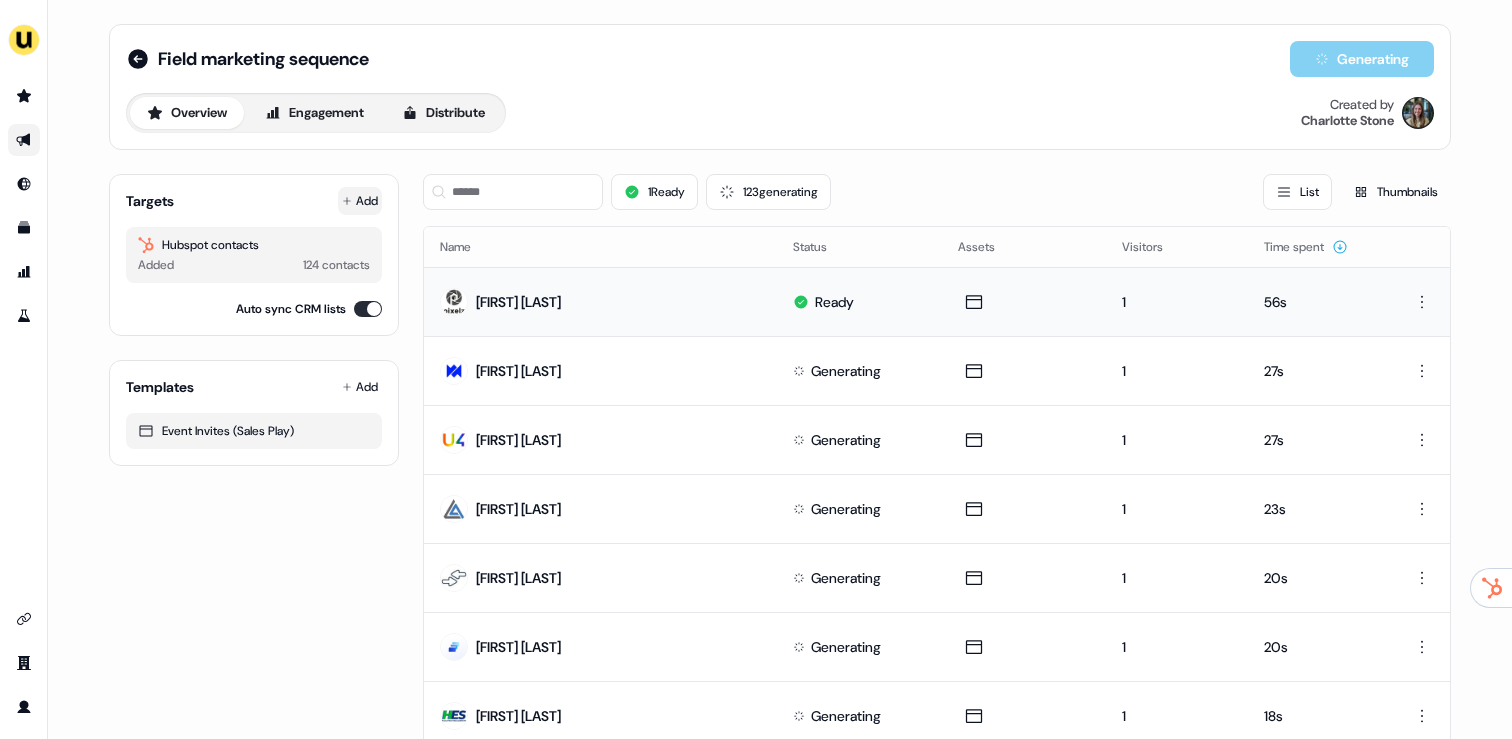 click on "Add" at bounding box center (360, 201) 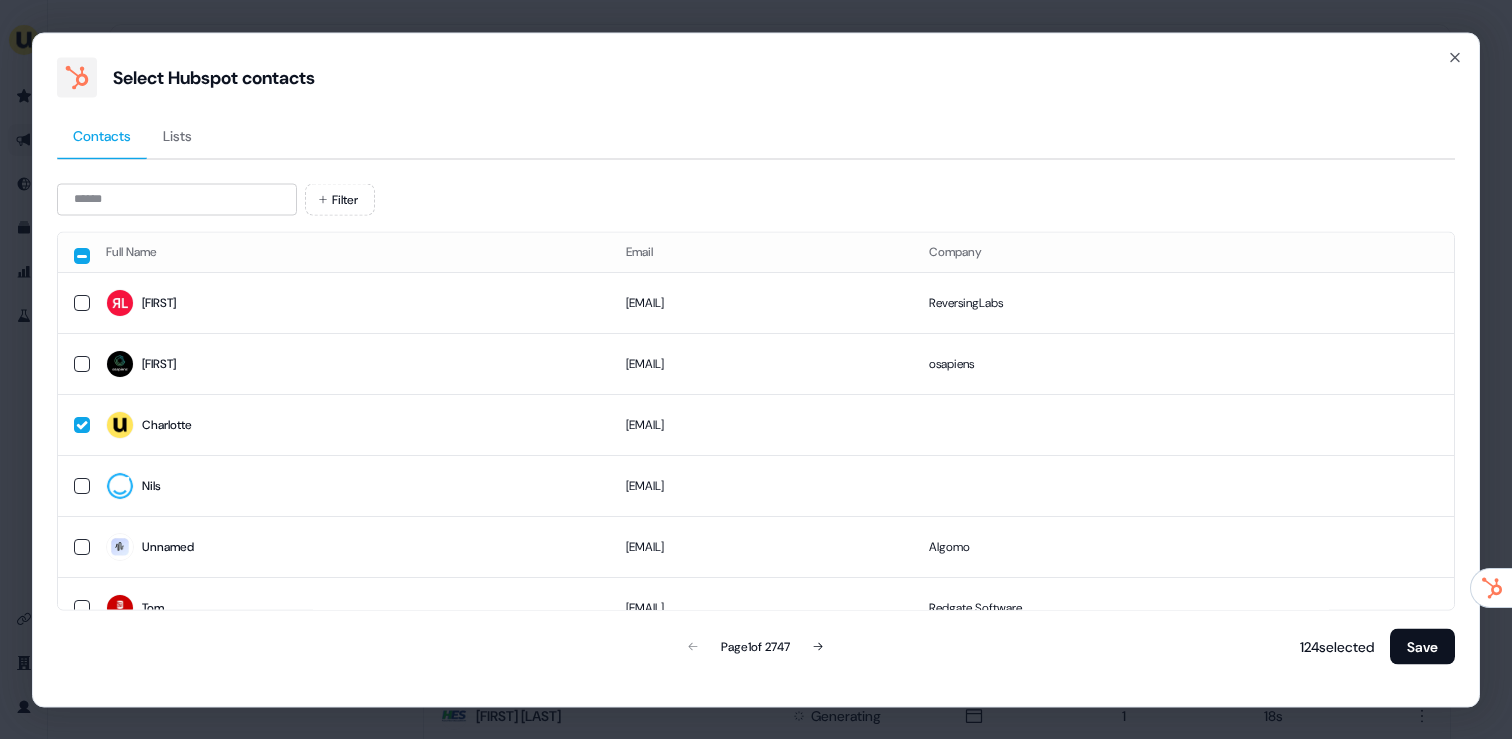 click on "Filter Full Name Email Company Christina christina.lyle@reversinglabs.com ReversingLabs Dunja dunja.riehemann@osapiens.com osapiens Charlotte charlotte@userled.io Nils nils.herrmann@staffbase.com Unnamed paul@algomo.com Algomo Tom tom.russell@red-gate.com Redgate Software Lindsay lindsay.gattis@red-gate.com Kate kate.duggan@red-gate.com Redgate Software Jo joanne.ford@red-gate.com Redgate Software Fiona fiona.black@red-gate.com Redgate Software Page  1  of 2747 124  selected Save" at bounding box center (756, 424) 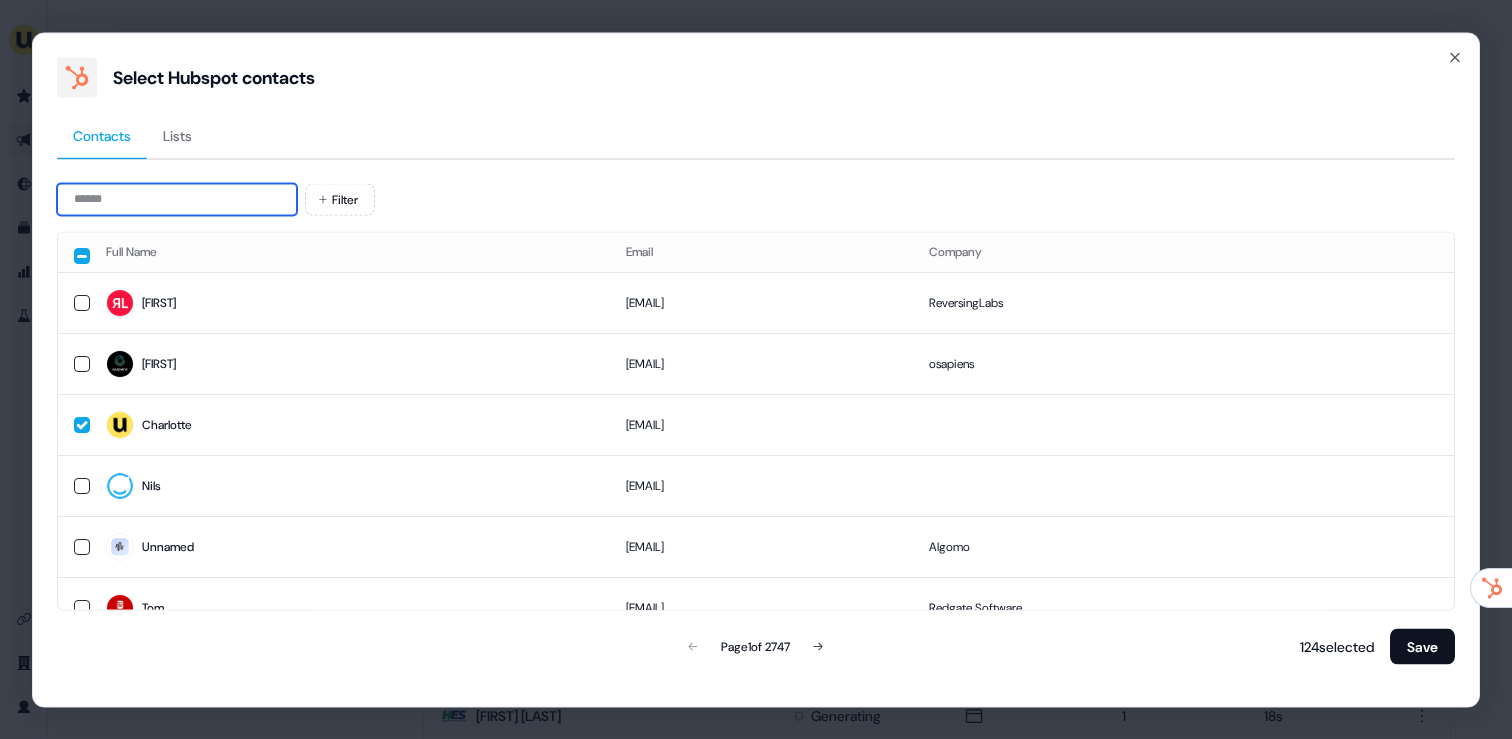 click at bounding box center (177, 199) 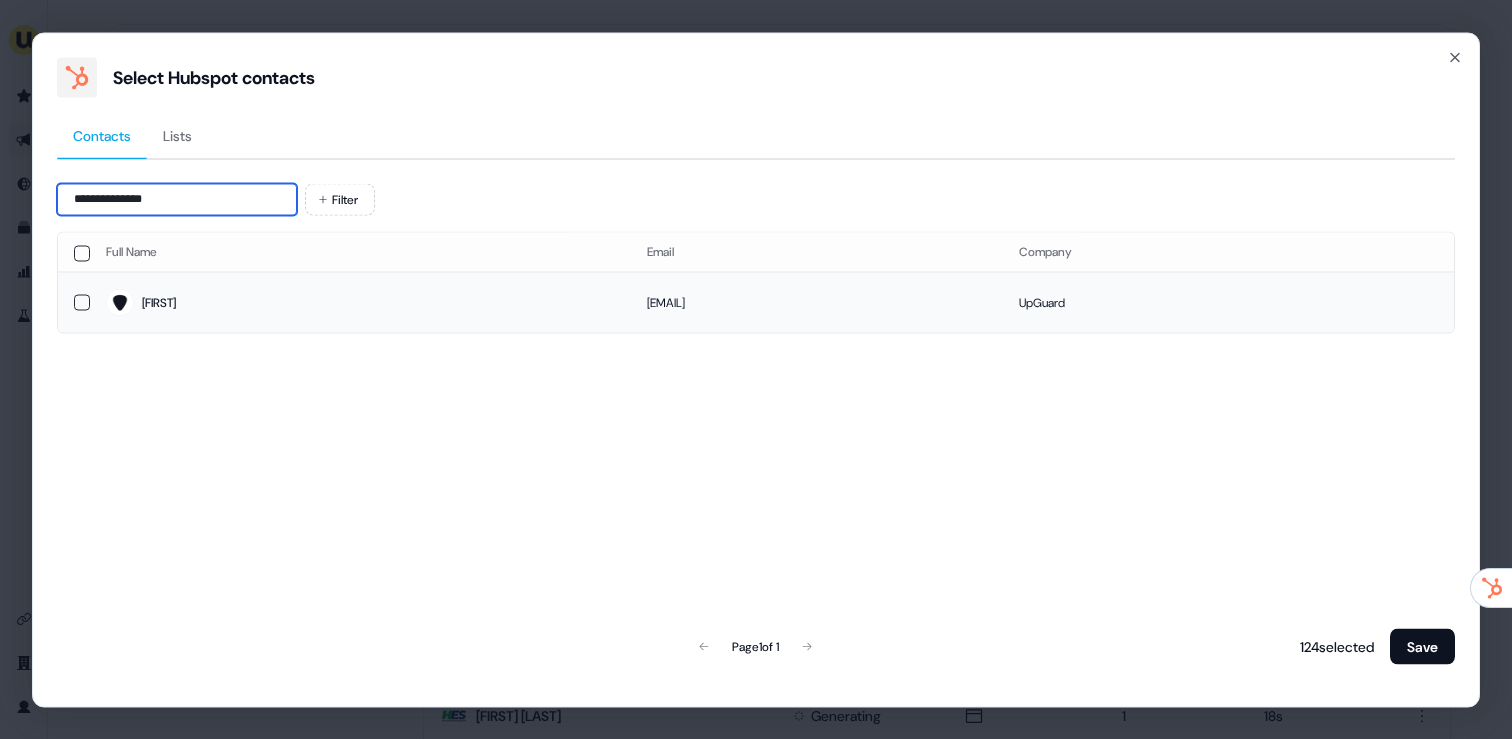 type on "**********" 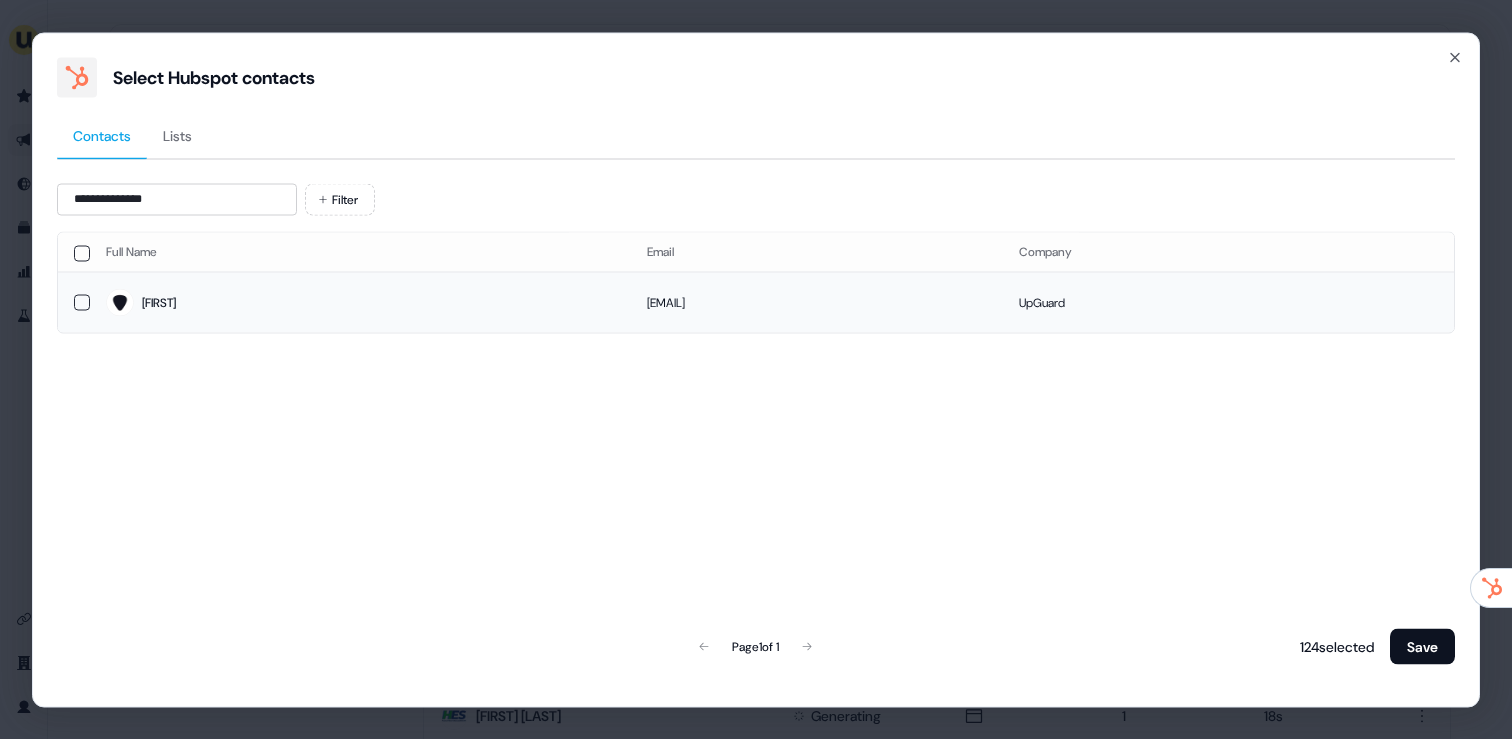 drag, startPoint x: 300, startPoint y: 284, endPoint x: 310, endPoint y: 289, distance: 11.18034 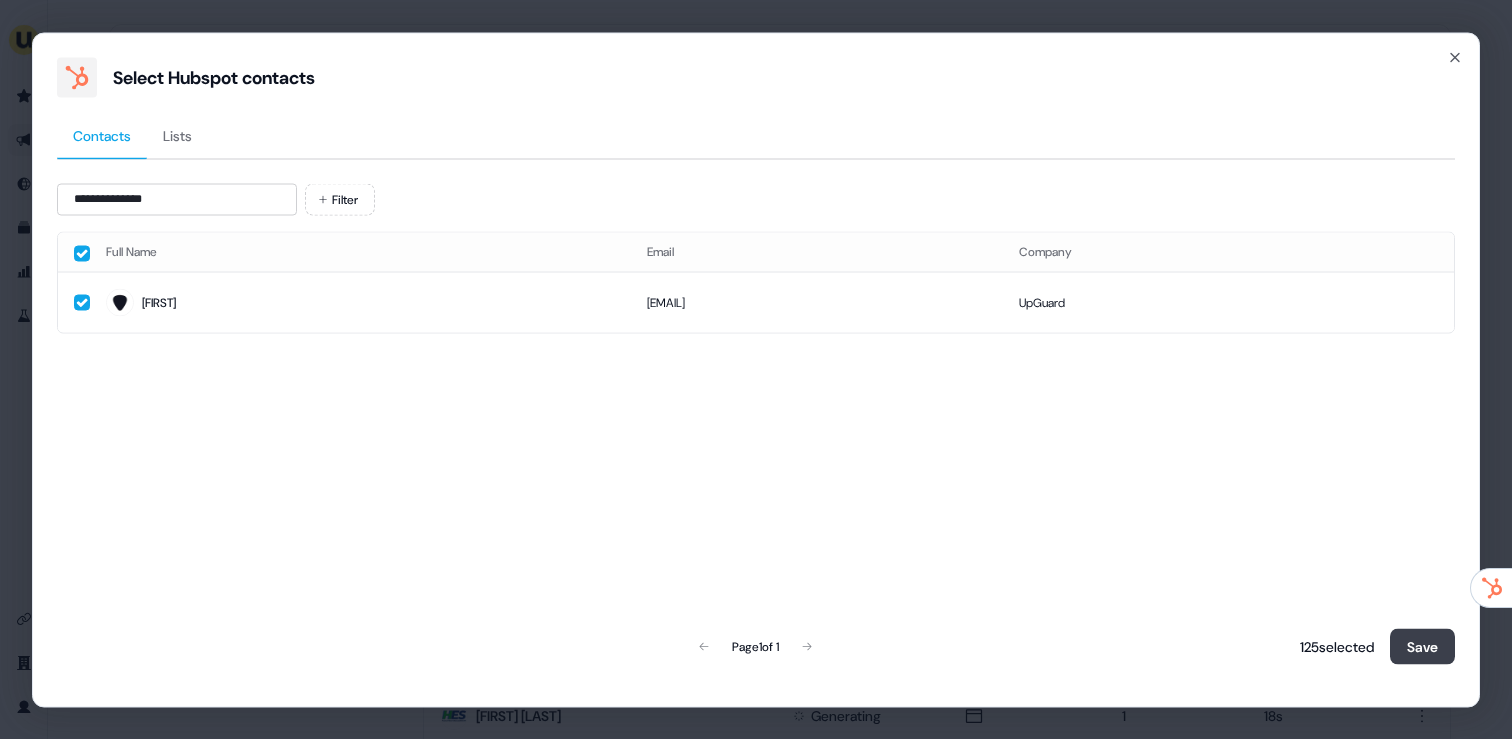 click on "Save" at bounding box center [1422, 646] 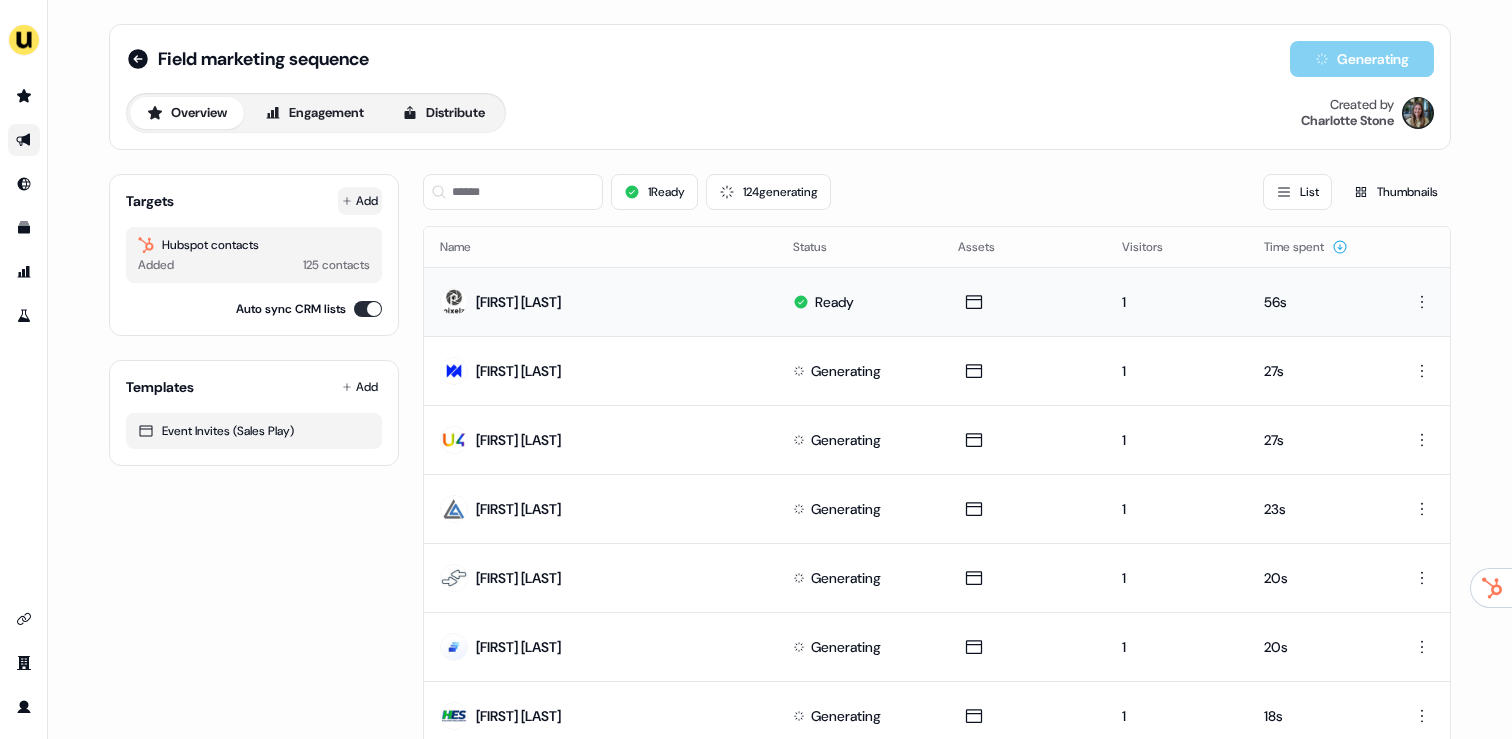 click on "Add" at bounding box center [360, 201] 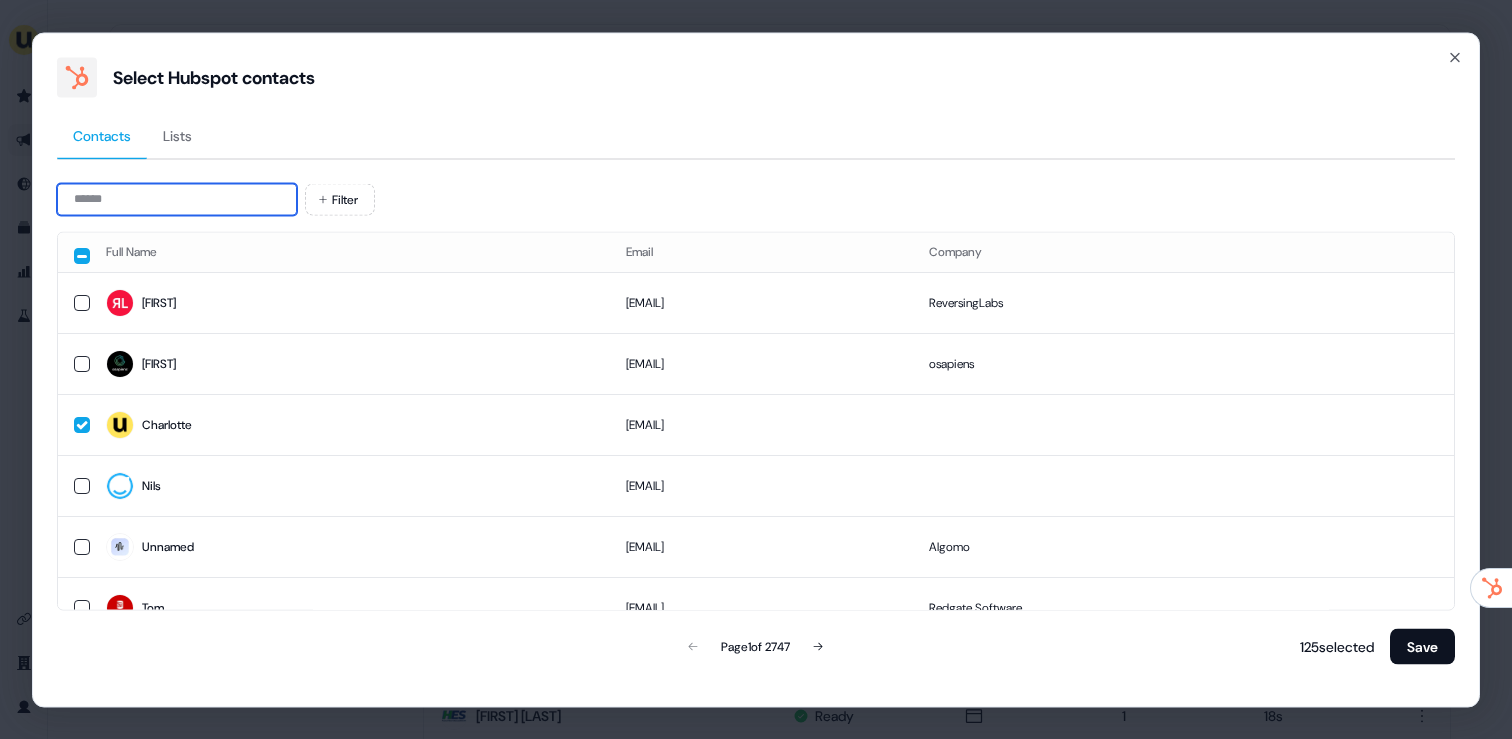 click at bounding box center (177, 199) 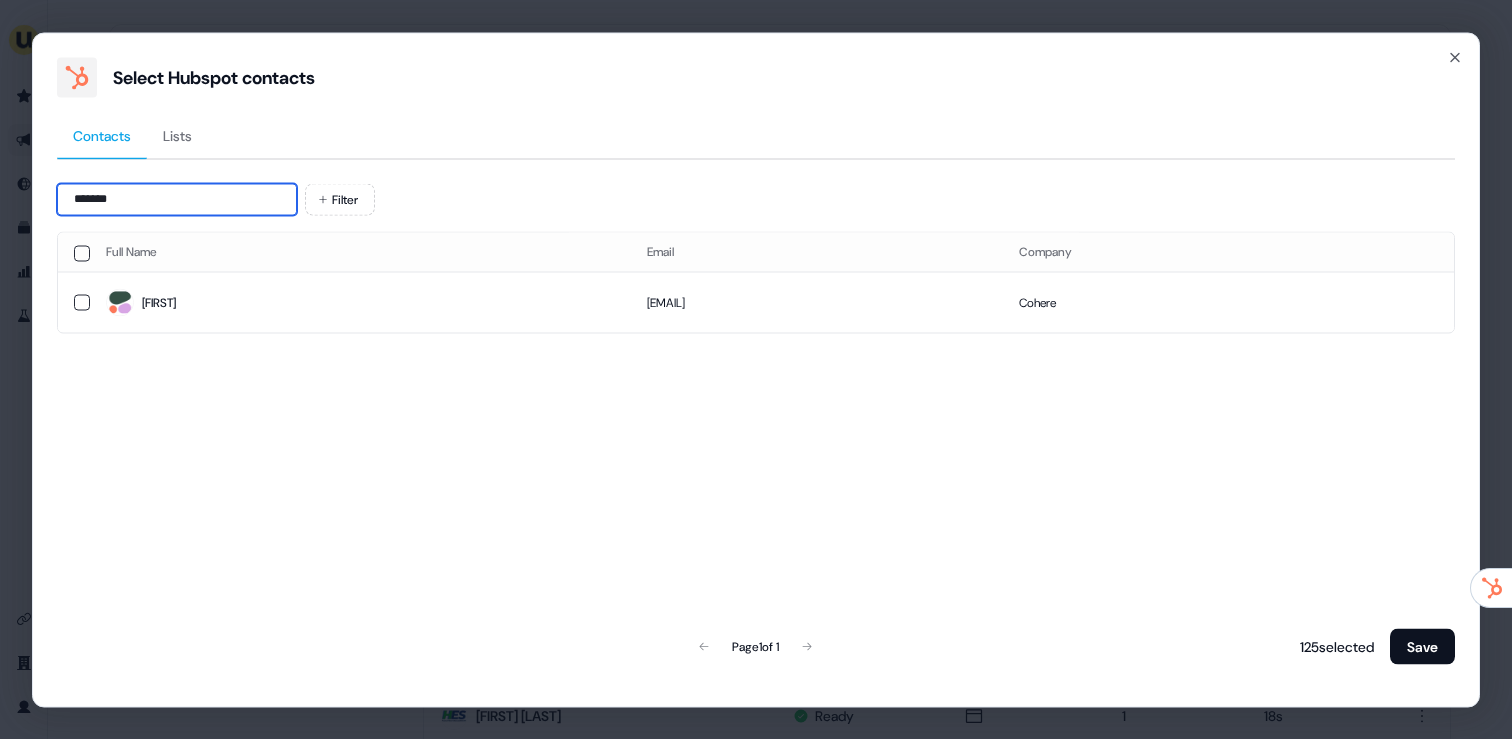 type on "*******" 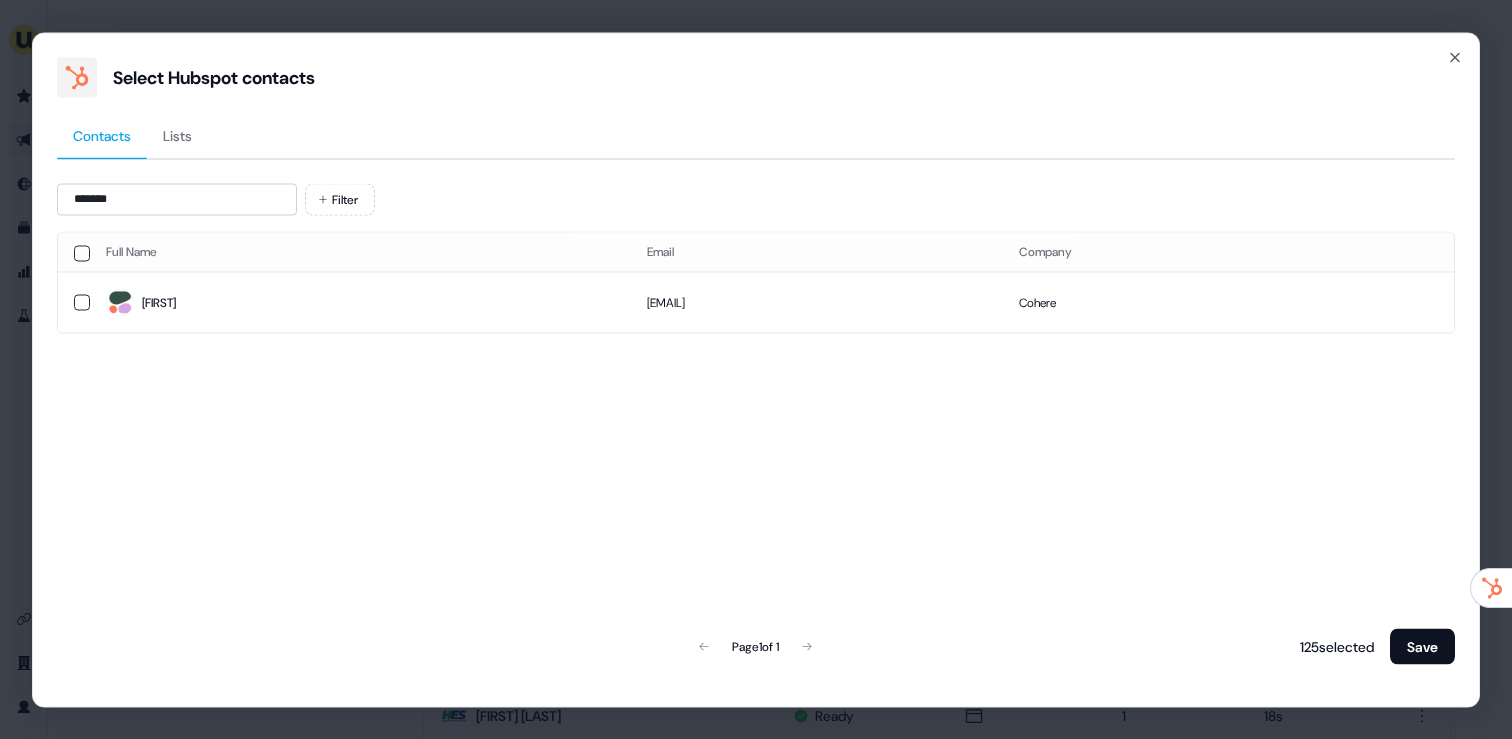 click on "Roy" at bounding box center [360, 303] 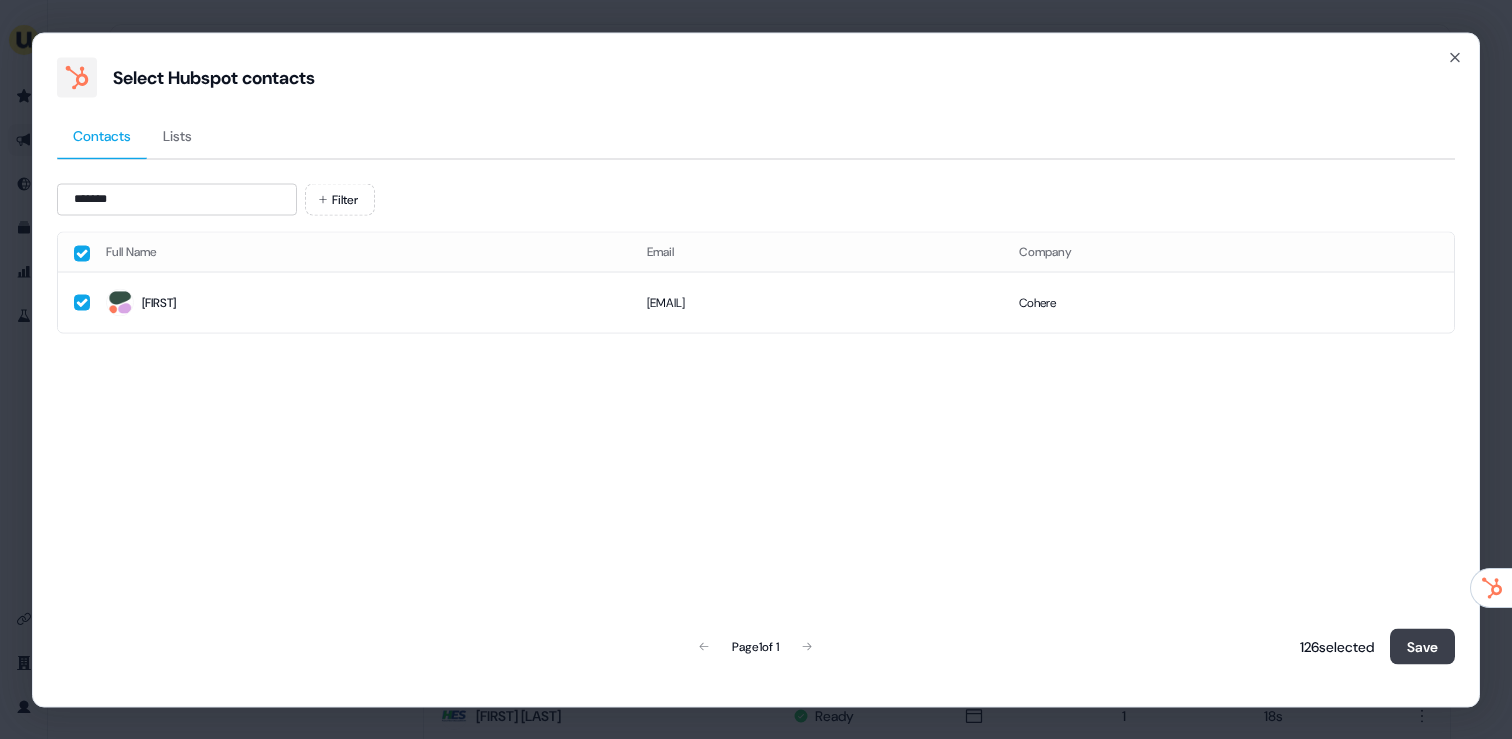 click on "Save" at bounding box center [1422, 646] 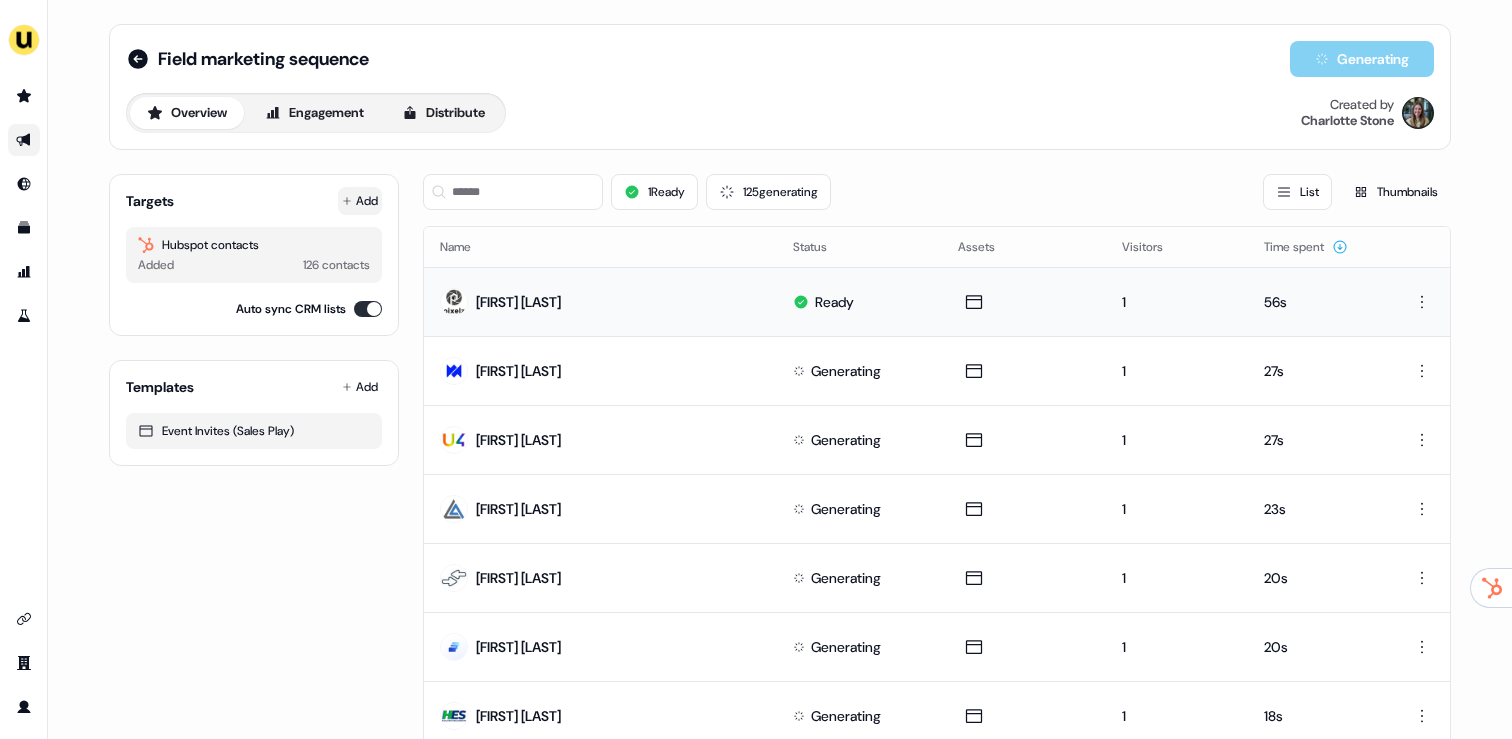 click on "Add" at bounding box center [360, 201] 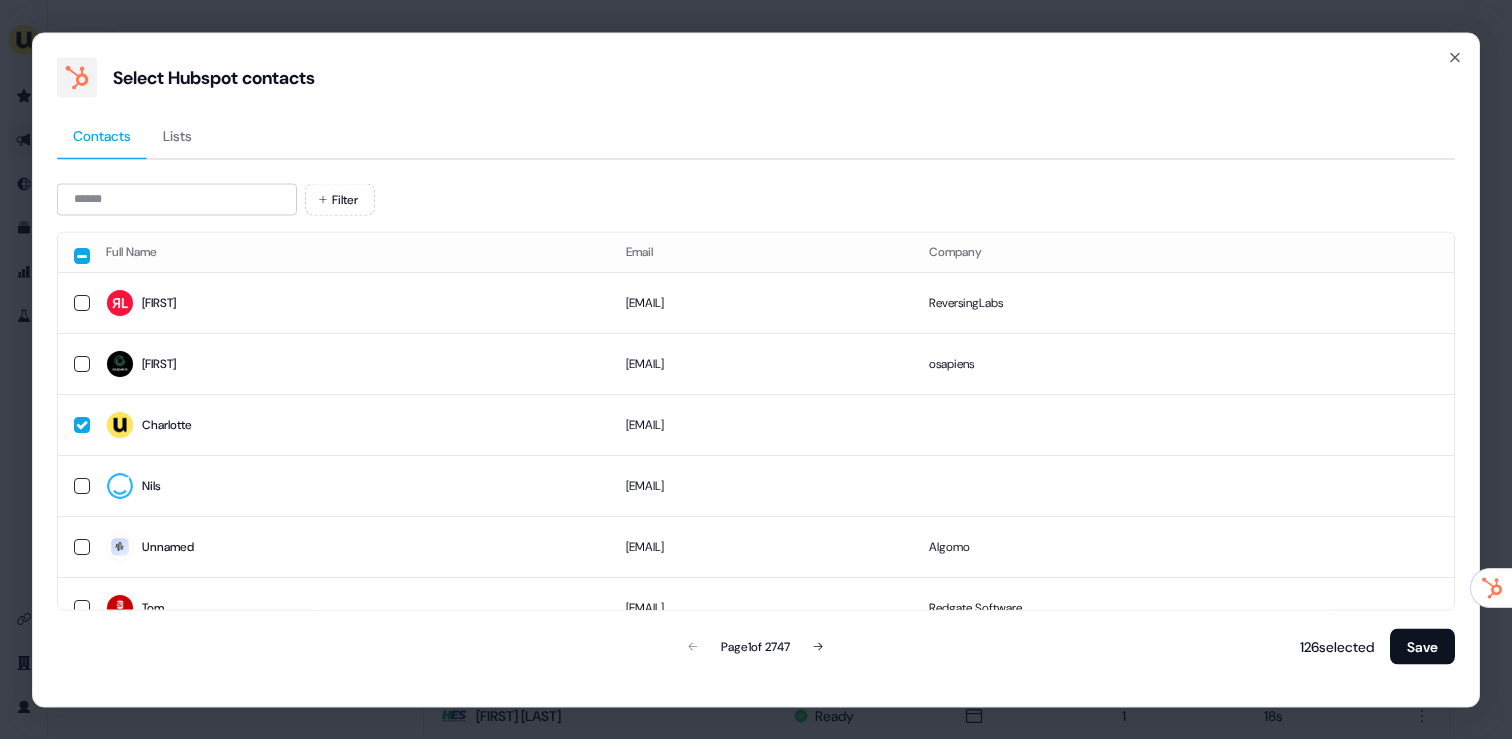click on "Filter Full Name Email Company Christina christina.lyle@reversinglabs.com ReversingLabs Dunja dunja.riehemann@osapiens.com osapiens Charlotte charlotte@userled.io Nils nils.herrmann@staffbase.com Unnamed paul@algomo.com Algomo Tom tom.russell@red-gate.com Redgate Software Lindsay lindsay.gattis@red-gate.com Kate kate.duggan@red-gate.com Redgate Software Jo joanne.ford@red-gate.com Redgate Software Fiona fiona.black@red-gate.com Redgate Software Page  1  of 2747 126  selected Save" at bounding box center (756, 424) 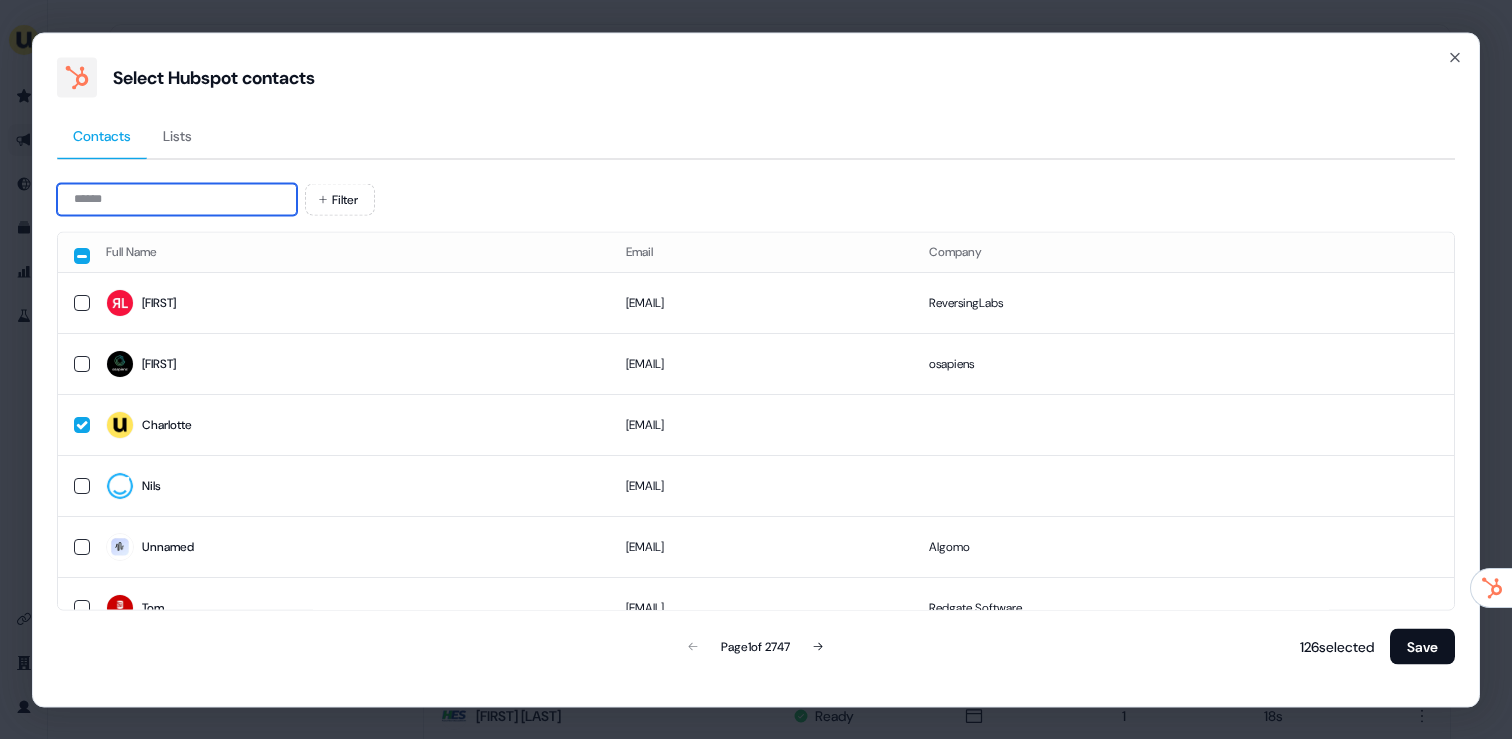 click at bounding box center [177, 199] 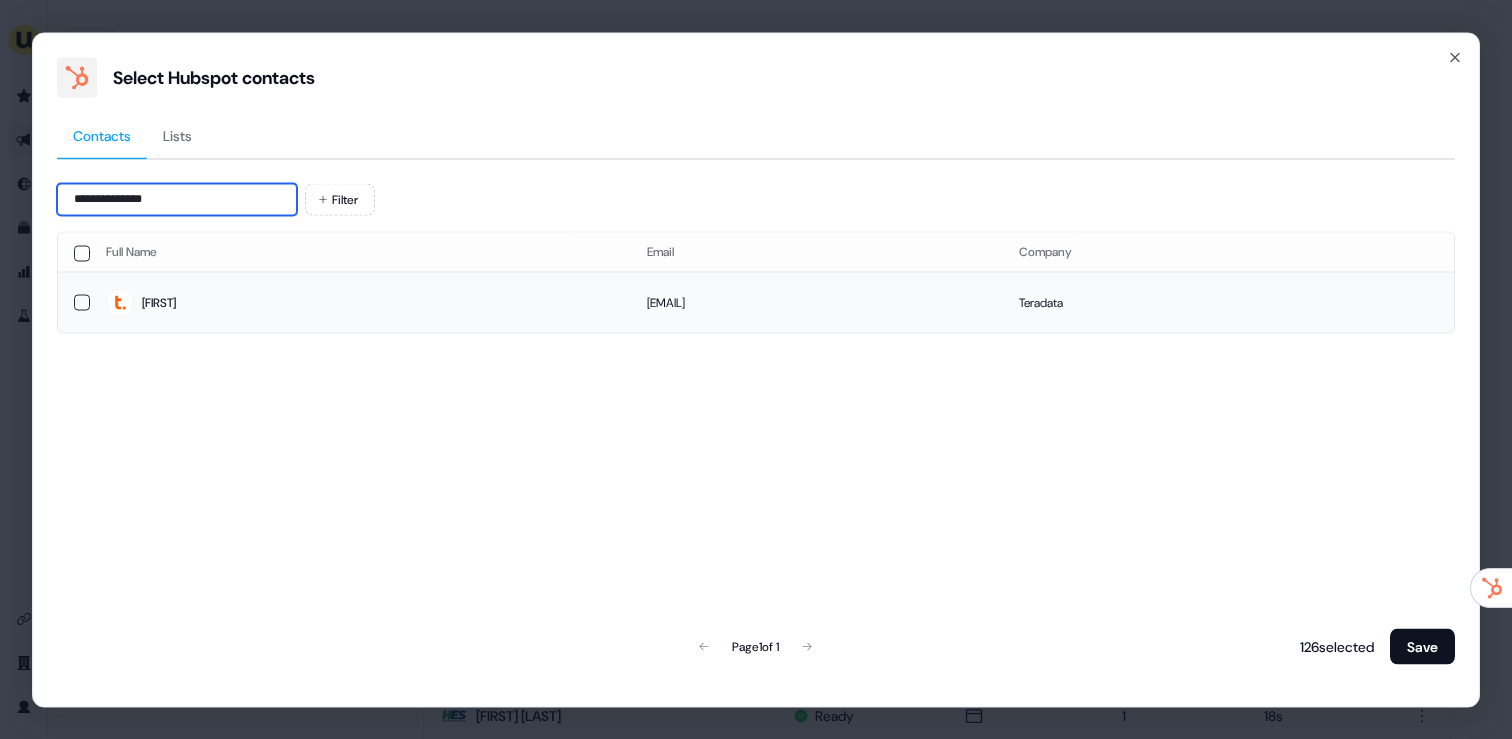 type on "**********" 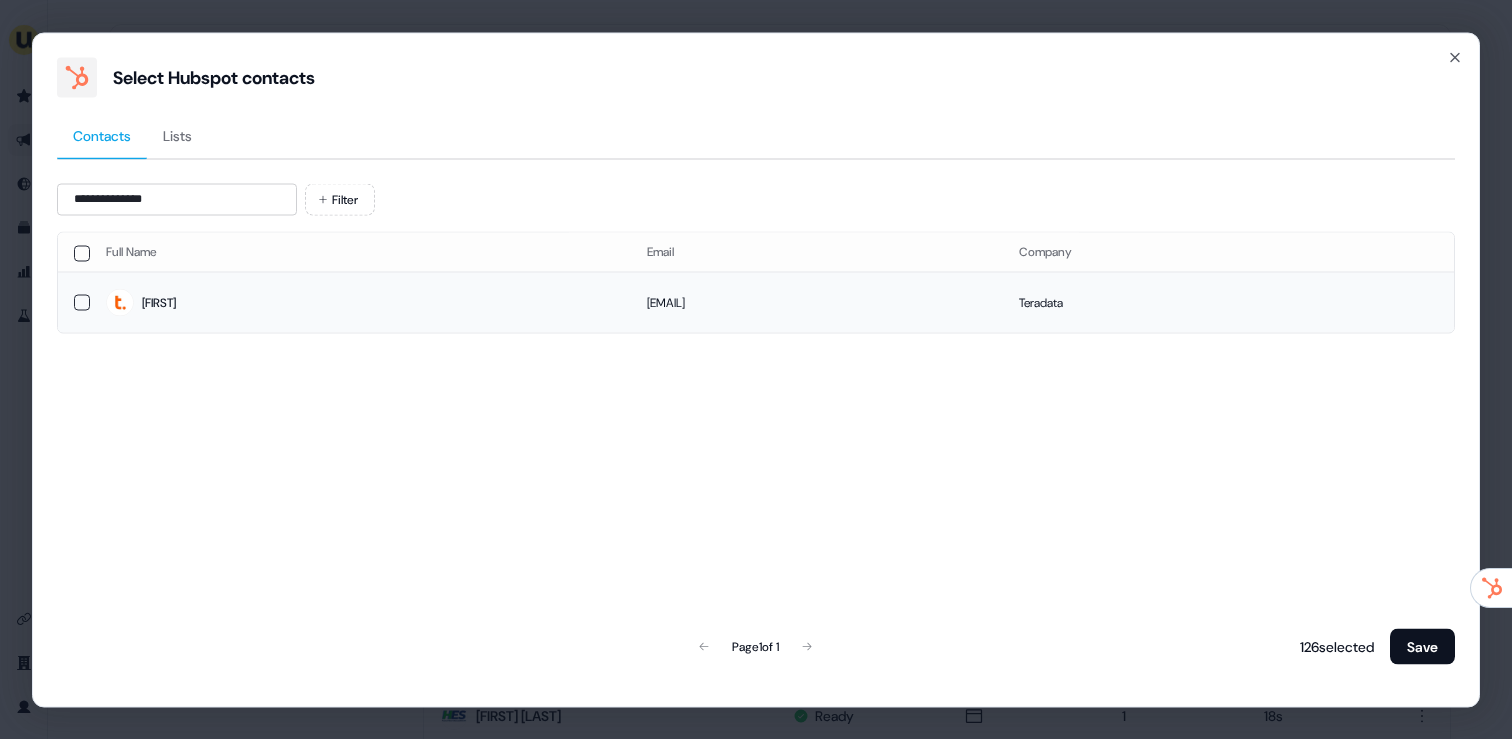 click on "Alexandra" at bounding box center (159, 303) 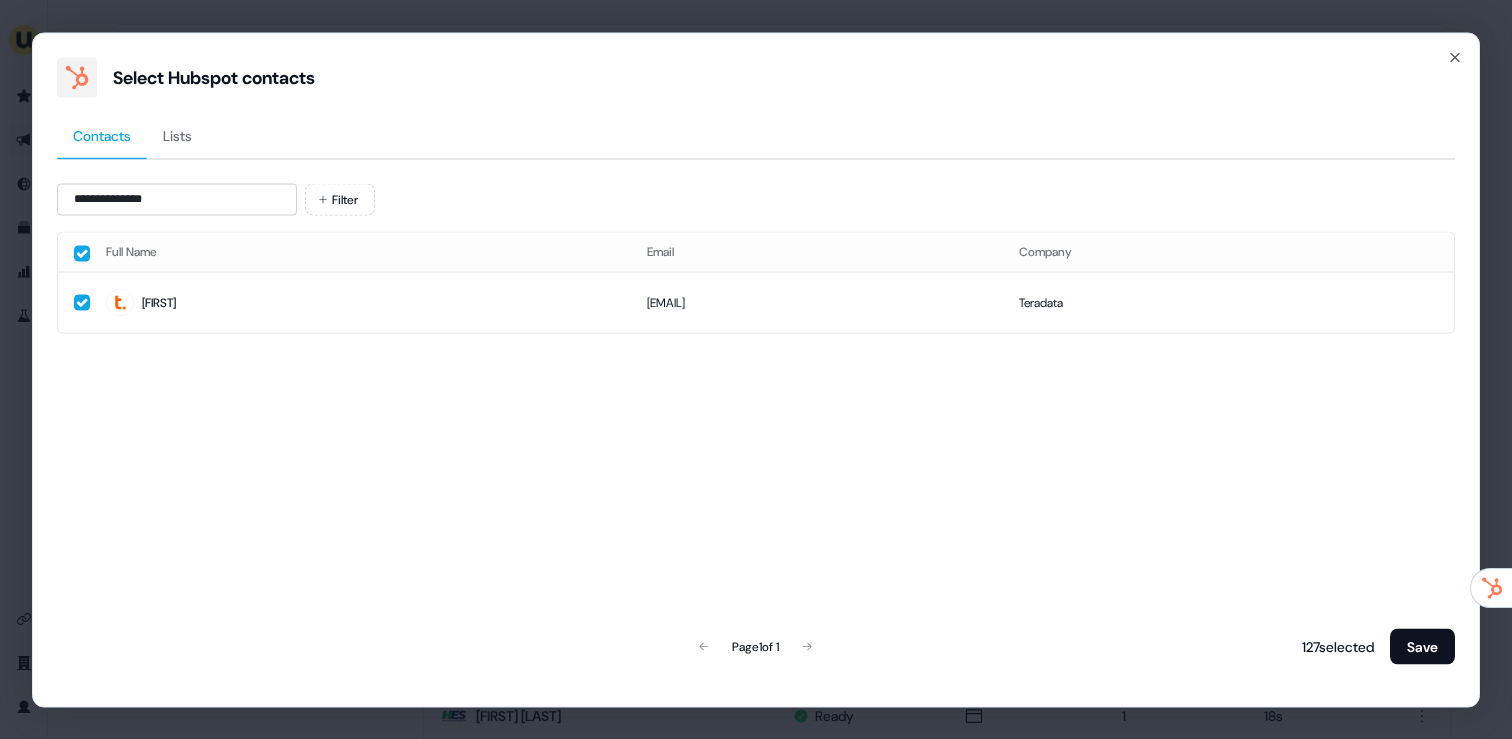 click on "**********" at bounding box center [756, 369] 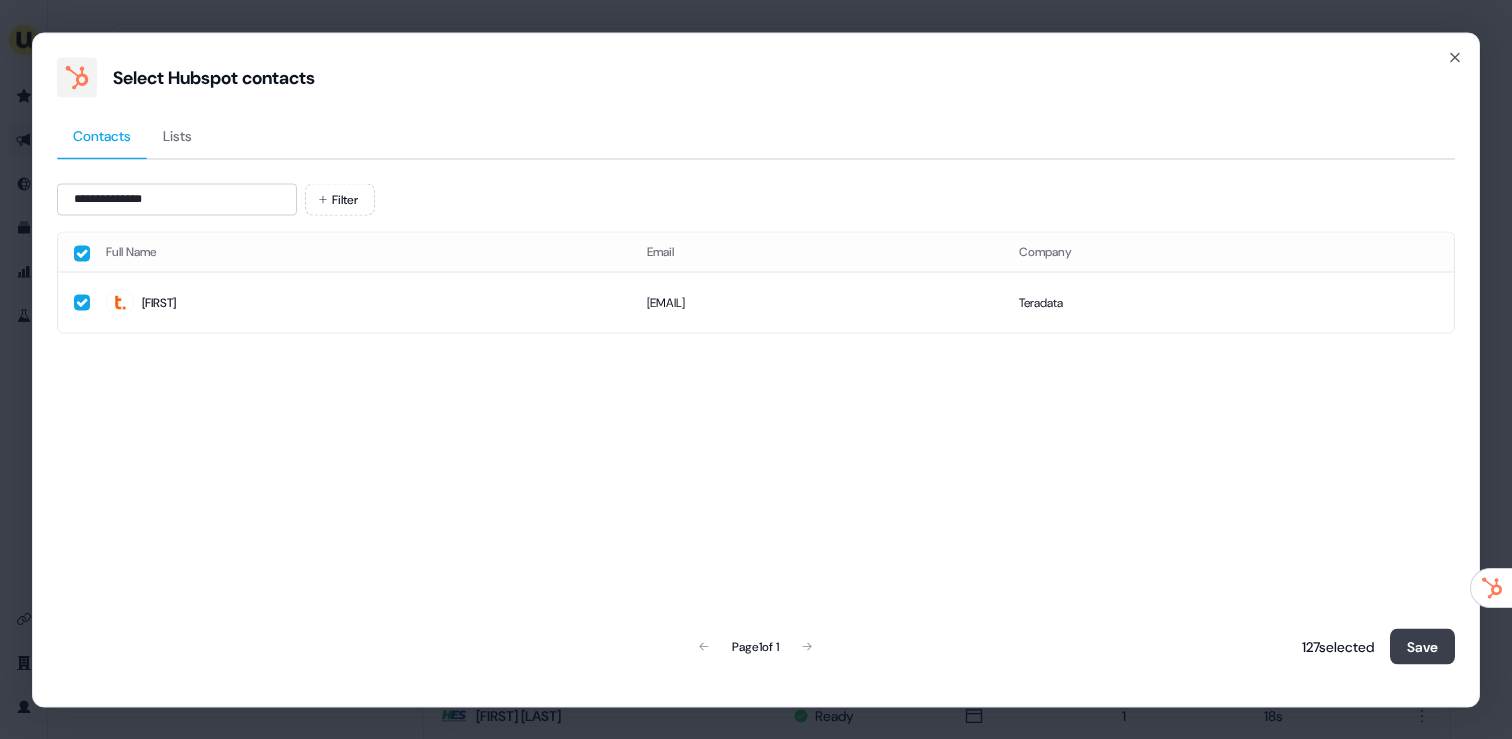 click on "Save" at bounding box center (1422, 646) 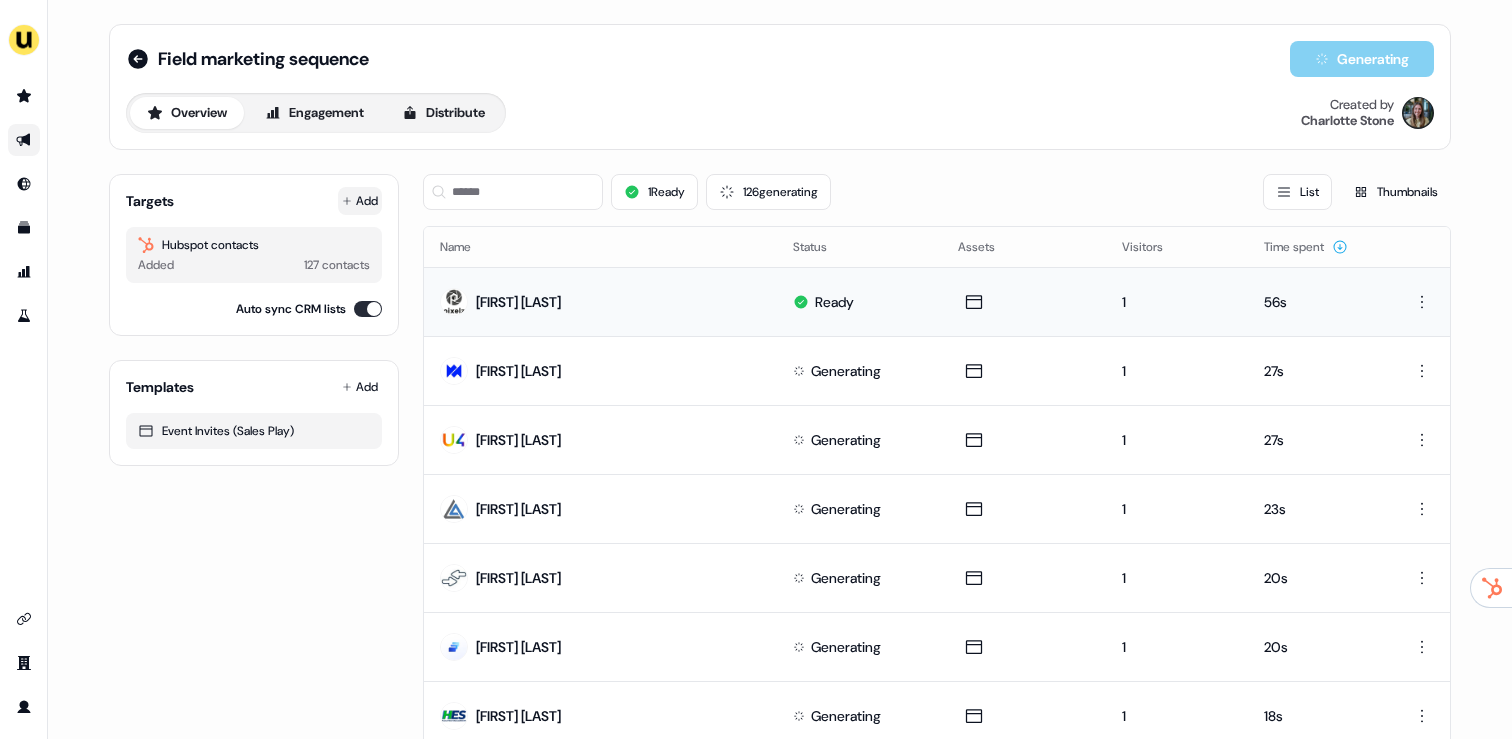 click on "Add" at bounding box center (360, 201) 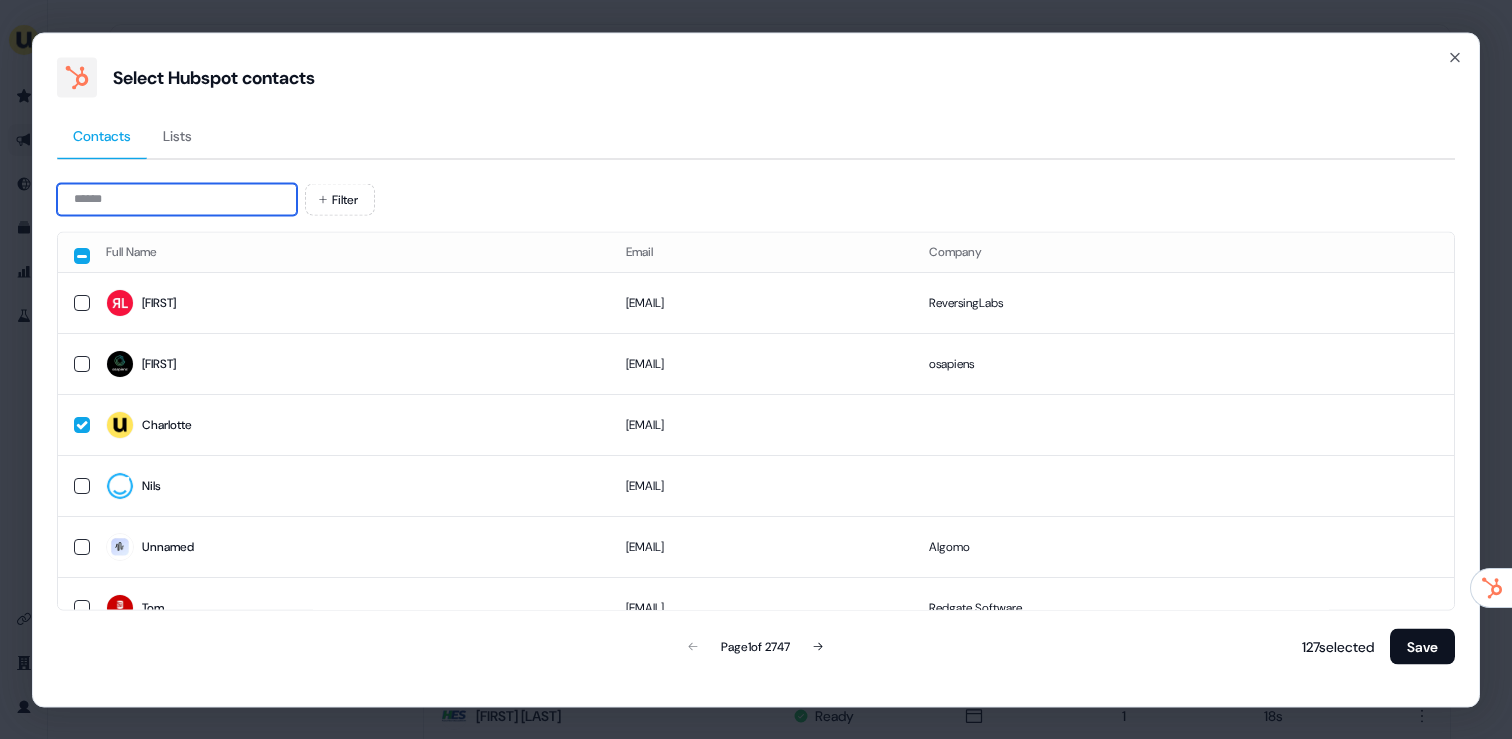click at bounding box center (177, 199) 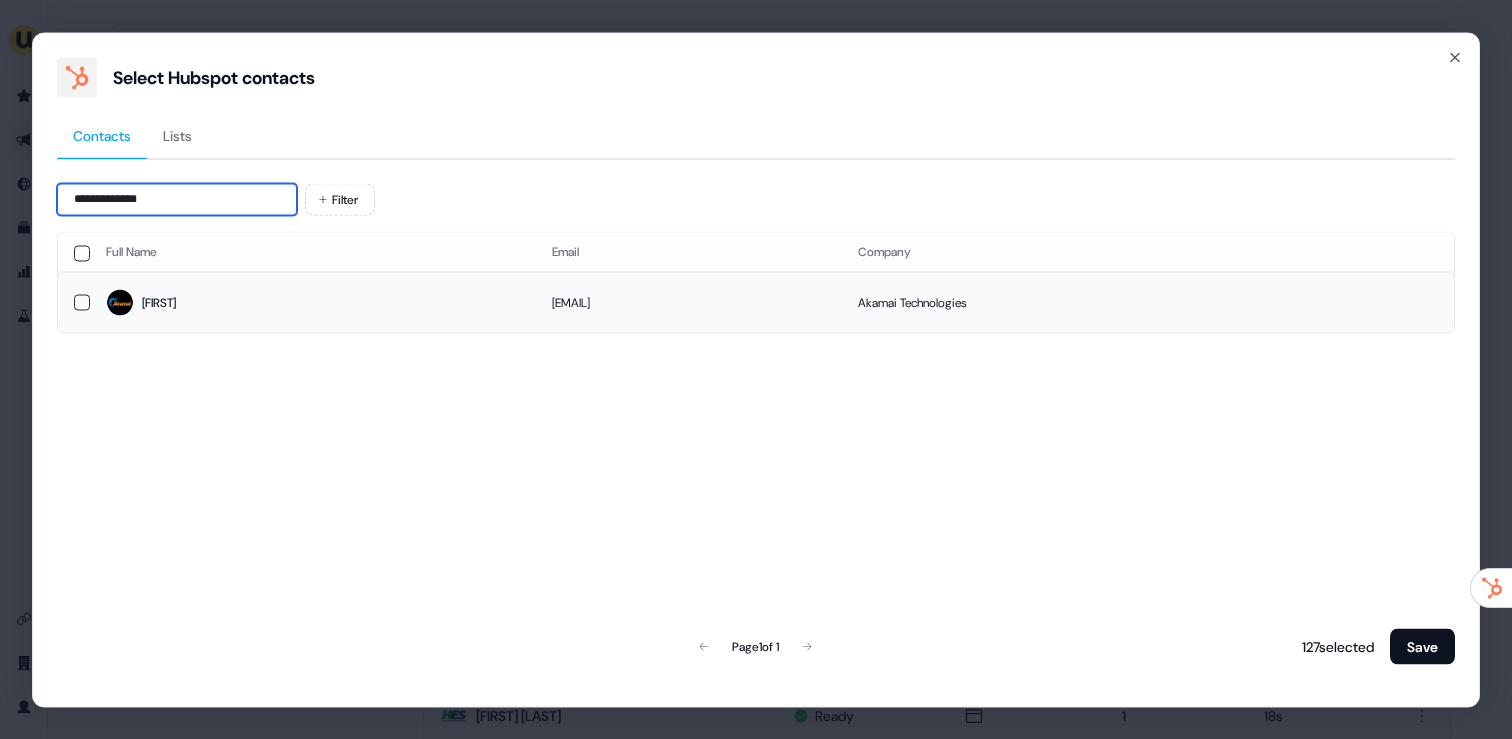 type on "**********" 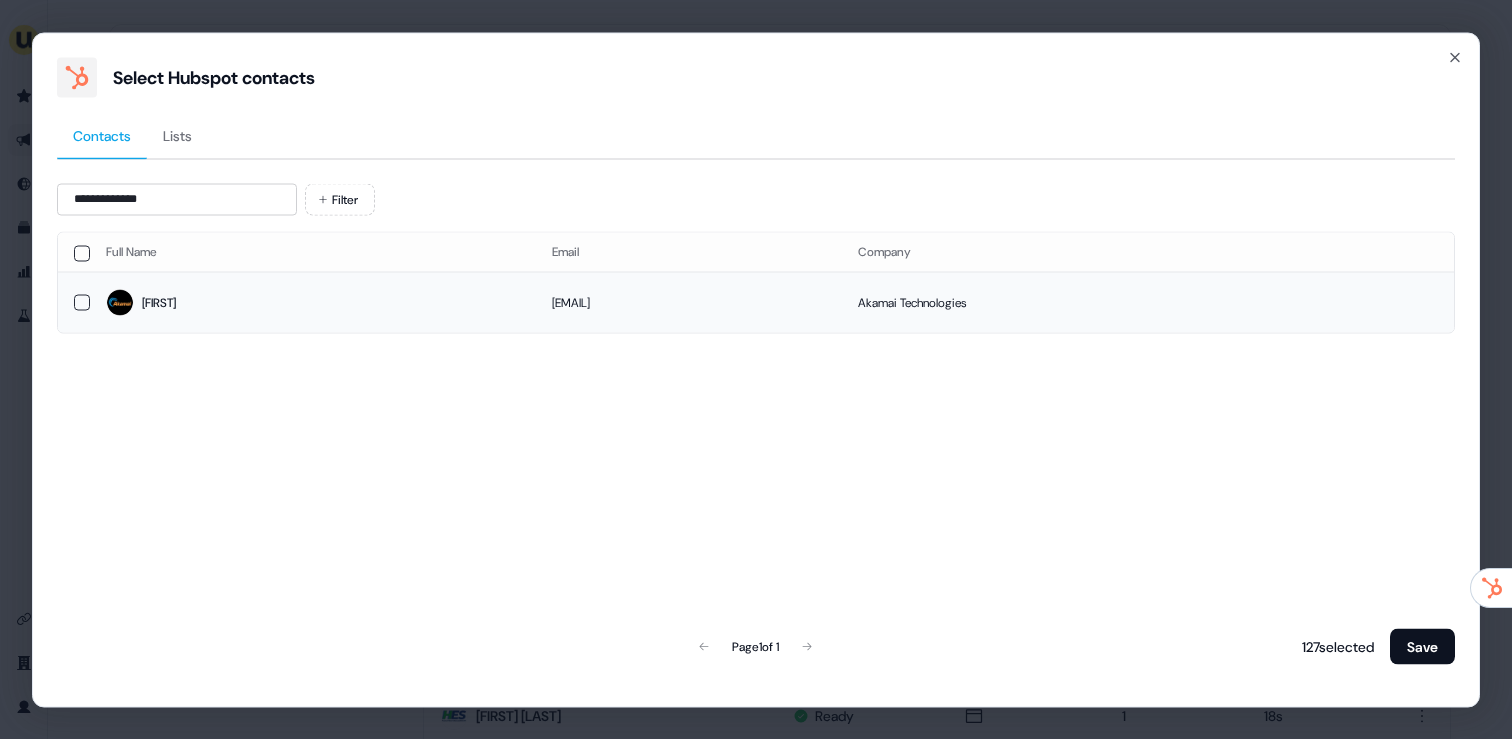 click on "Zoe" at bounding box center [313, 303] 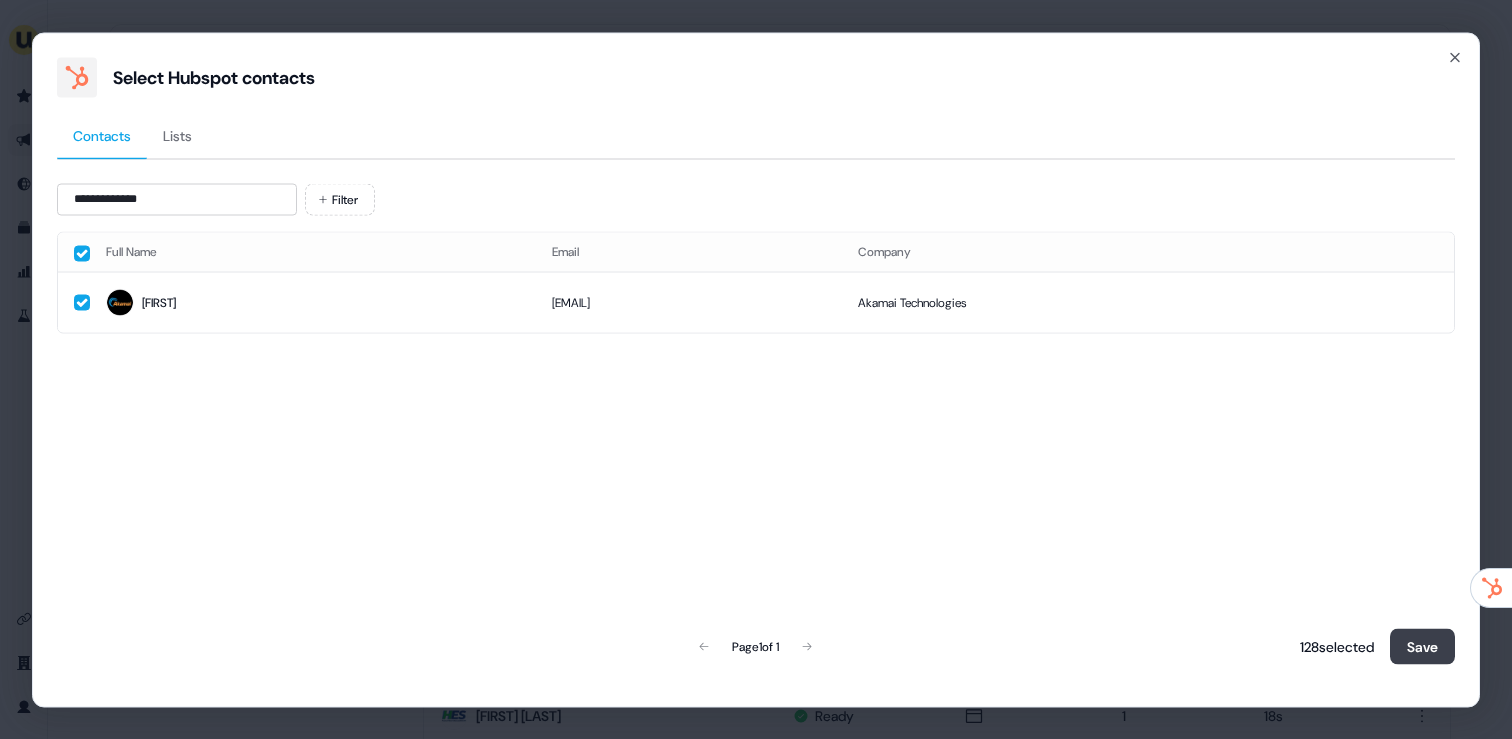 click on "Save" at bounding box center (1422, 646) 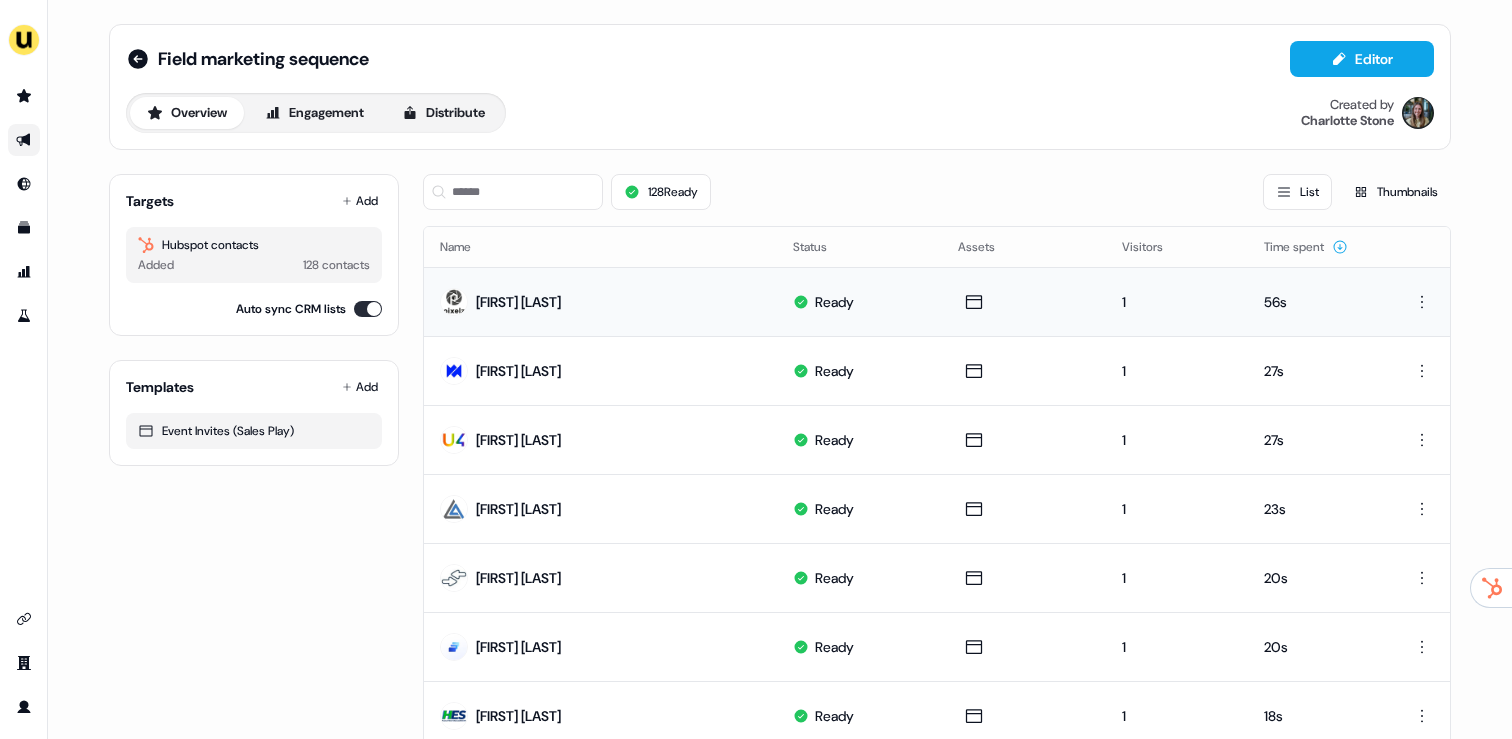 drag, startPoint x: 353, startPoint y: 205, endPoint x: 855, endPoint y: 101, distance: 512.6597 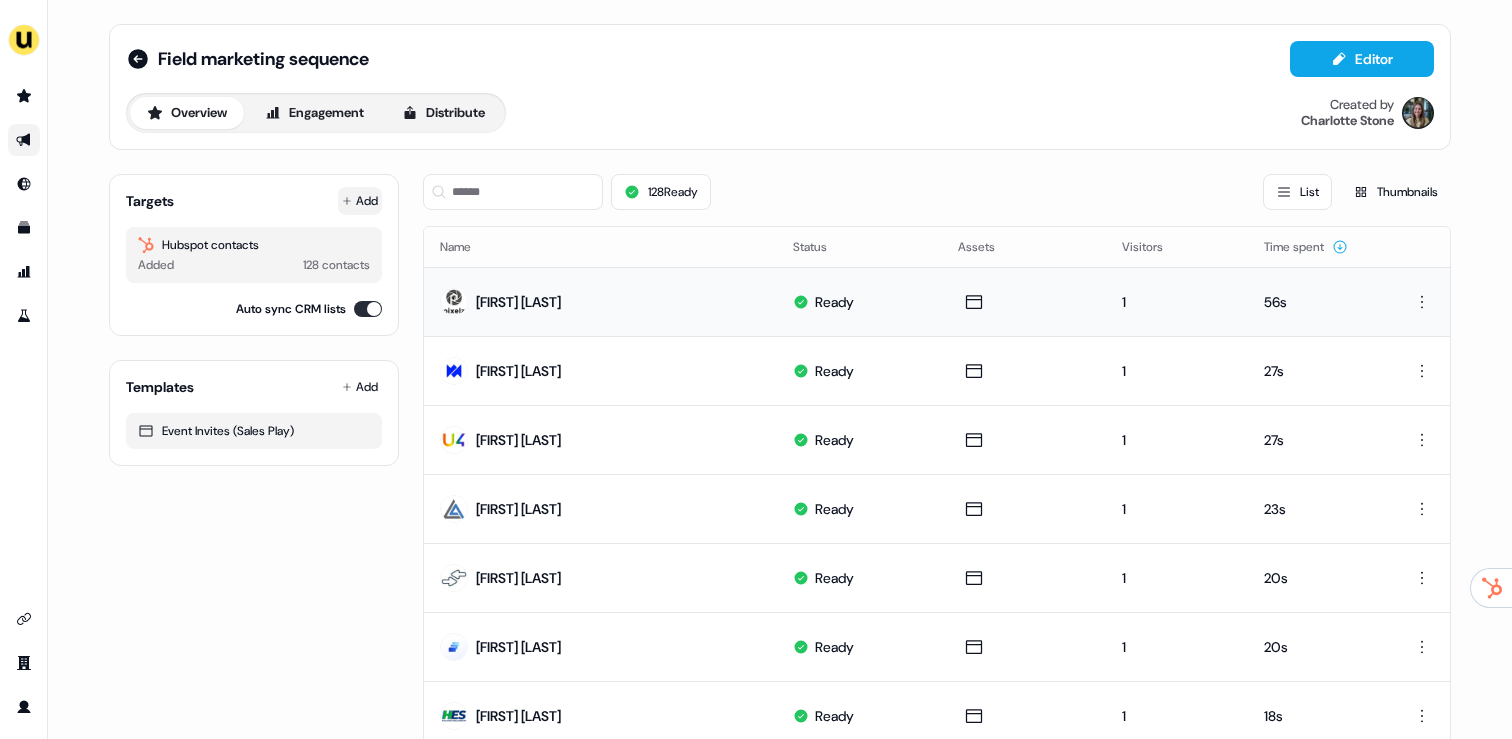 click on "Add" at bounding box center (360, 201) 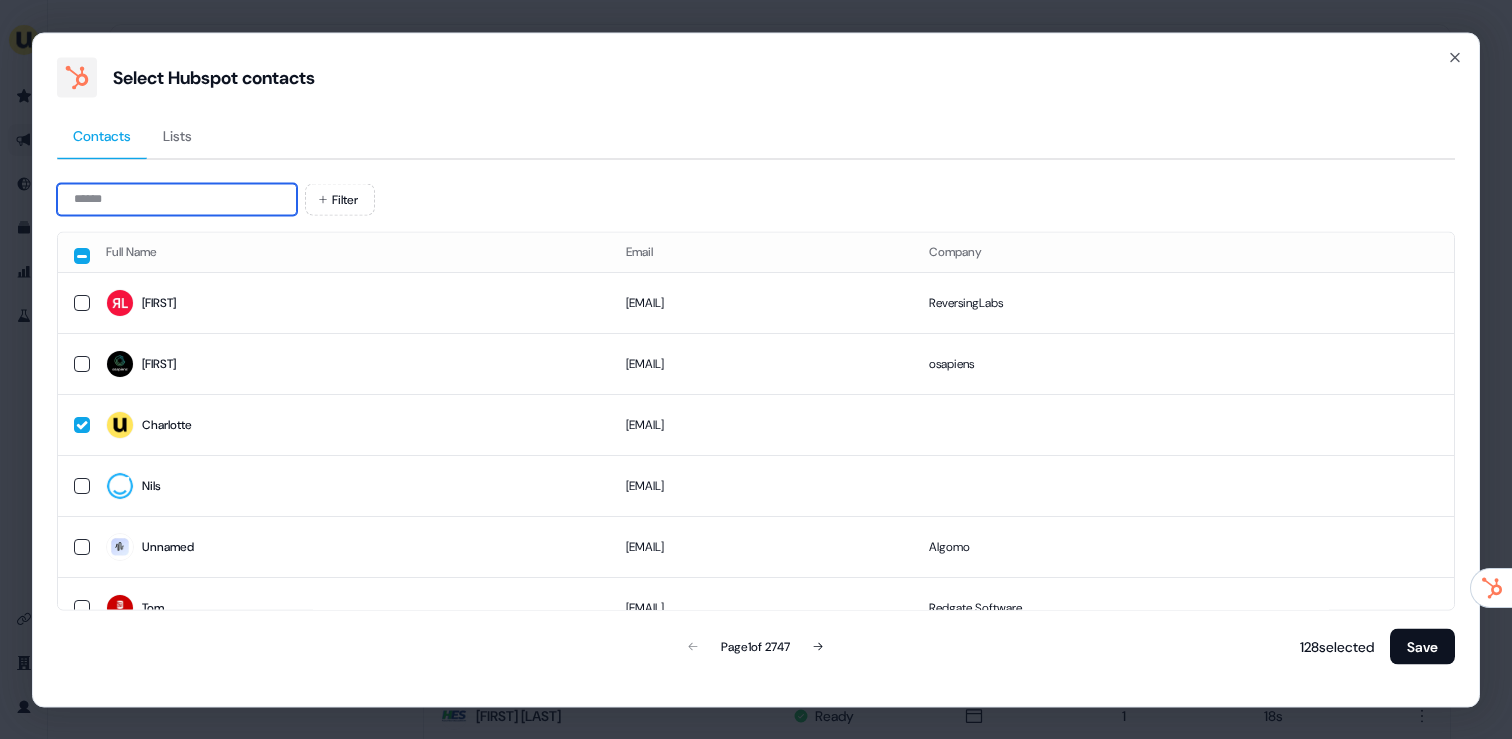 click at bounding box center [177, 199] 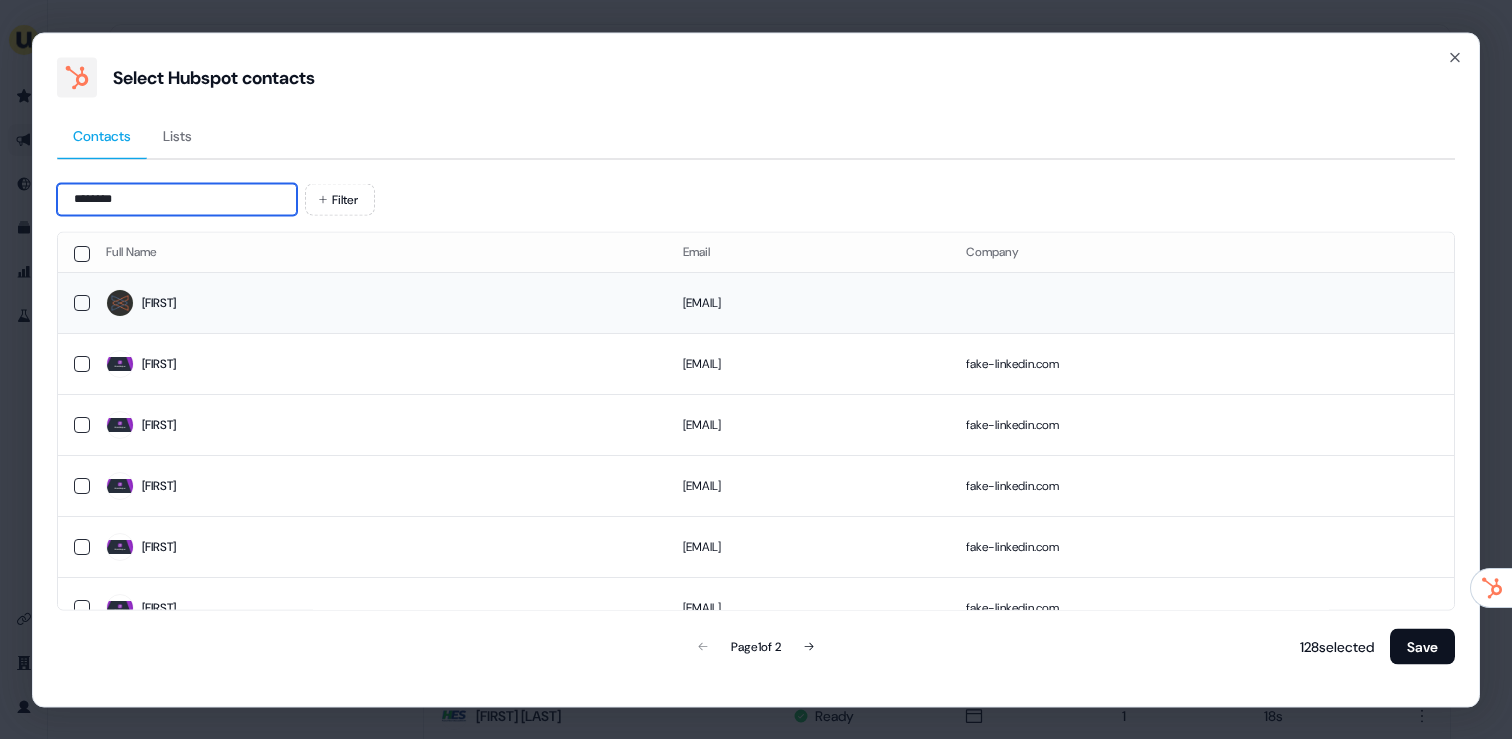 type on "*******" 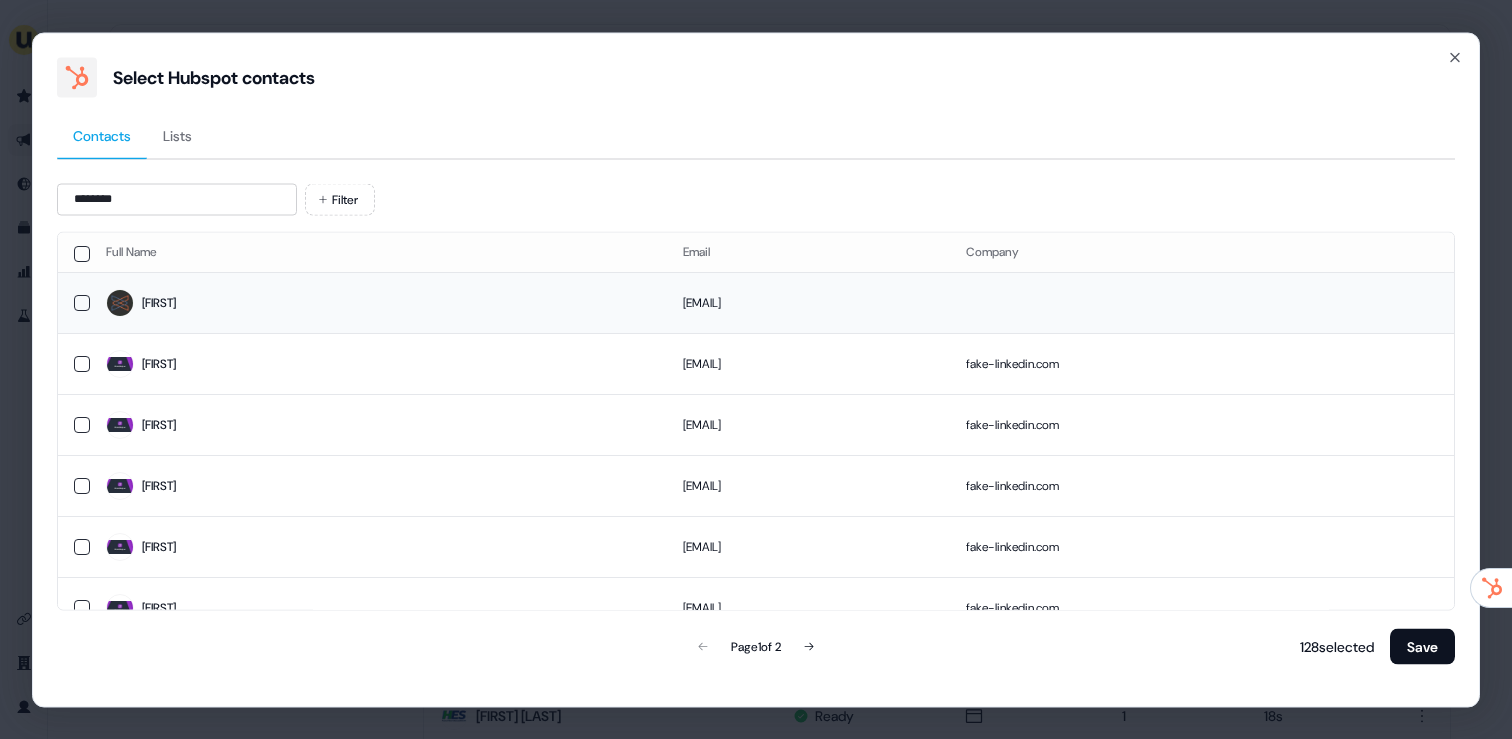 click on "Anna" at bounding box center [378, 303] 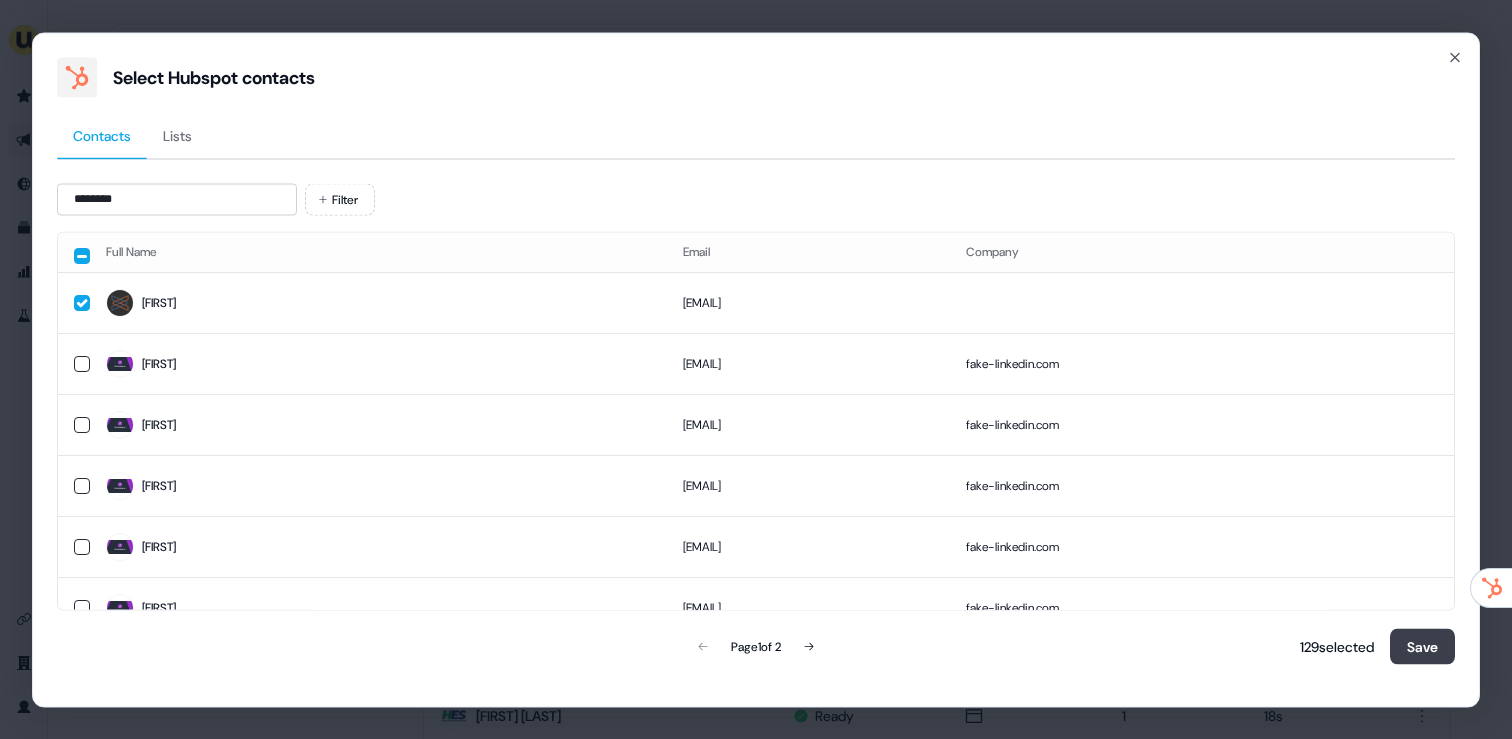 click on "Save" at bounding box center [1422, 646] 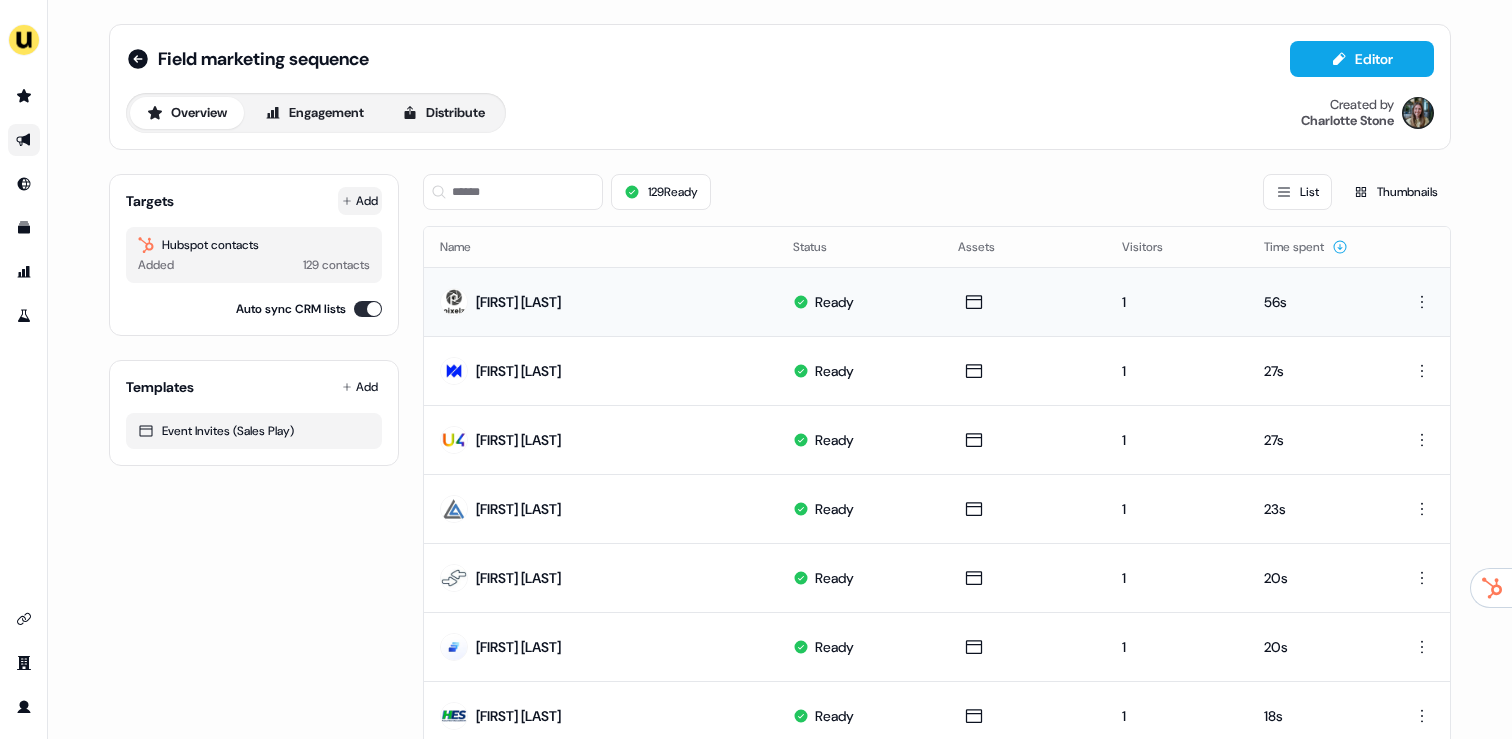 click on "Add" at bounding box center [360, 201] 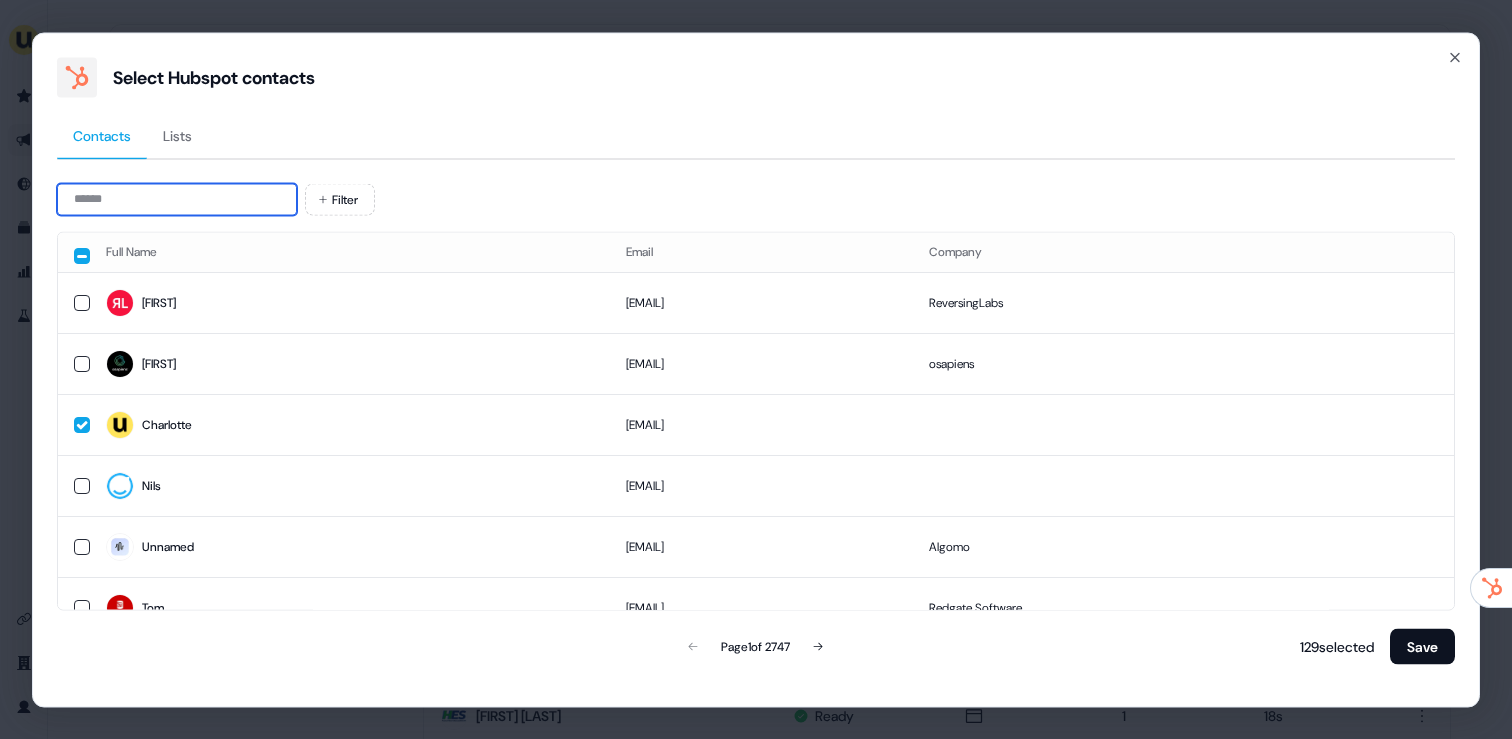 click at bounding box center [177, 199] 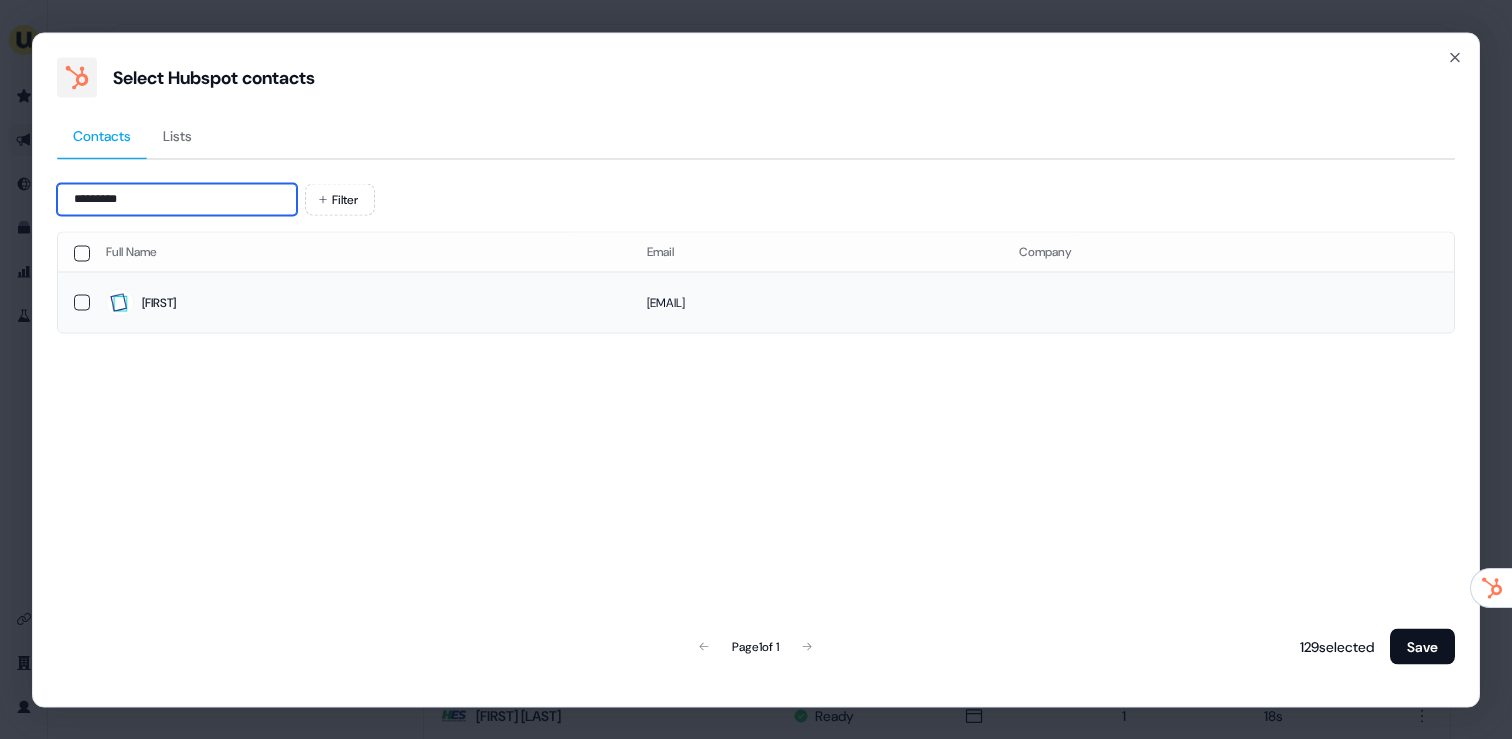 type on "*********" 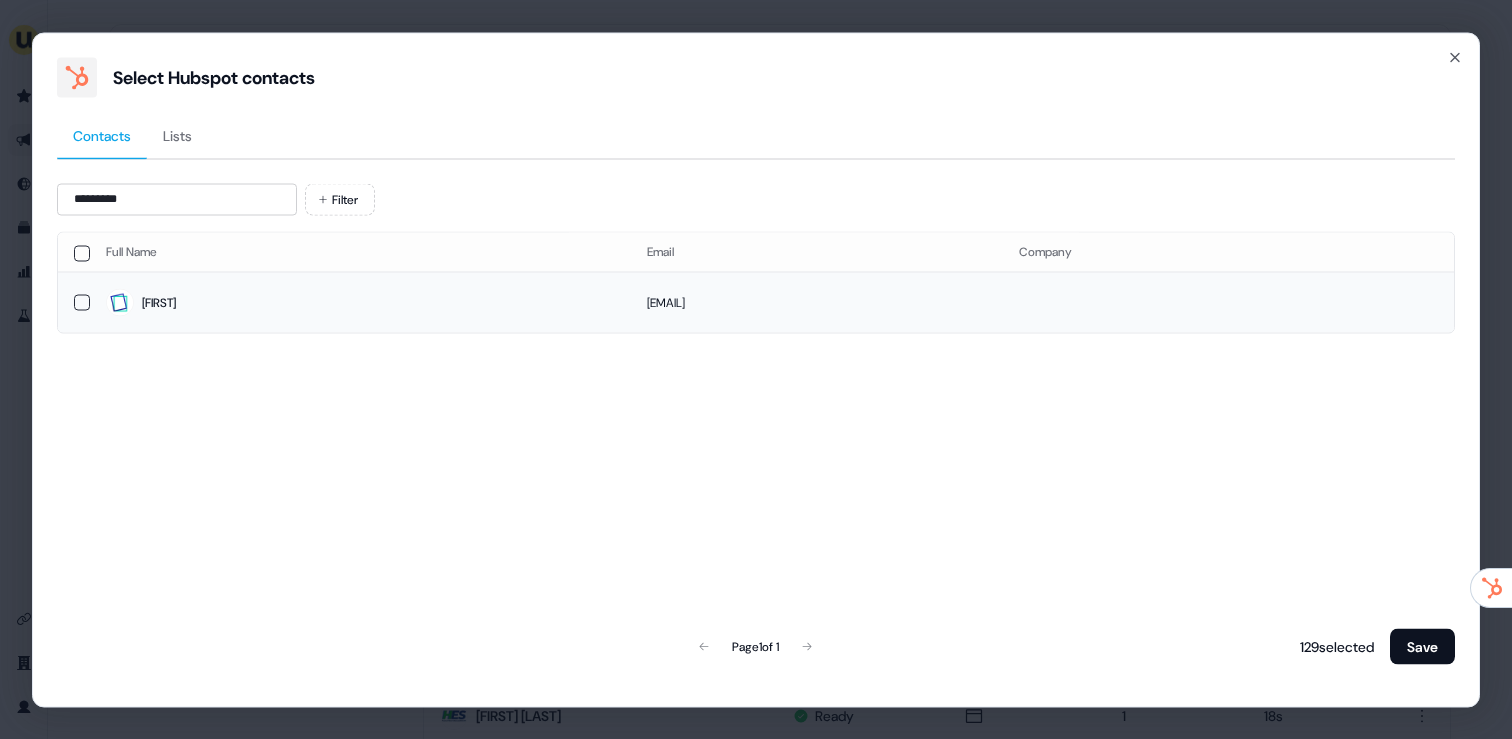 click on "codi.gunn@icertis.com" at bounding box center (817, 302) 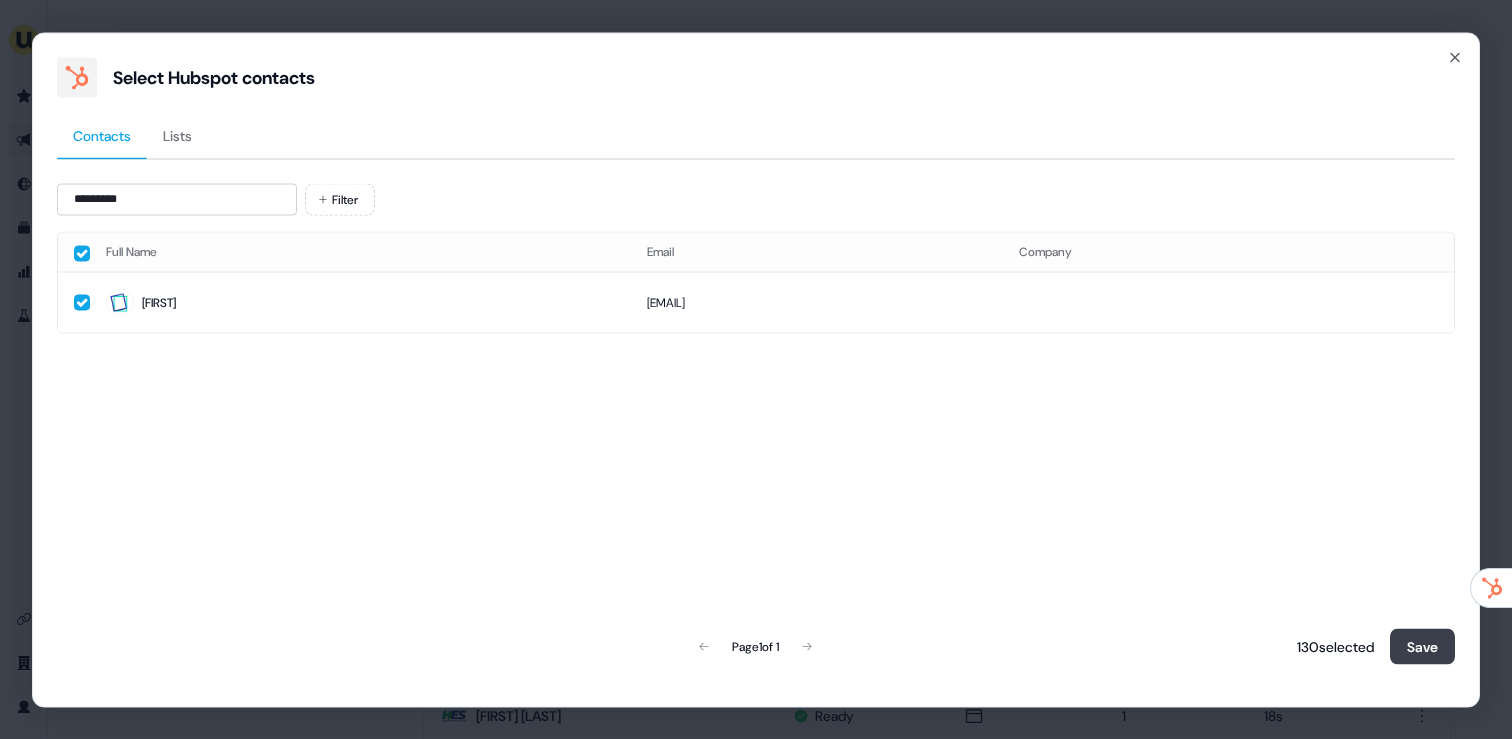 click on "Save" at bounding box center (1422, 646) 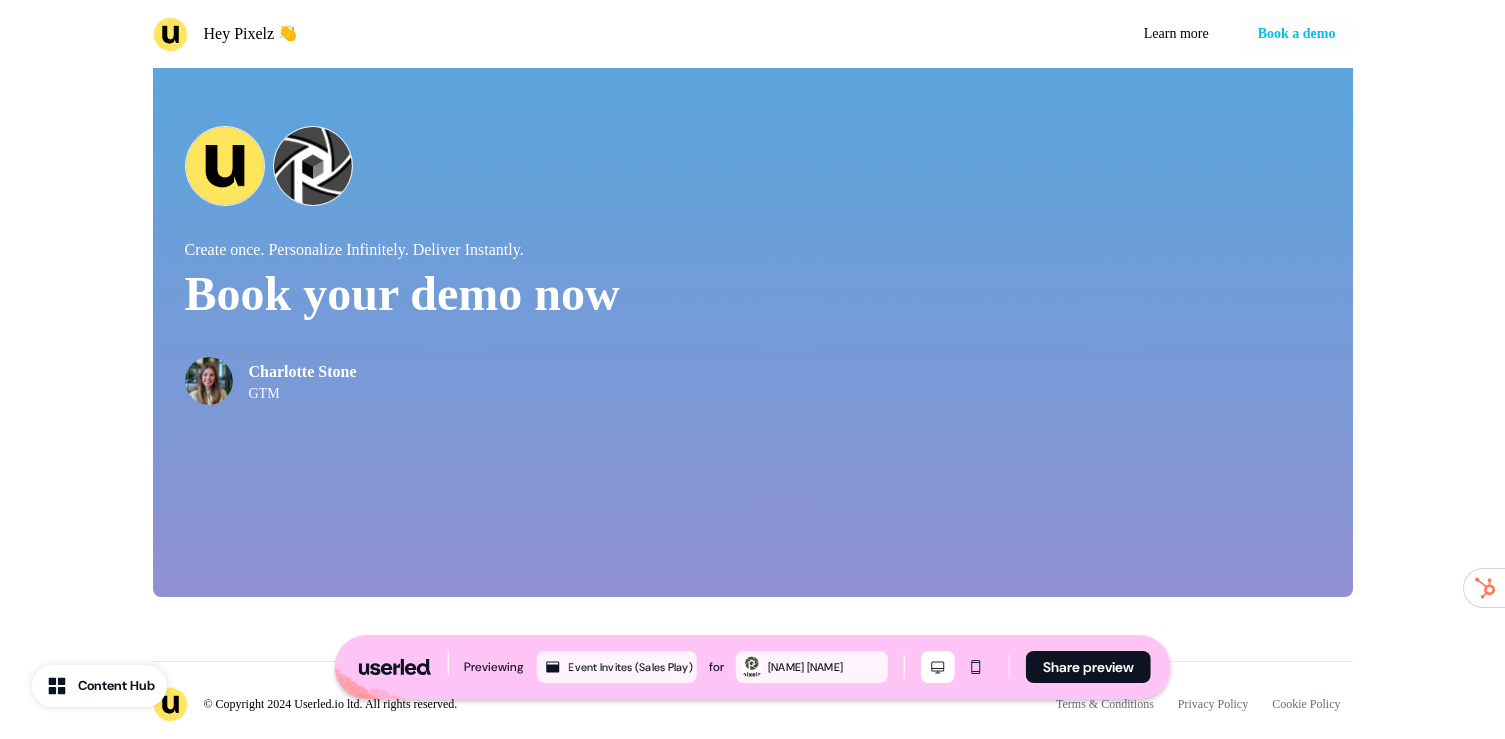 scroll, scrollTop: 4003, scrollLeft: 0, axis: vertical 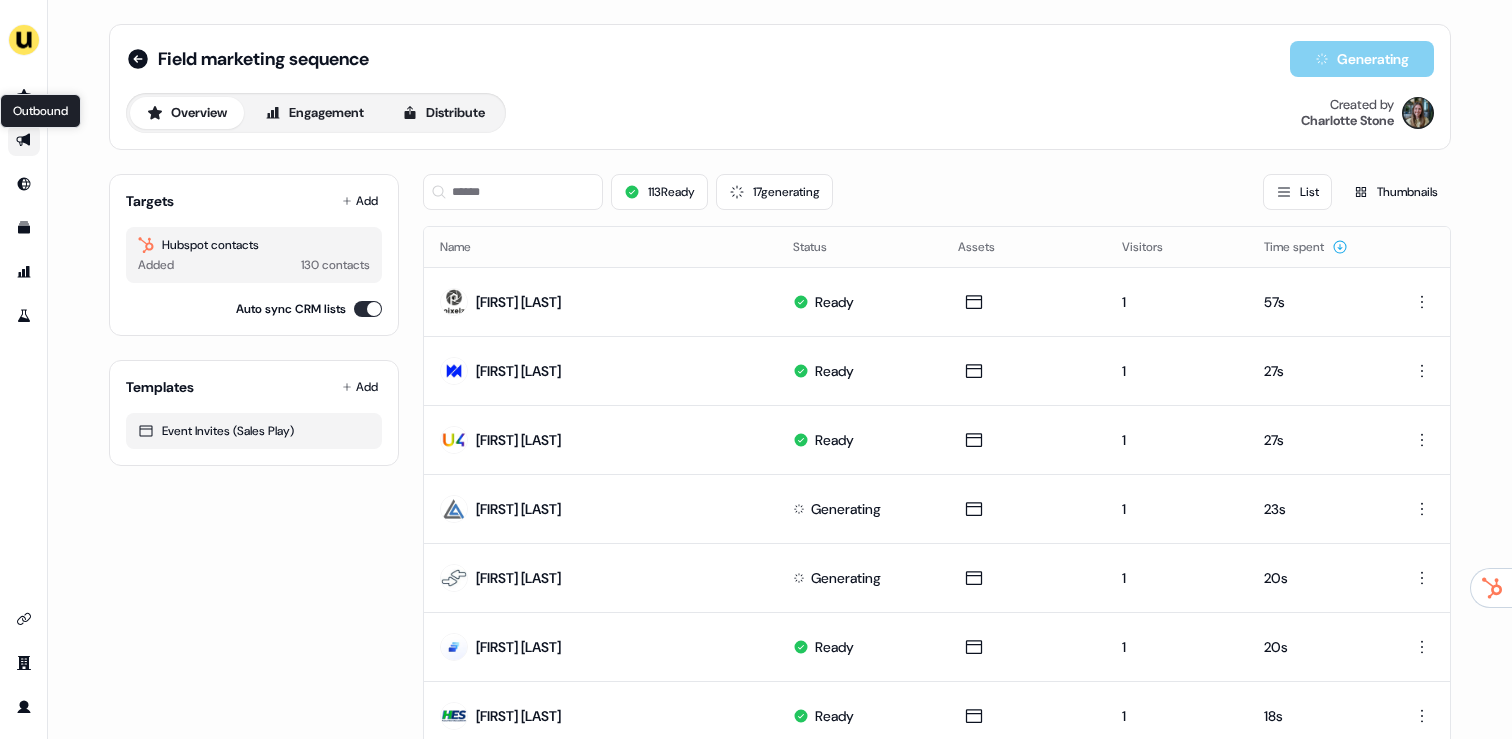 click 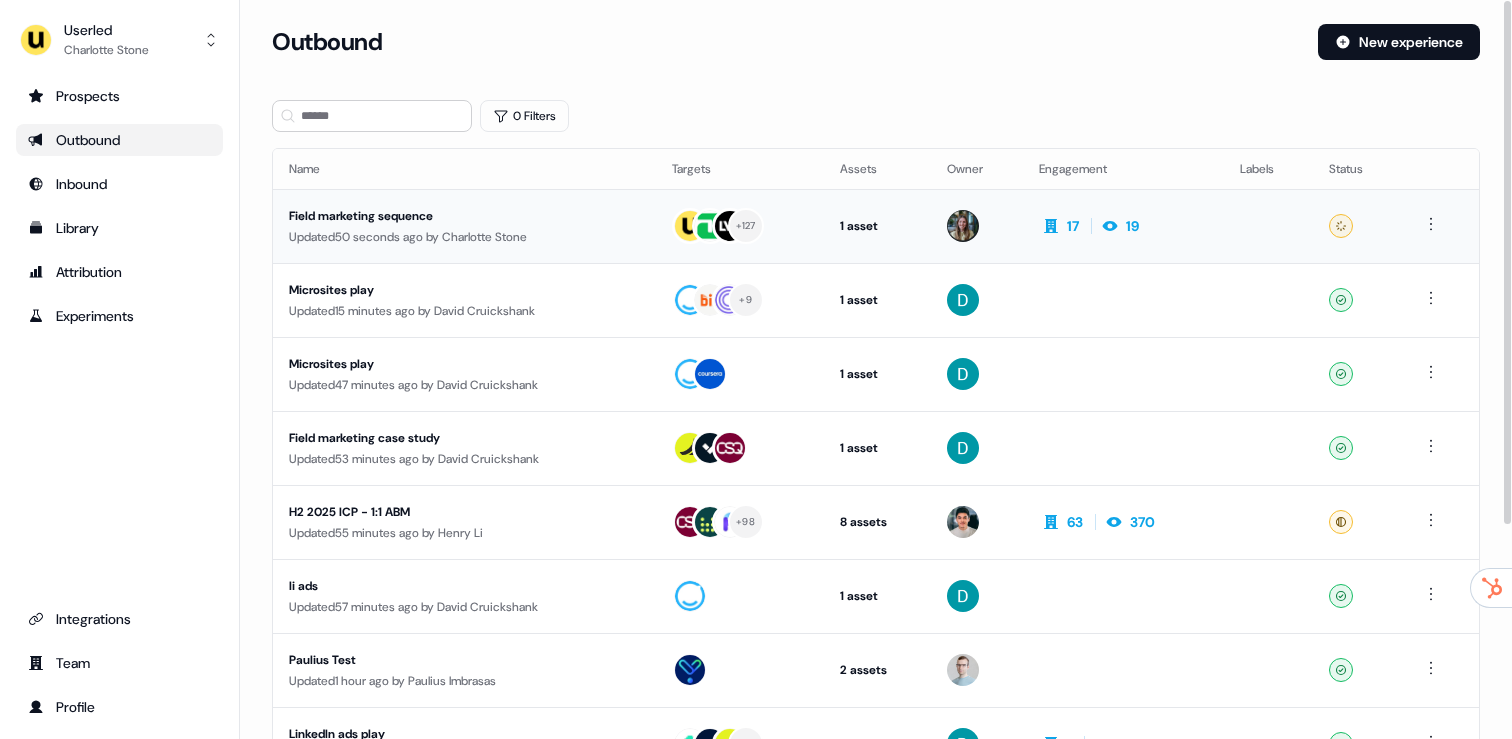click on "Updated  50 seconds ago   by   [FIRST] [LAST]" at bounding box center [464, 237] 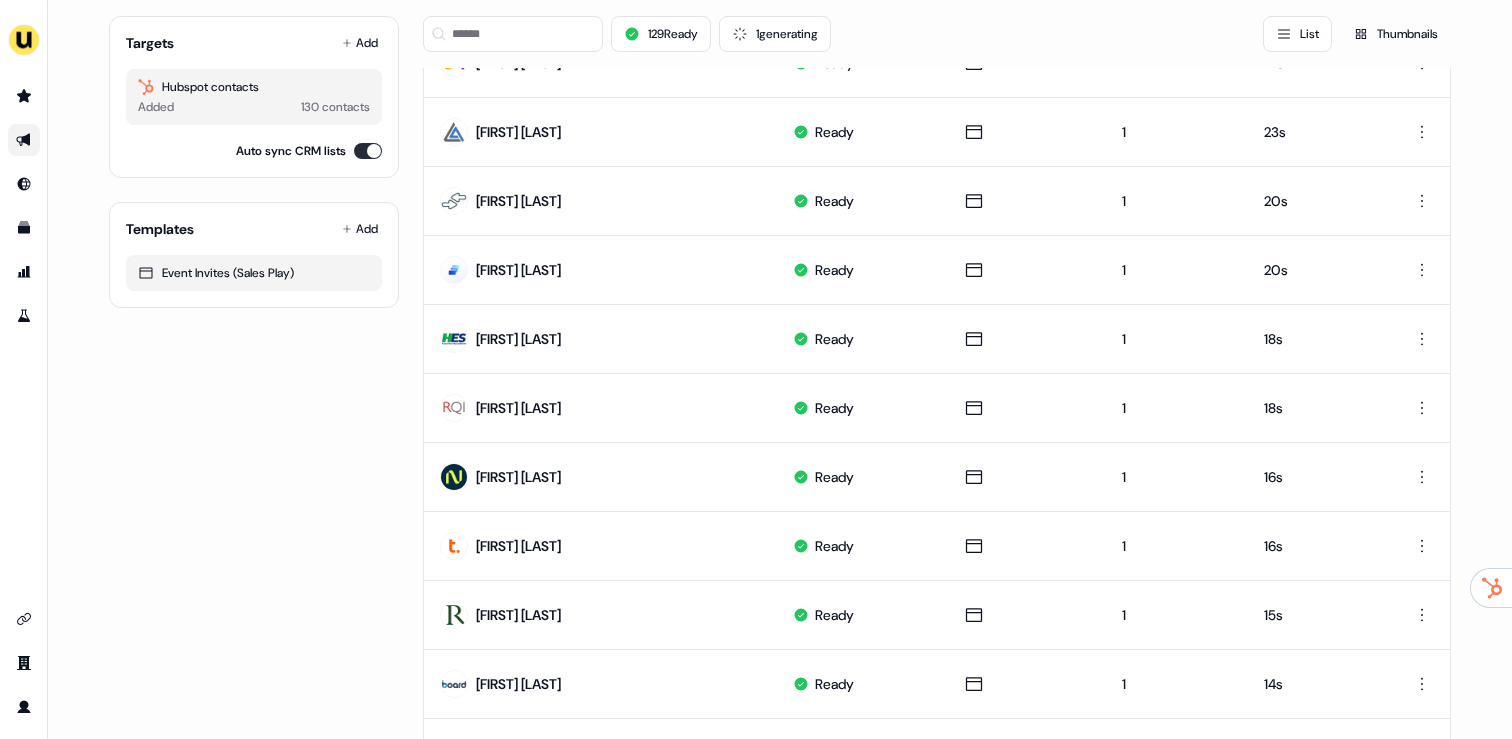 scroll, scrollTop: 0, scrollLeft: 0, axis: both 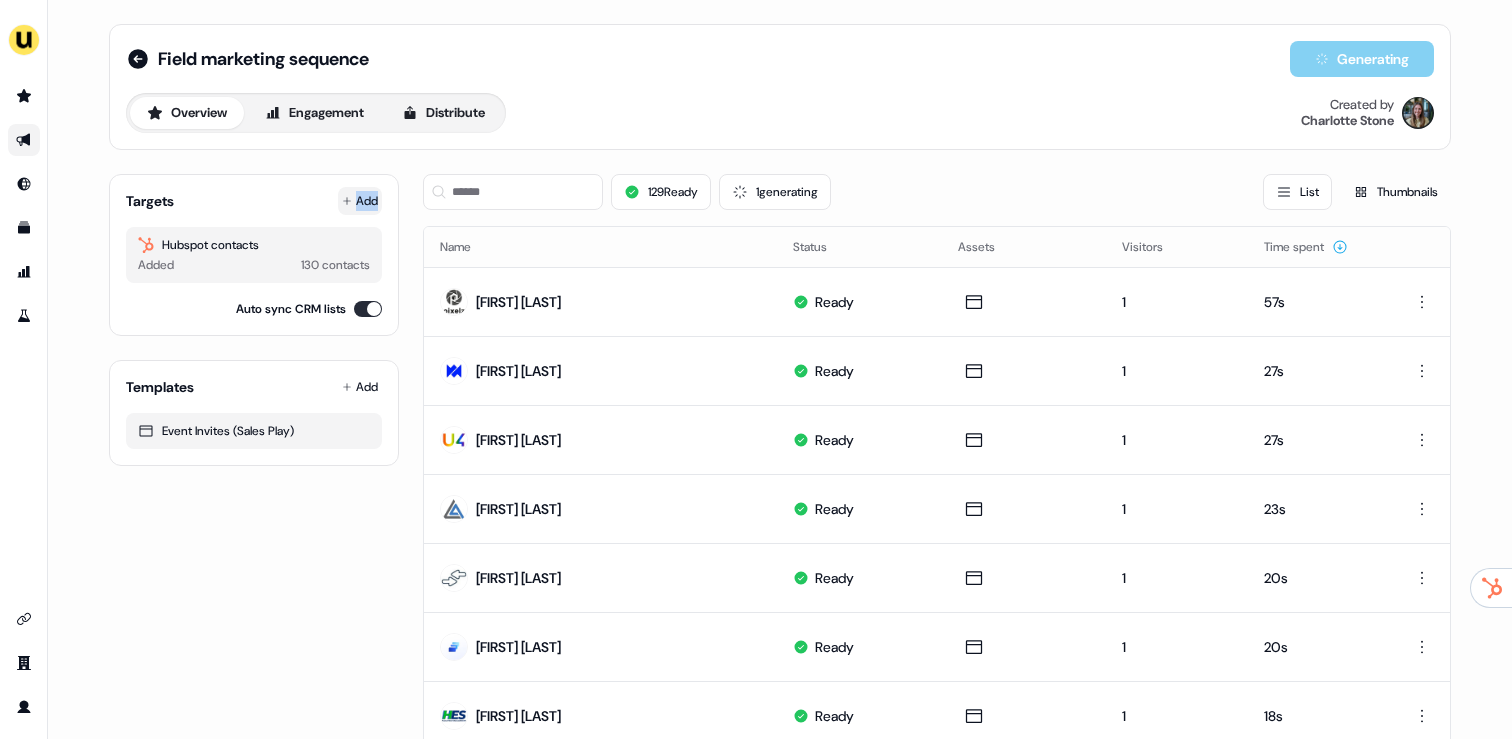 click on "Targets Add" at bounding box center [254, 201] 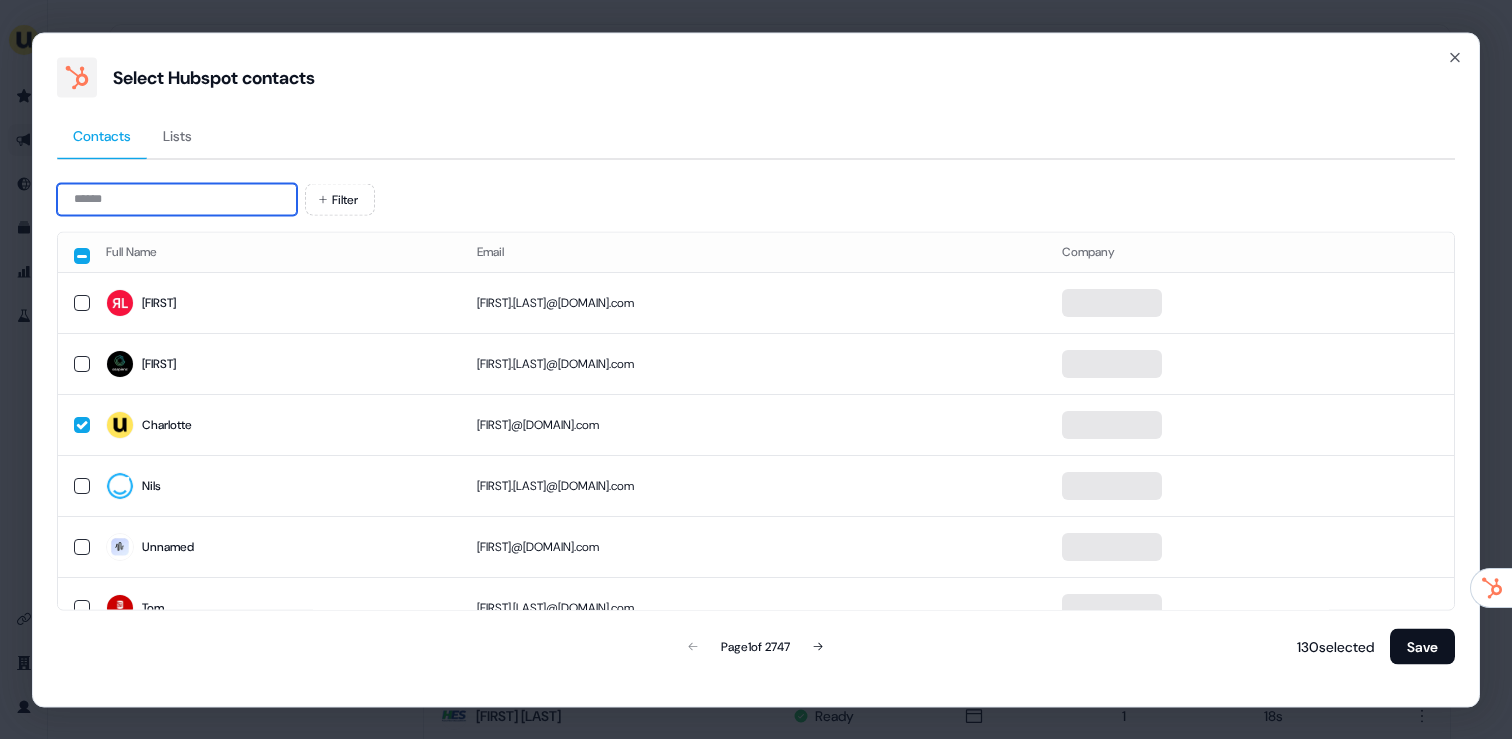 click at bounding box center [177, 199] 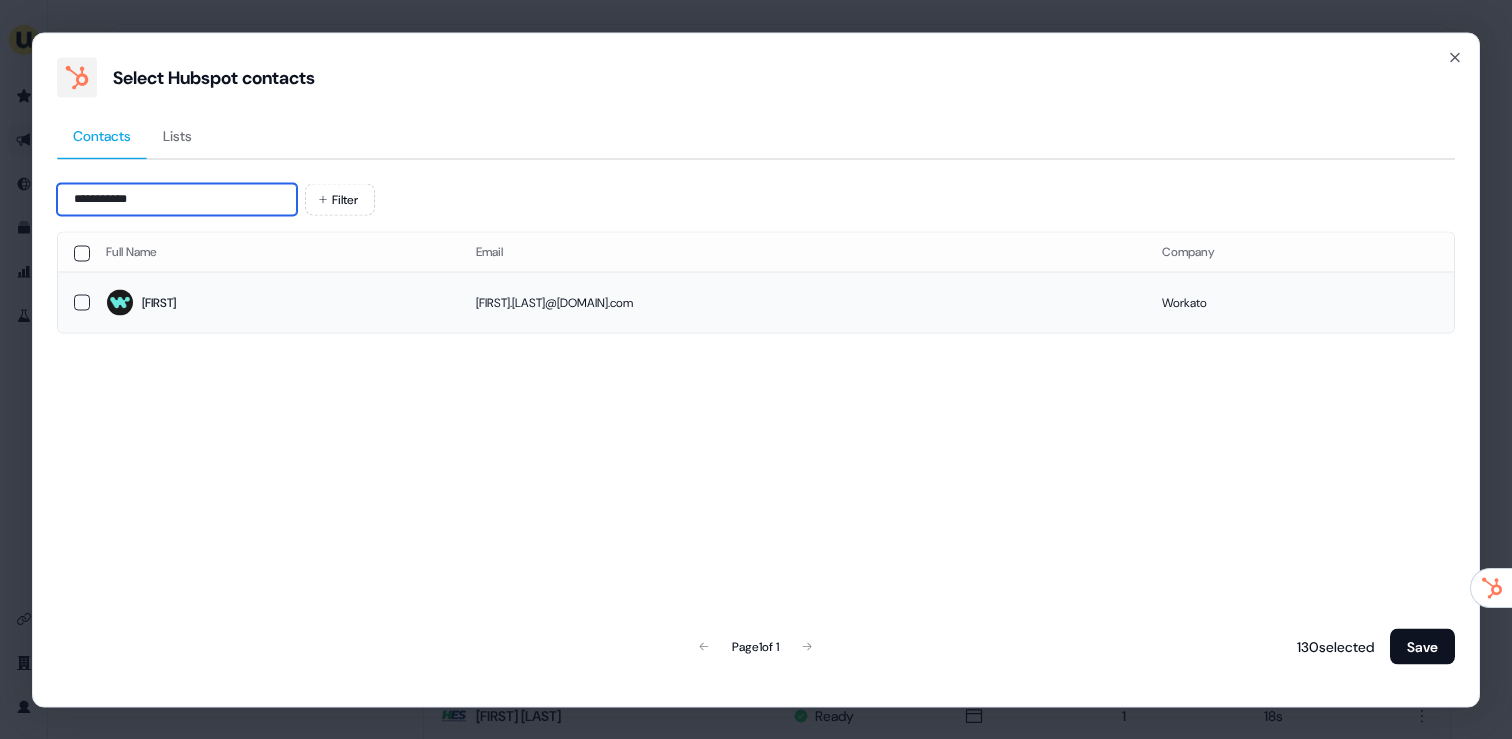 type on "**********" 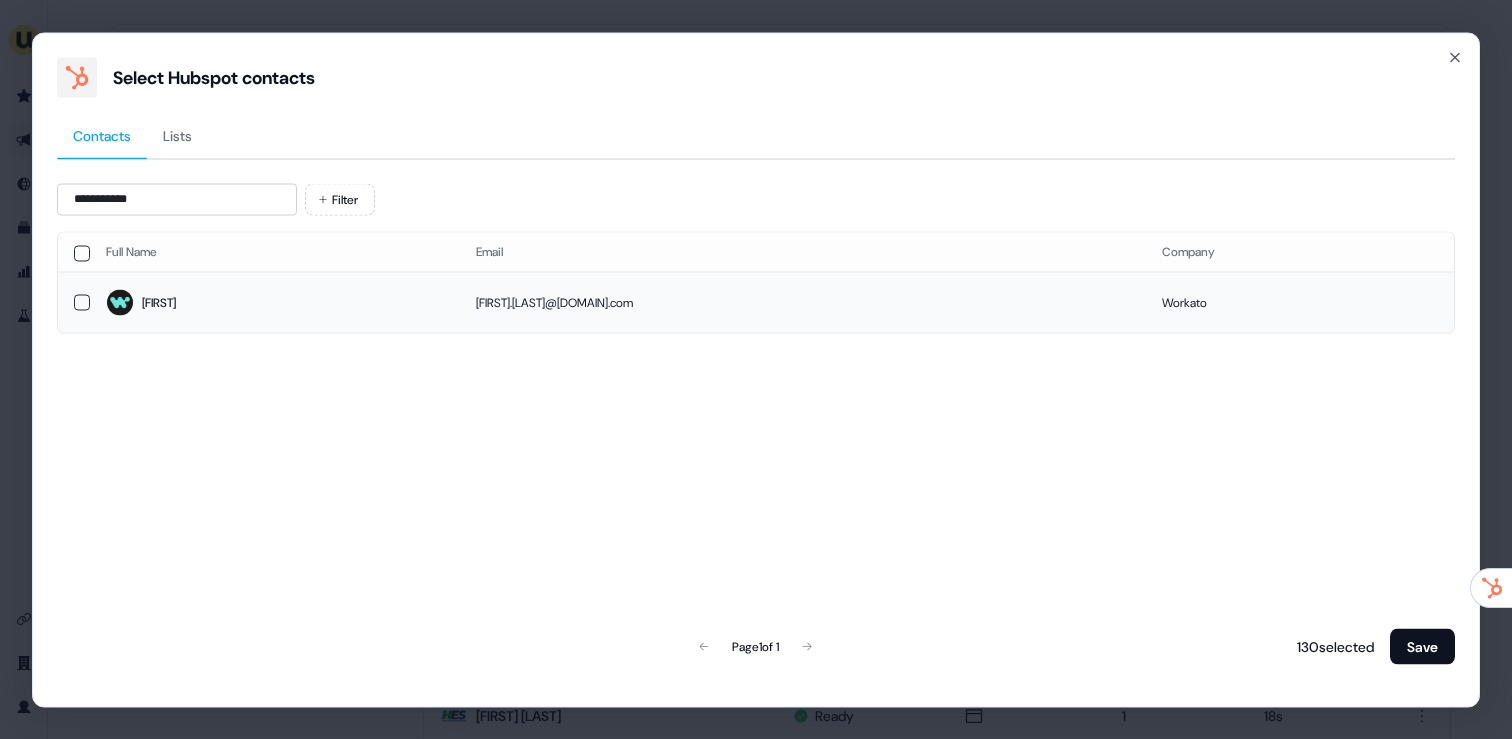 click on "[FIRST]" at bounding box center (275, 303) 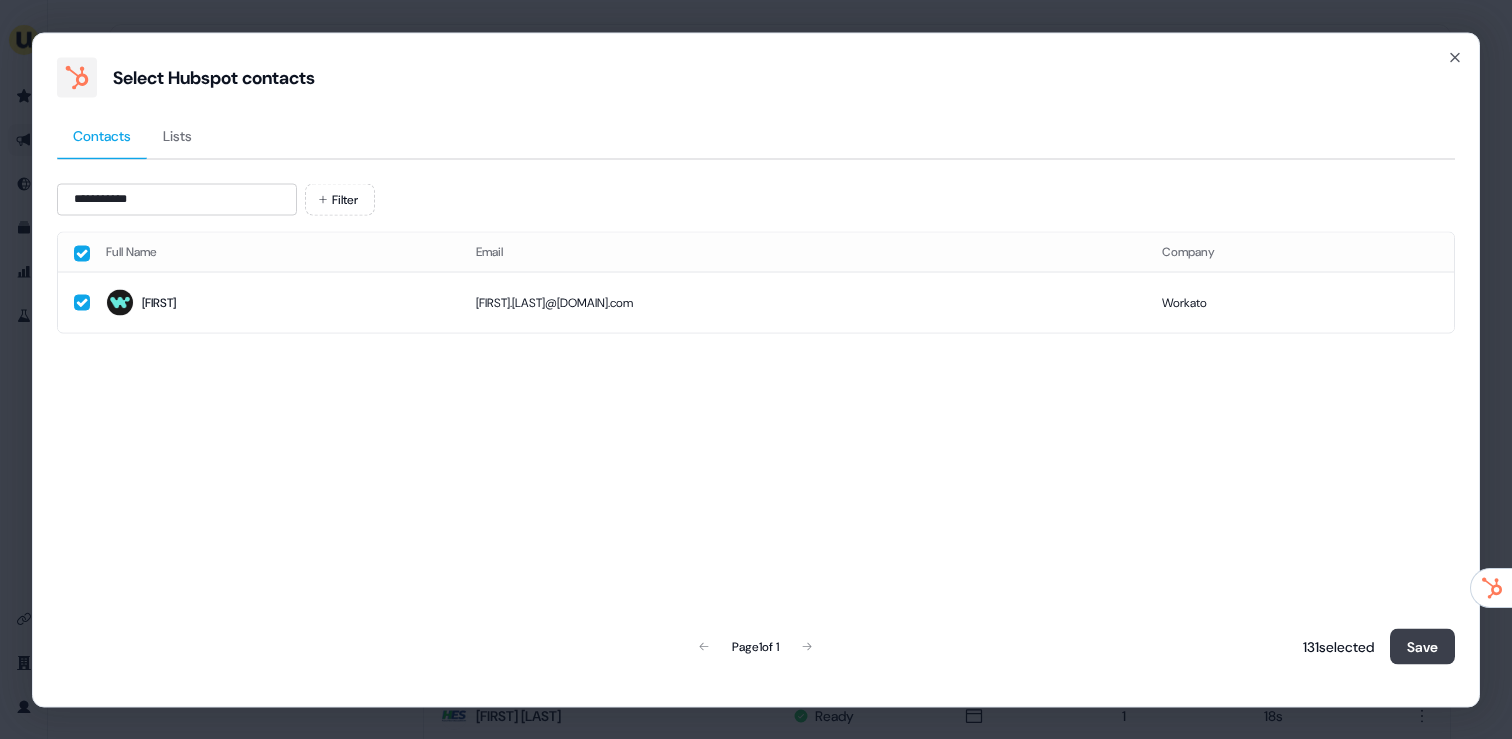 click on "Save" at bounding box center [1422, 646] 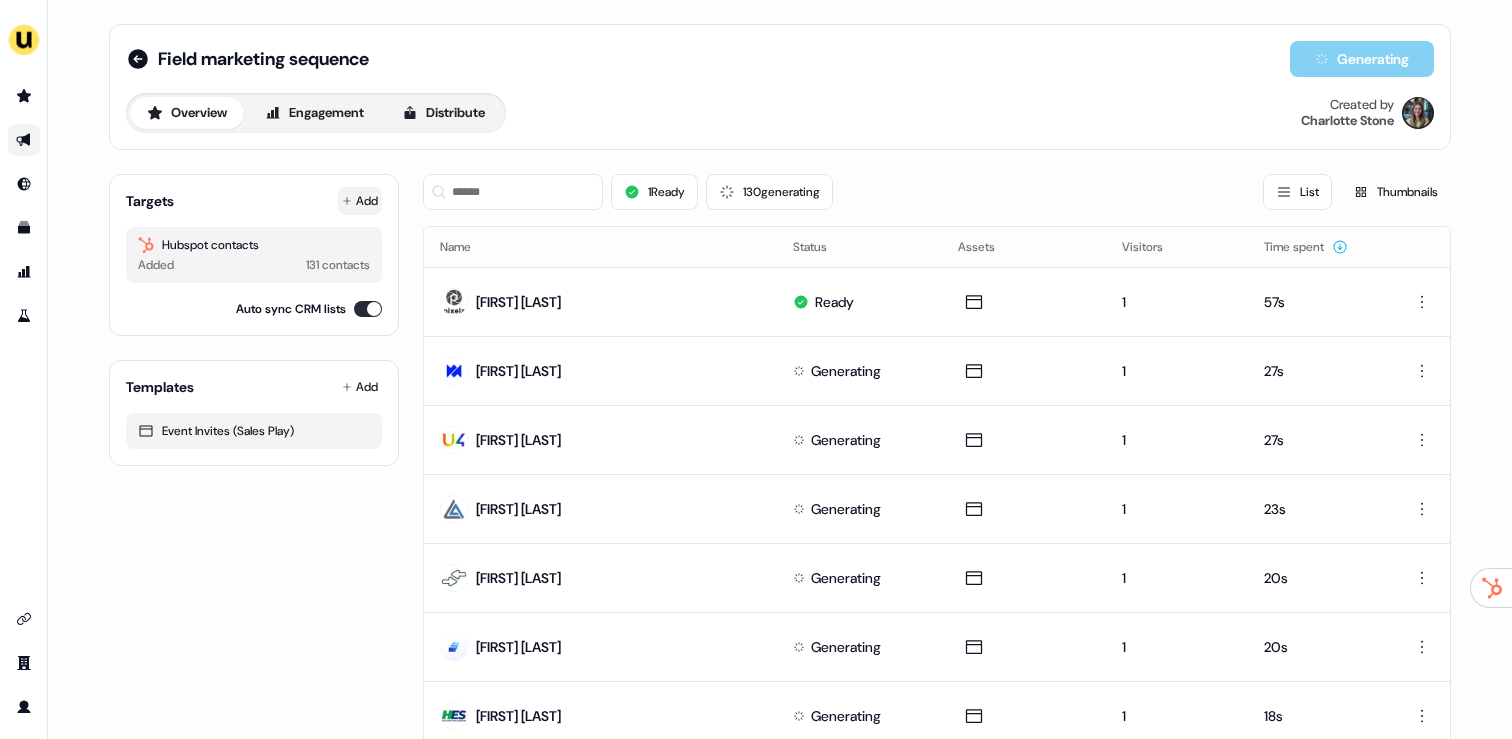 click on "Add" at bounding box center (360, 201) 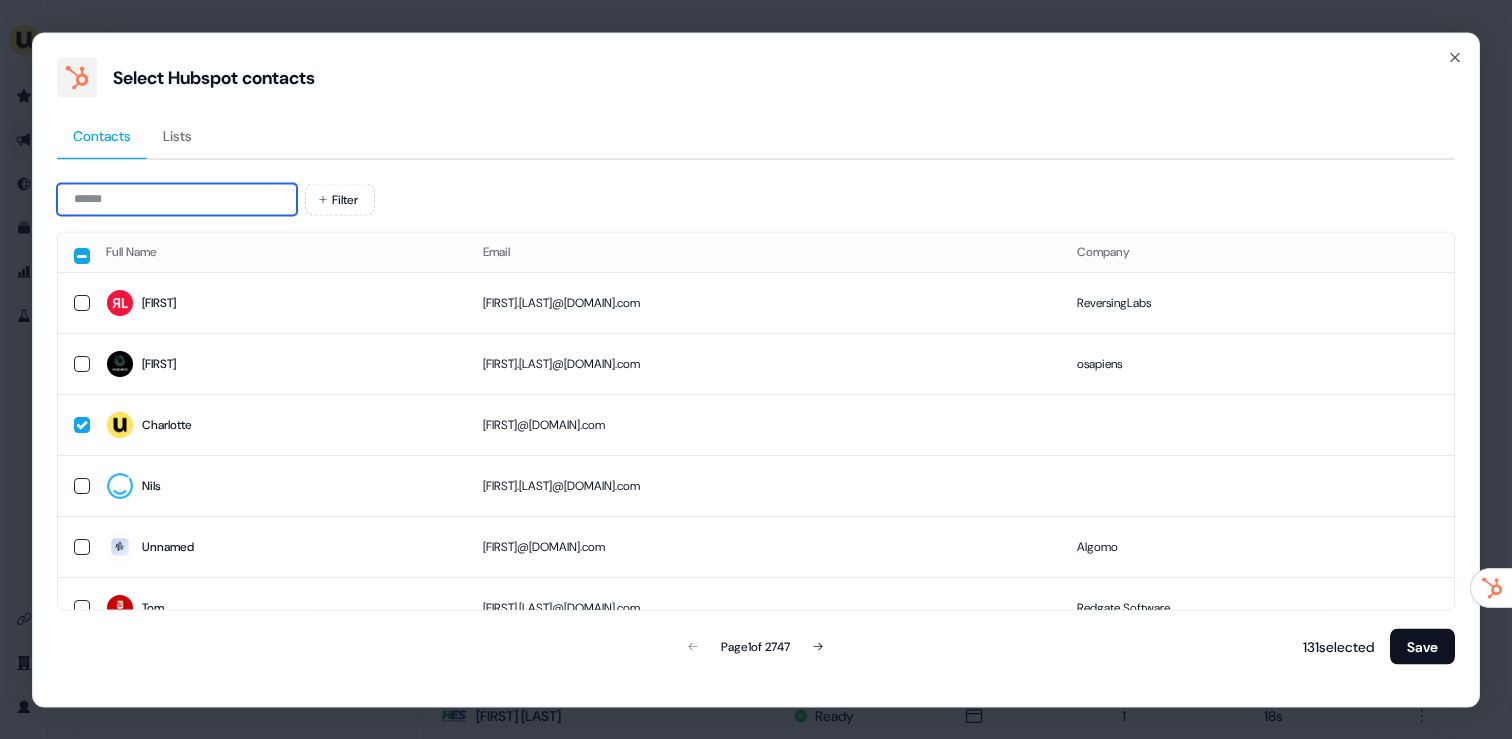 click at bounding box center (177, 199) 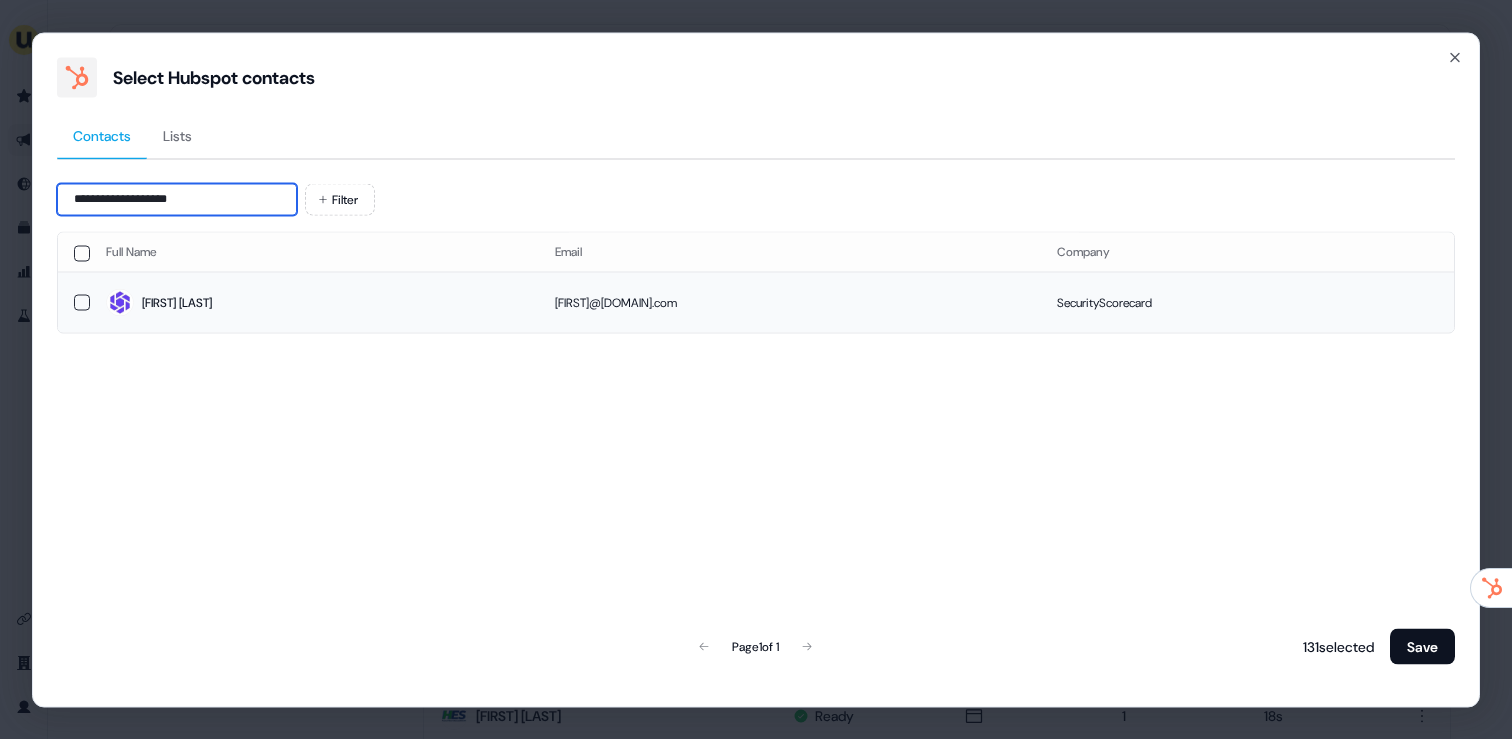 type on "**********" 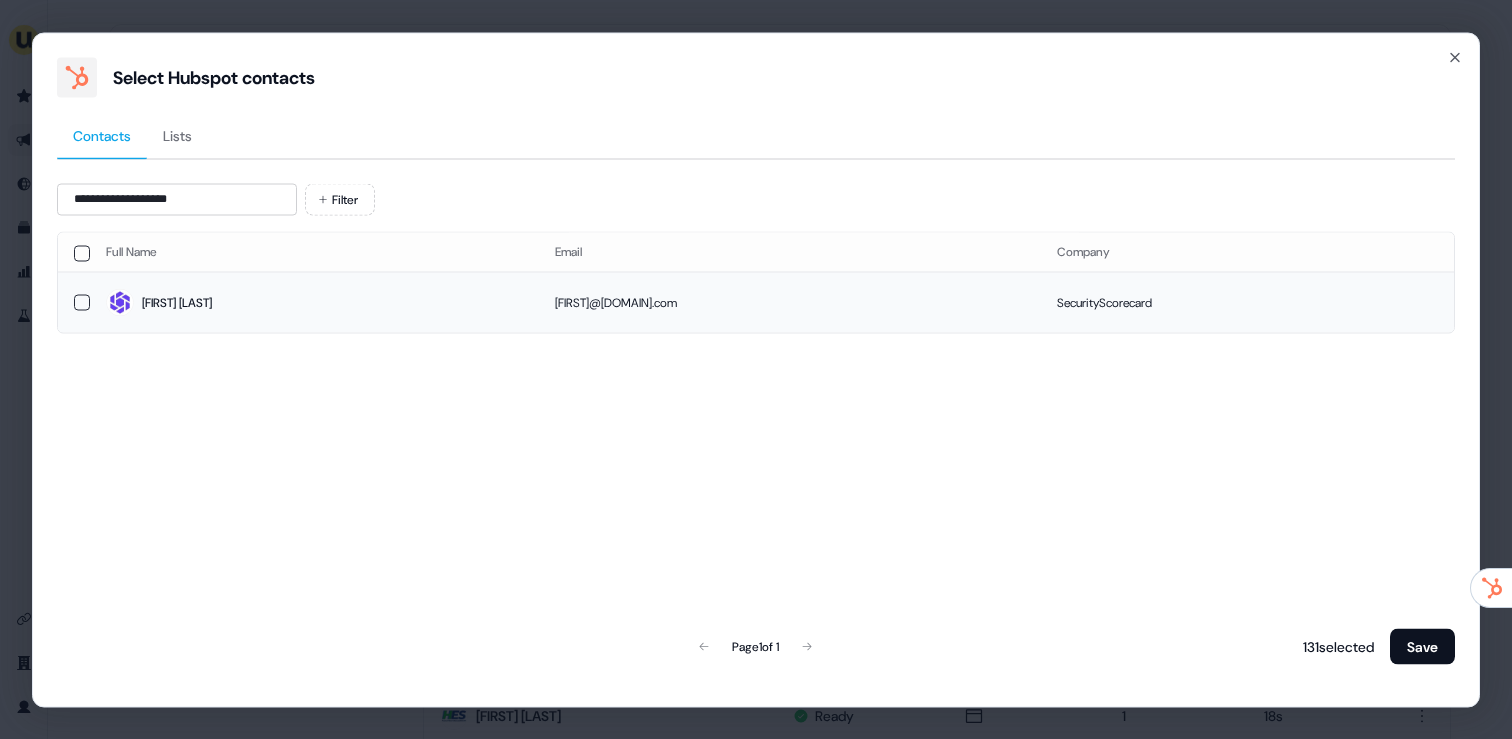 click on "[FIRST] [LAST]" at bounding box center [314, 303] 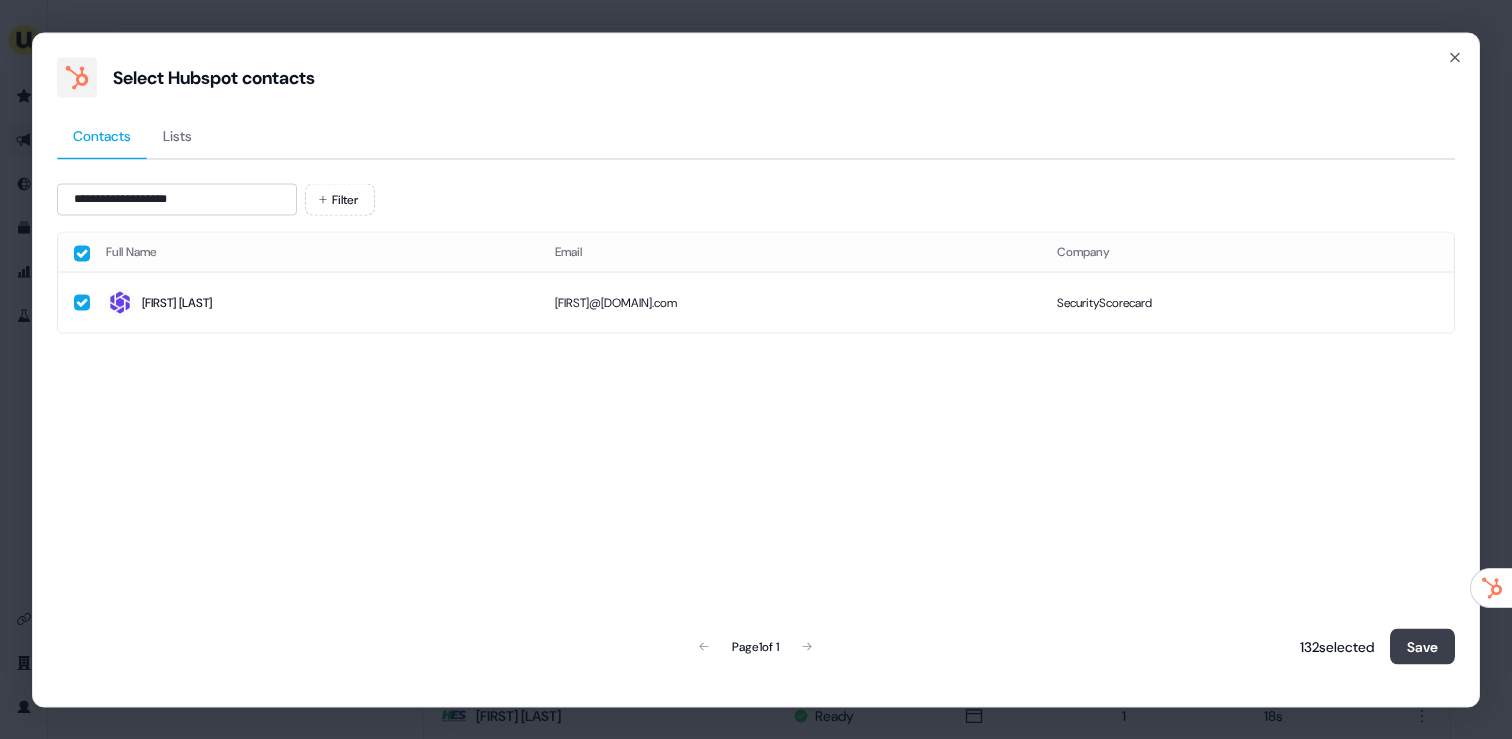 click on "Save" at bounding box center (1422, 646) 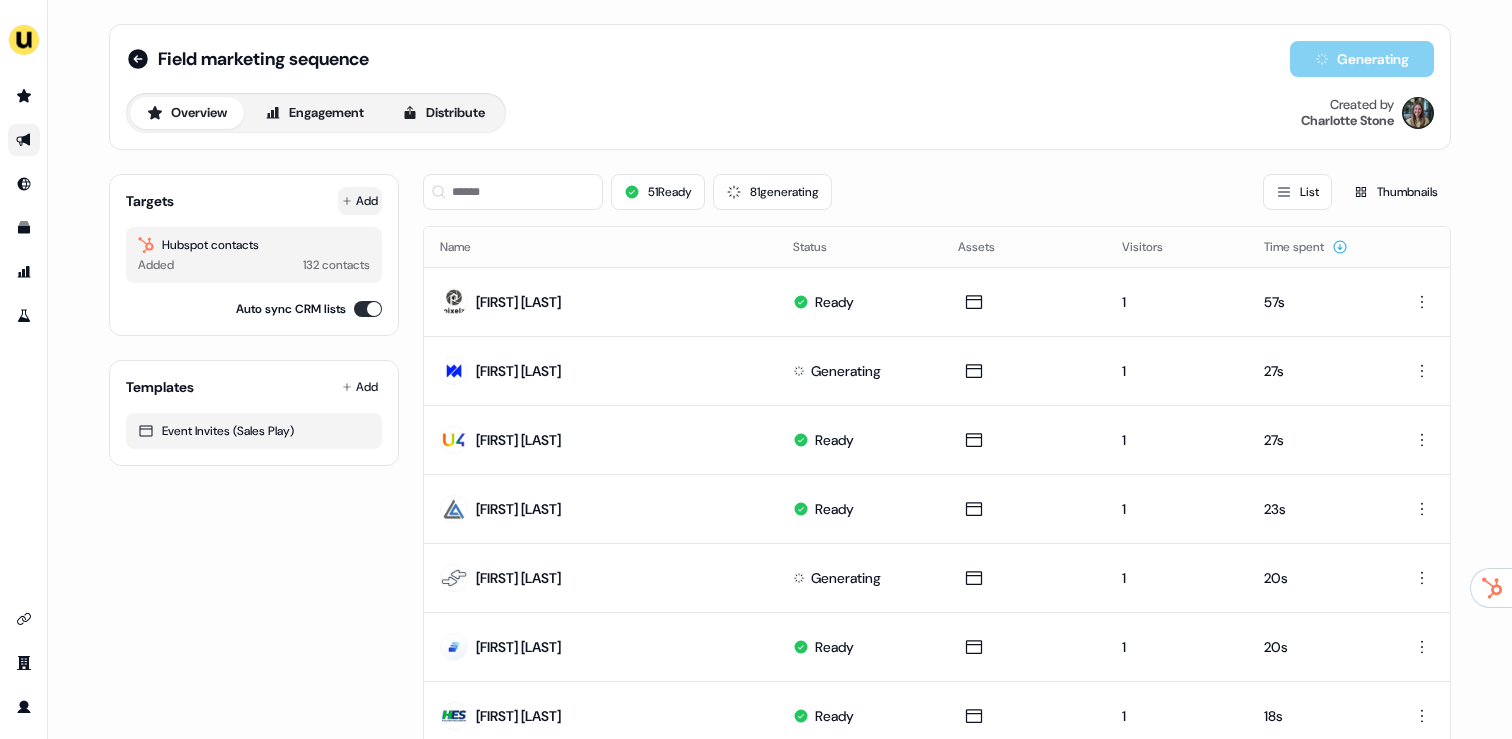 click on "Add" at bounding box center (360, 201) 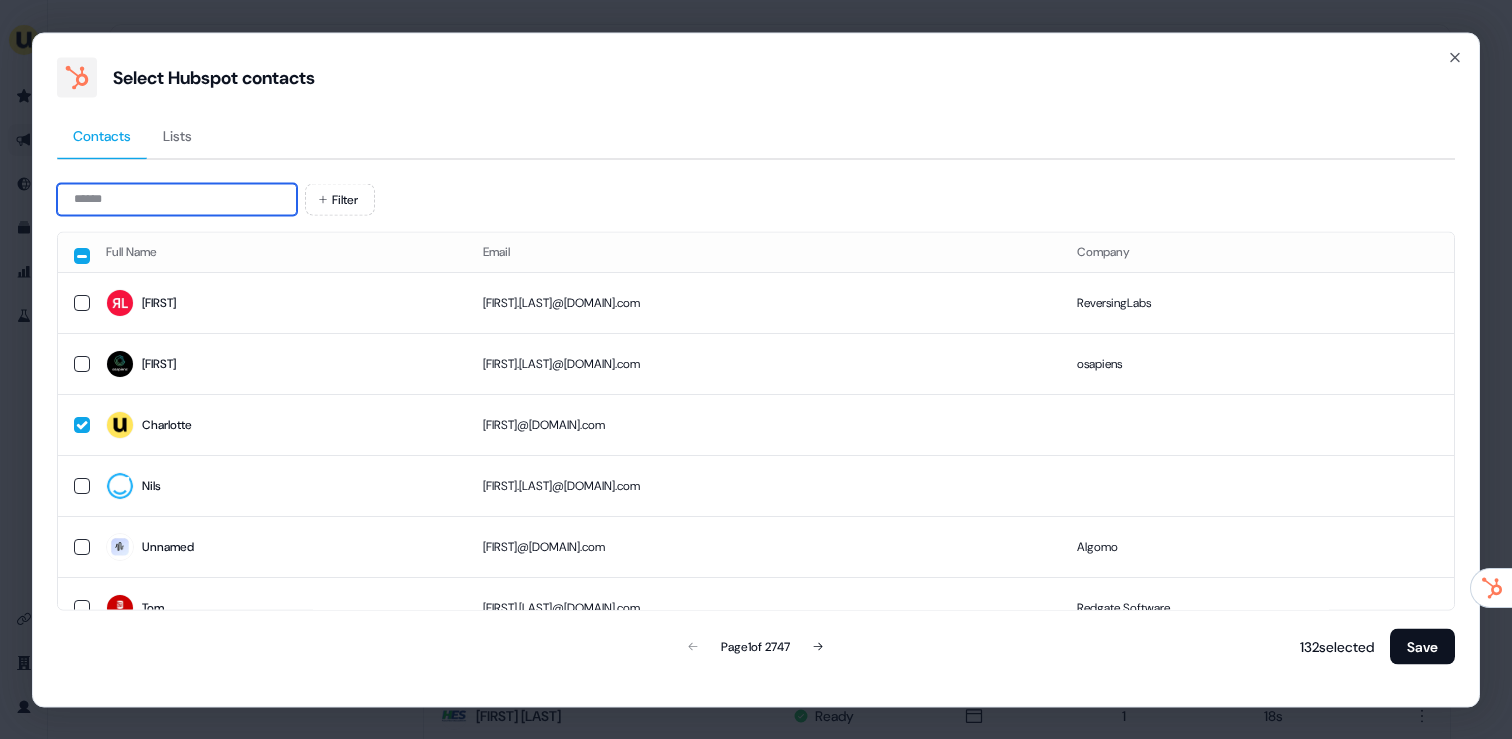 click at bounding box center [177, 199] 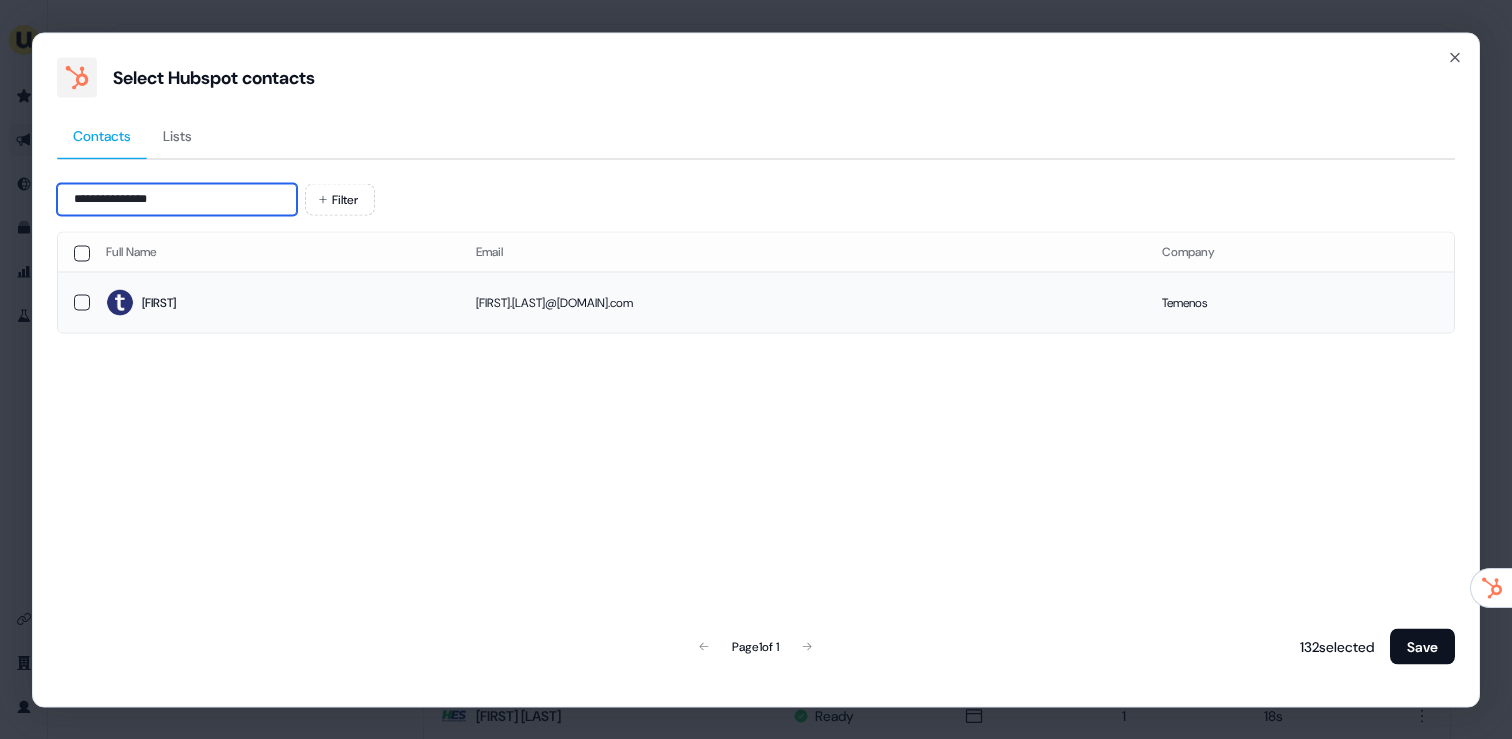 type on "**********" 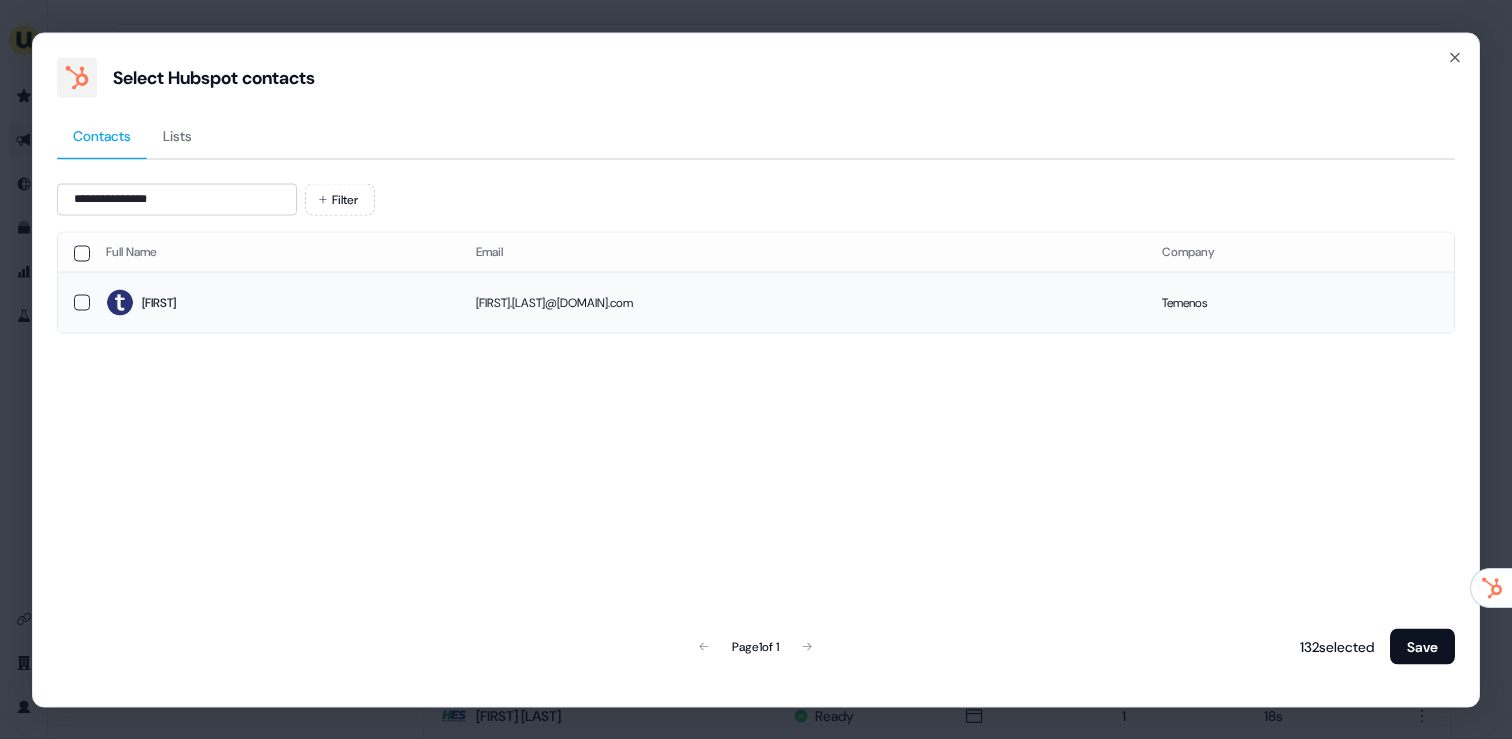 click on "[FIRST]" at bounding box center [275, 303] 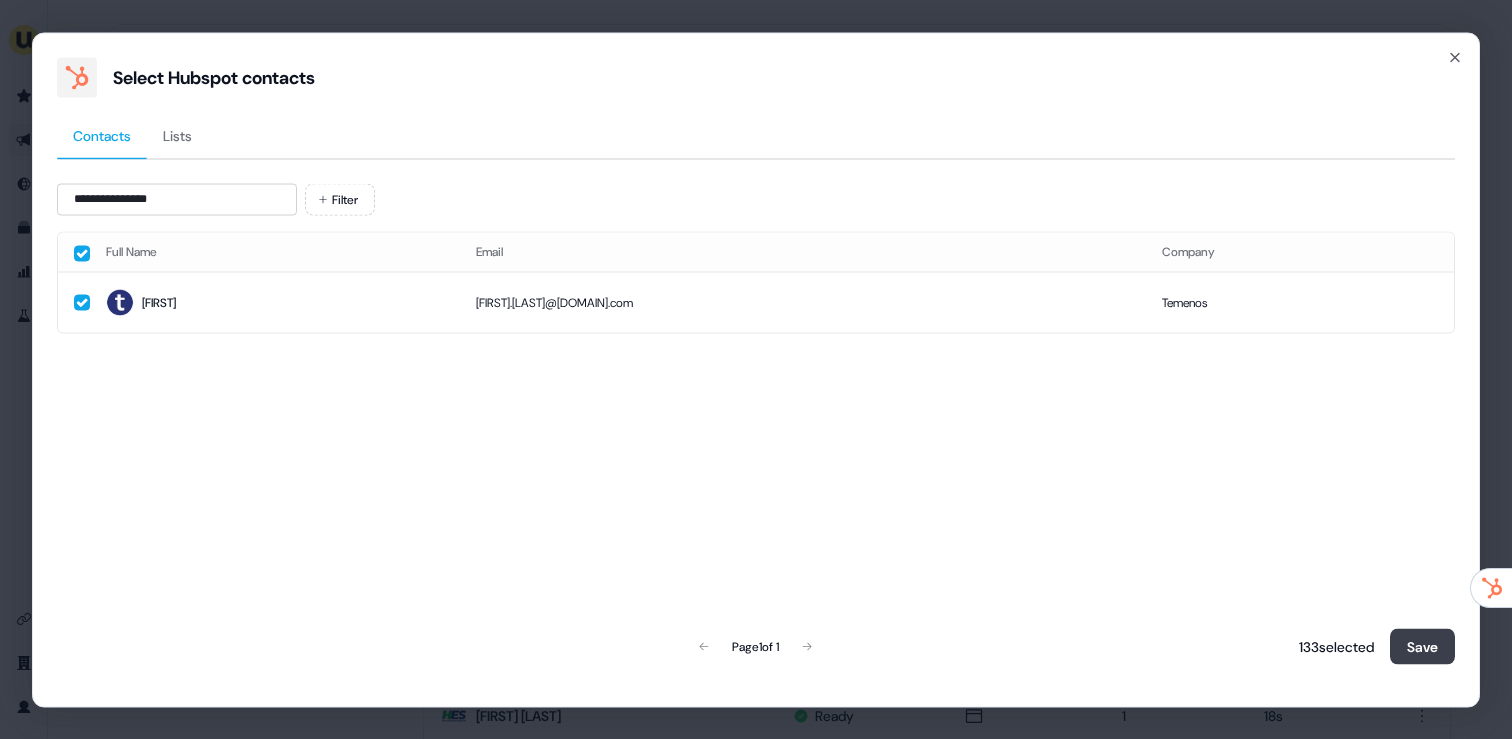 click on "Save" at bounding box center [1422, 646] 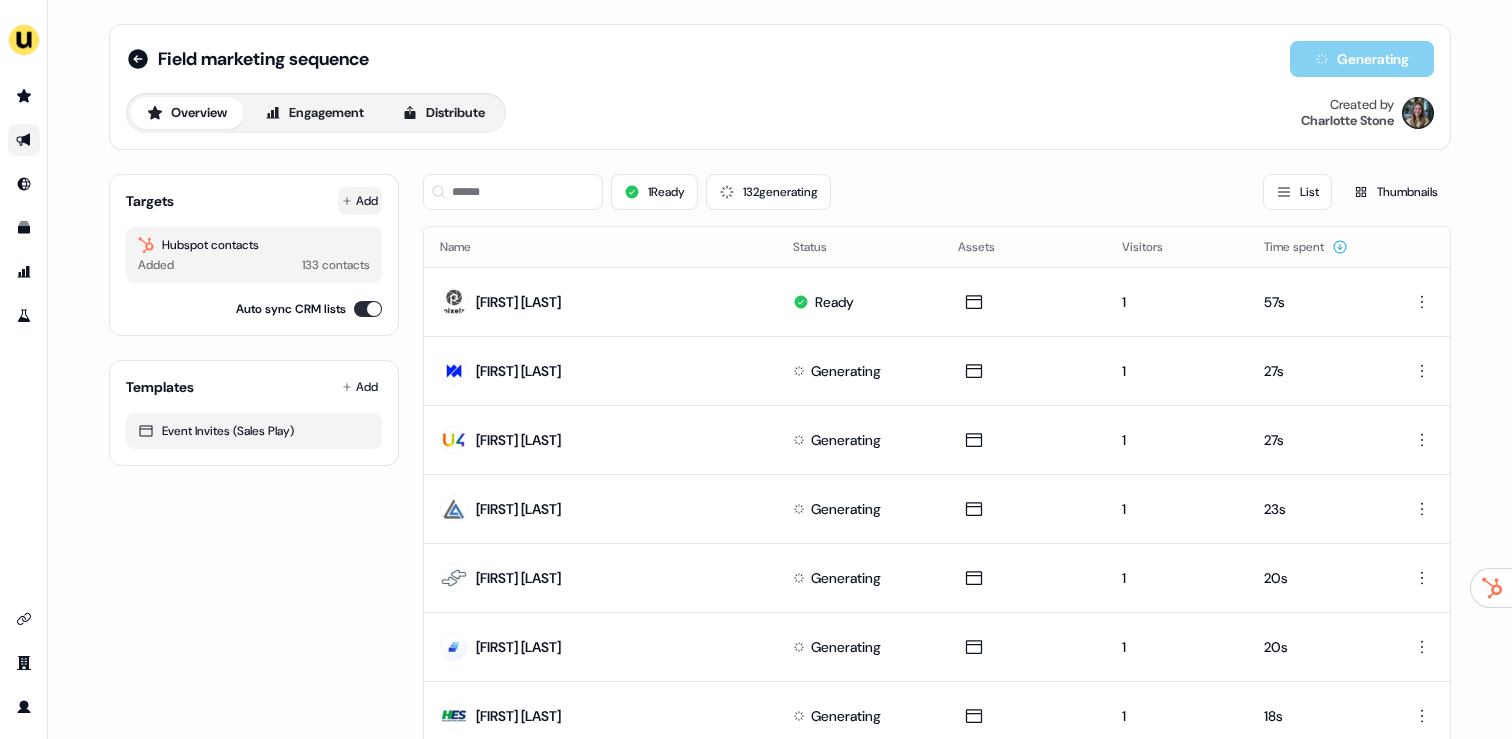 click on "Add" at bounding box center (360, 201) 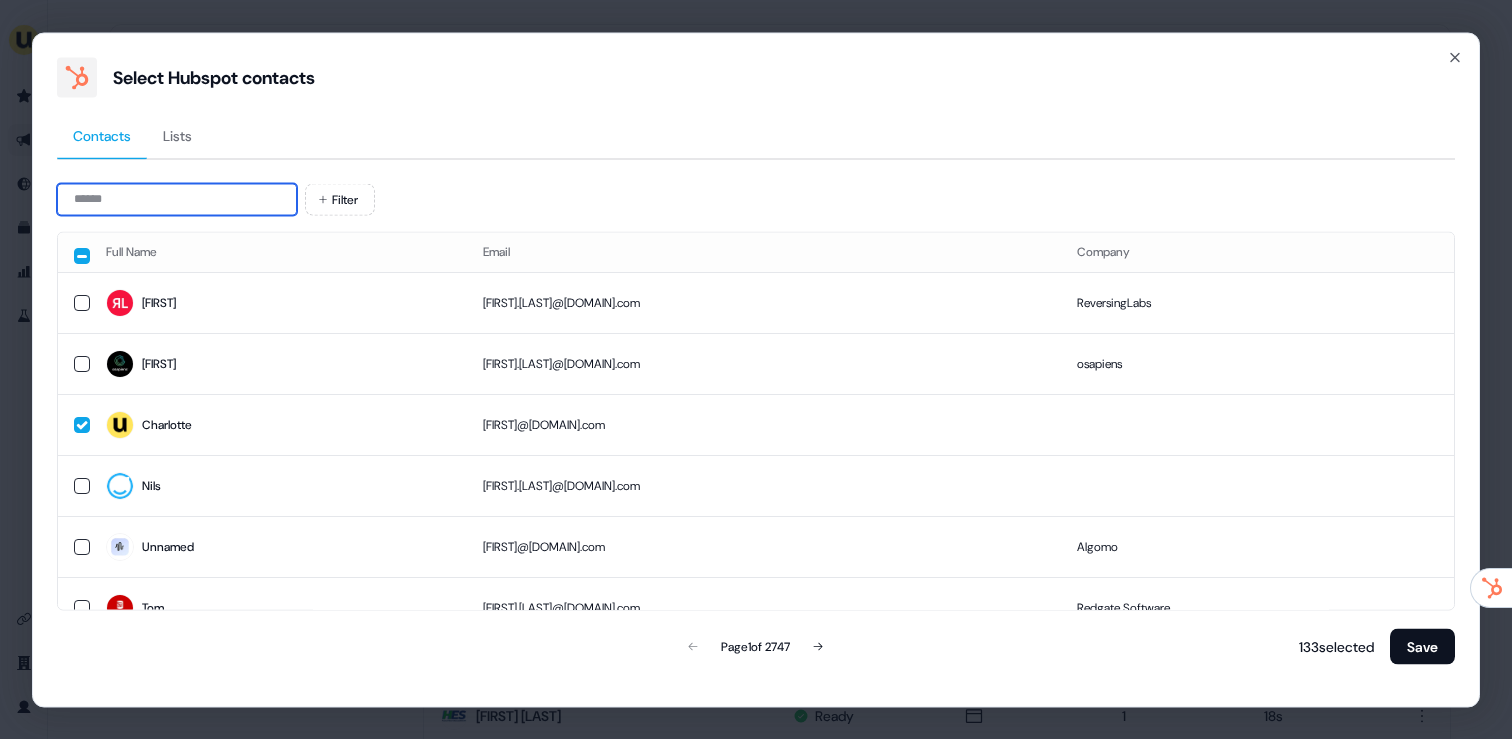 click at bounding box center (177, 199) 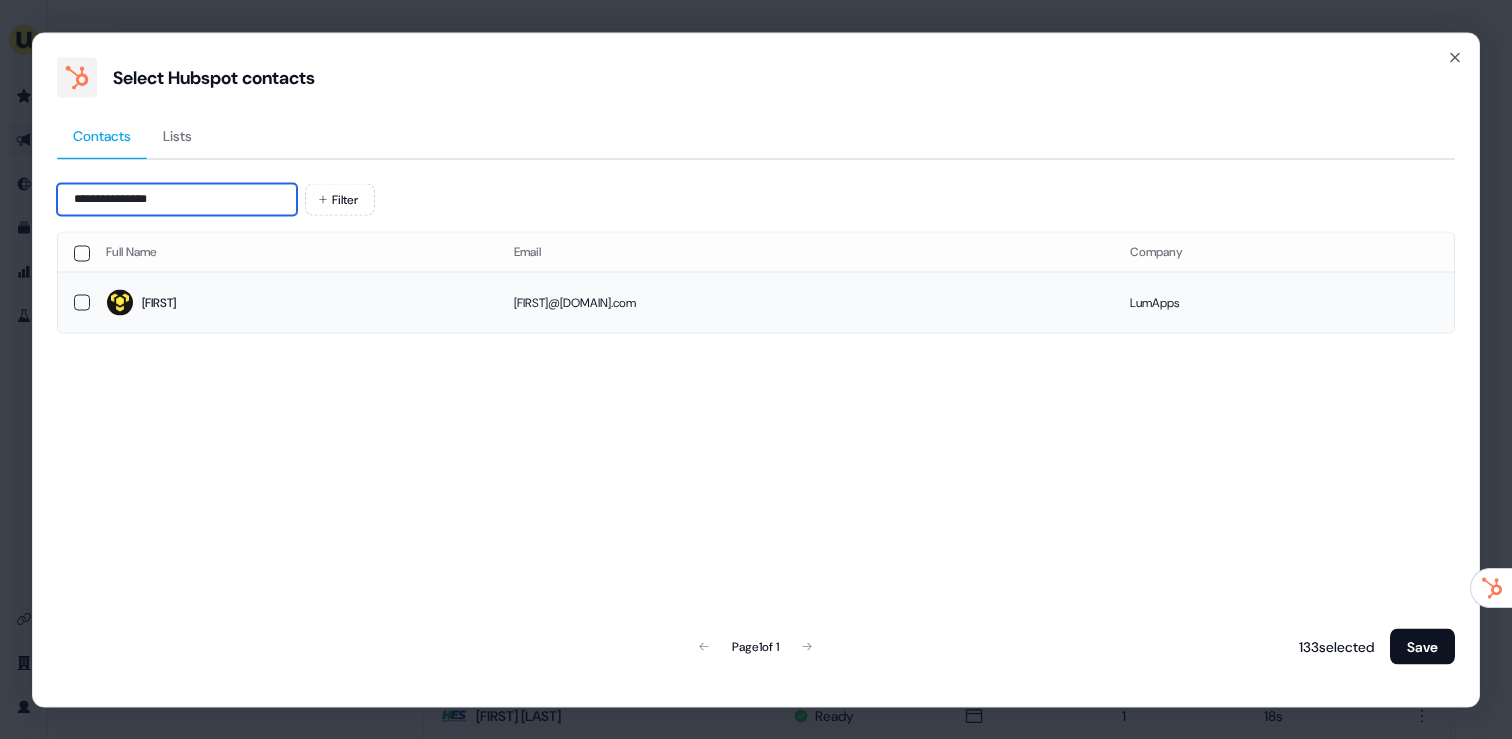 type on "**********" 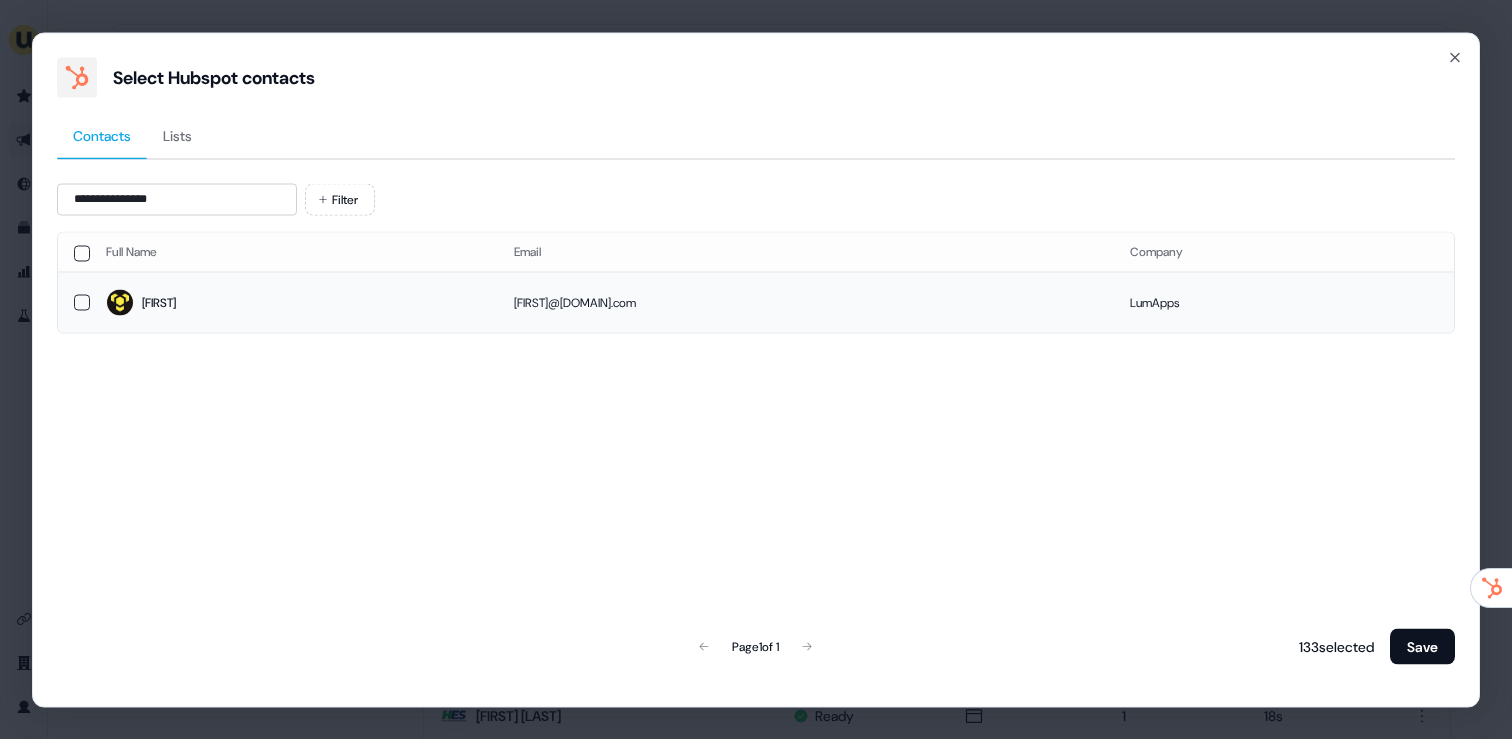 click on "Ashley" at bounding box center [294, 303] 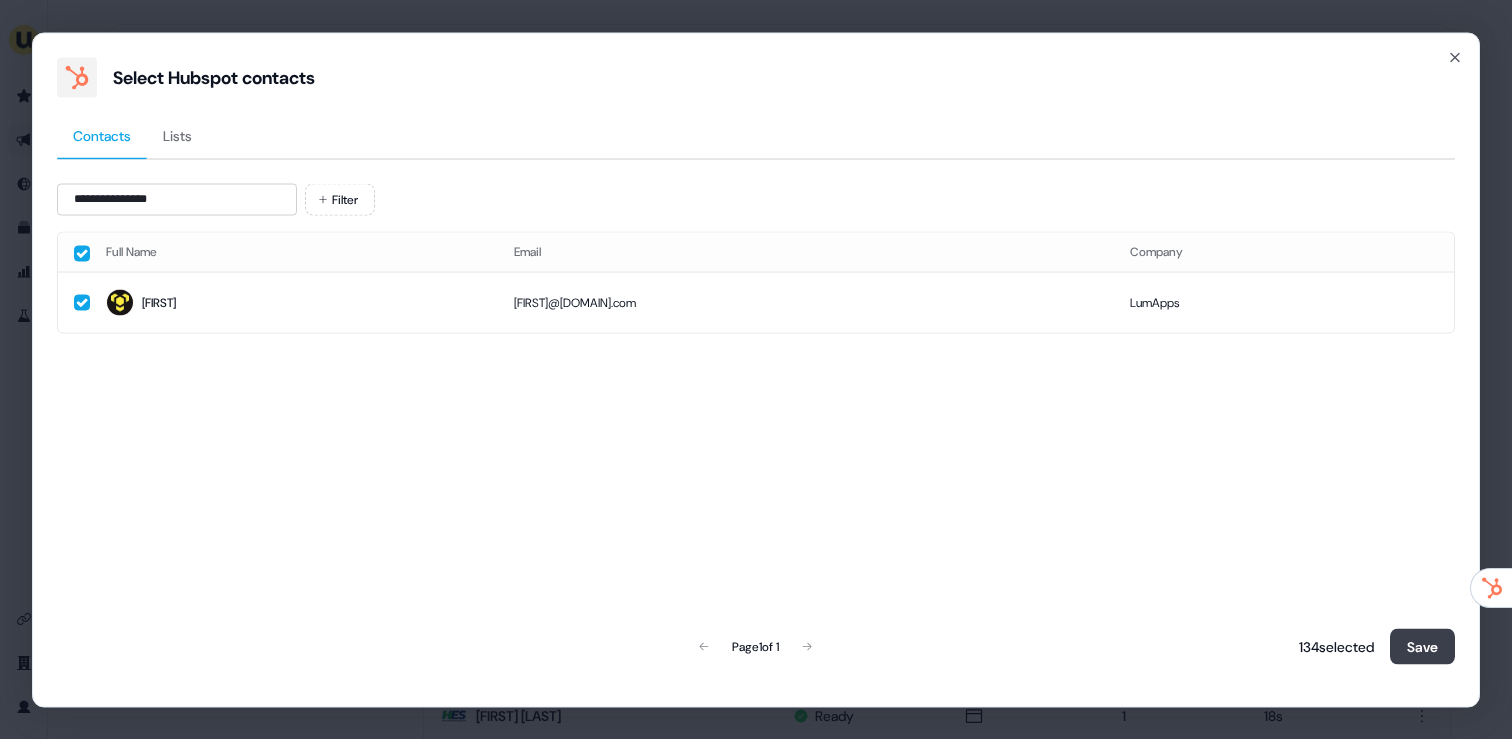 click on "Save" at bounding box center (1422, 646) 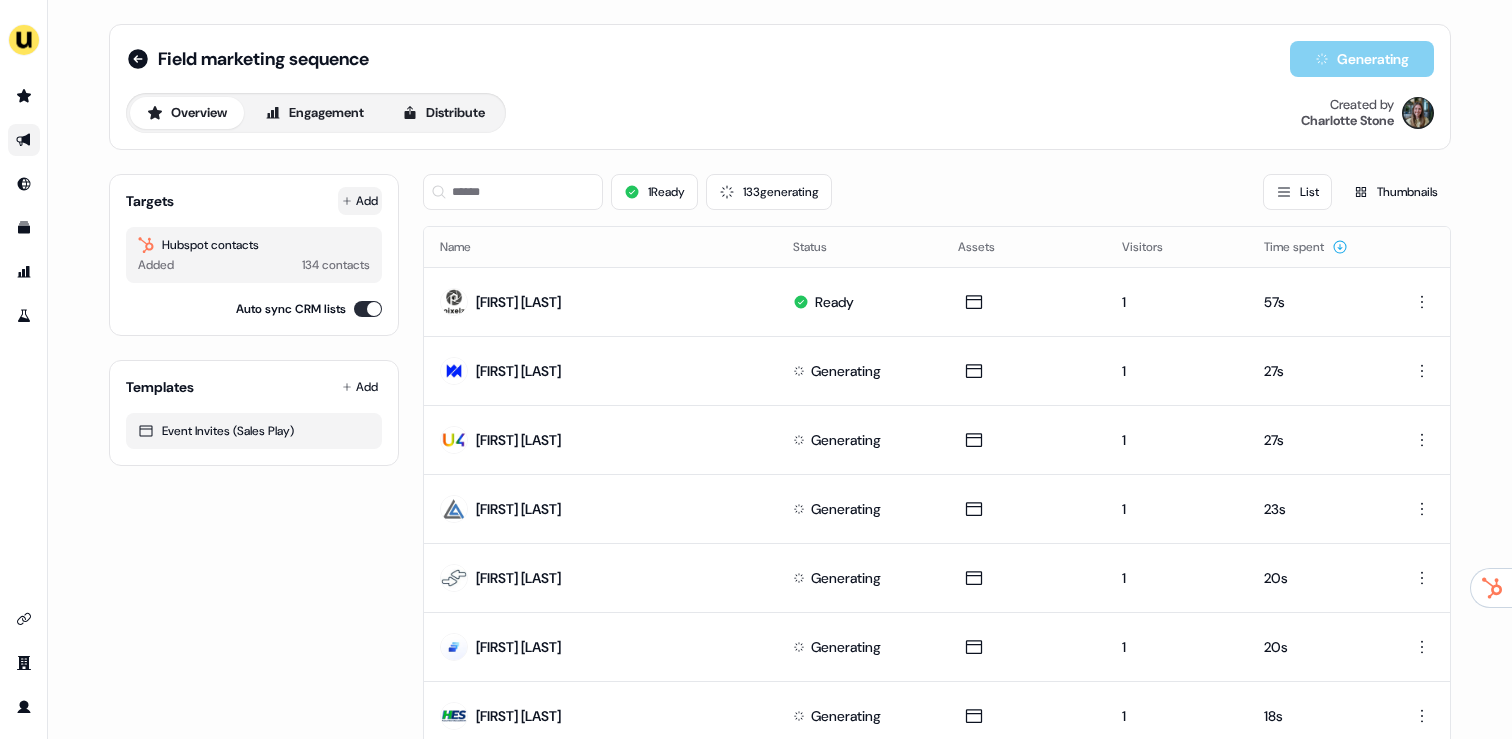 click on "Add" at bounding box center (360, 201) 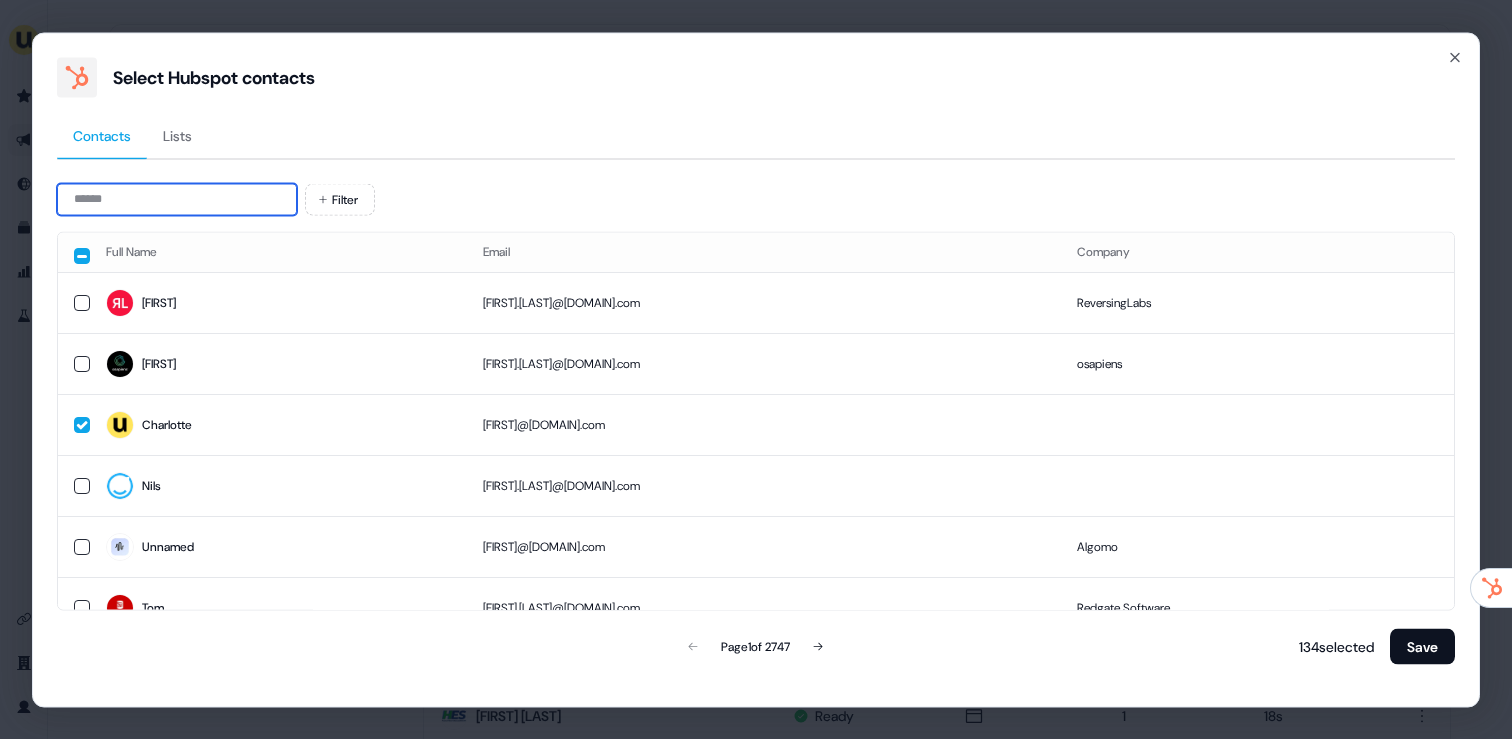 click at bounding box center [177, 199] 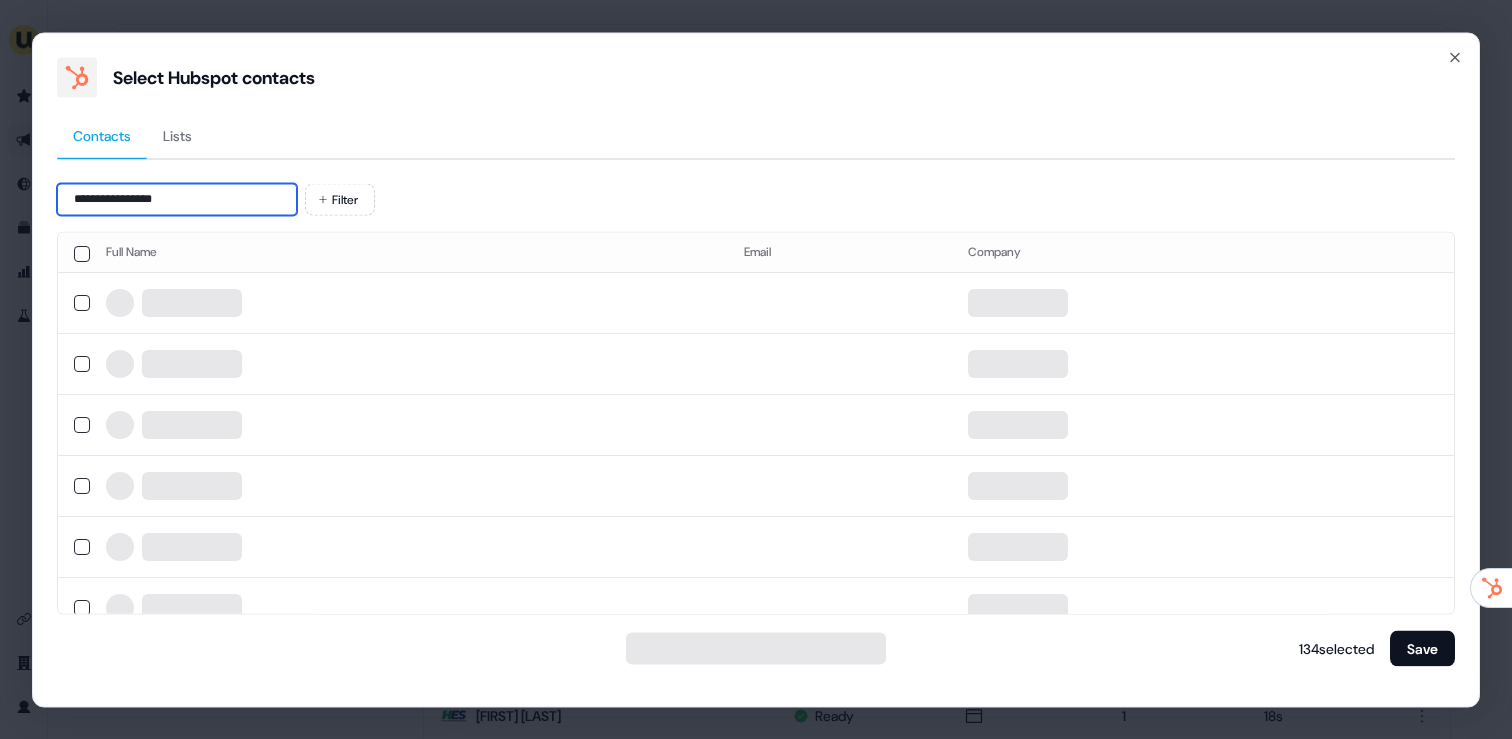 type on "**********" 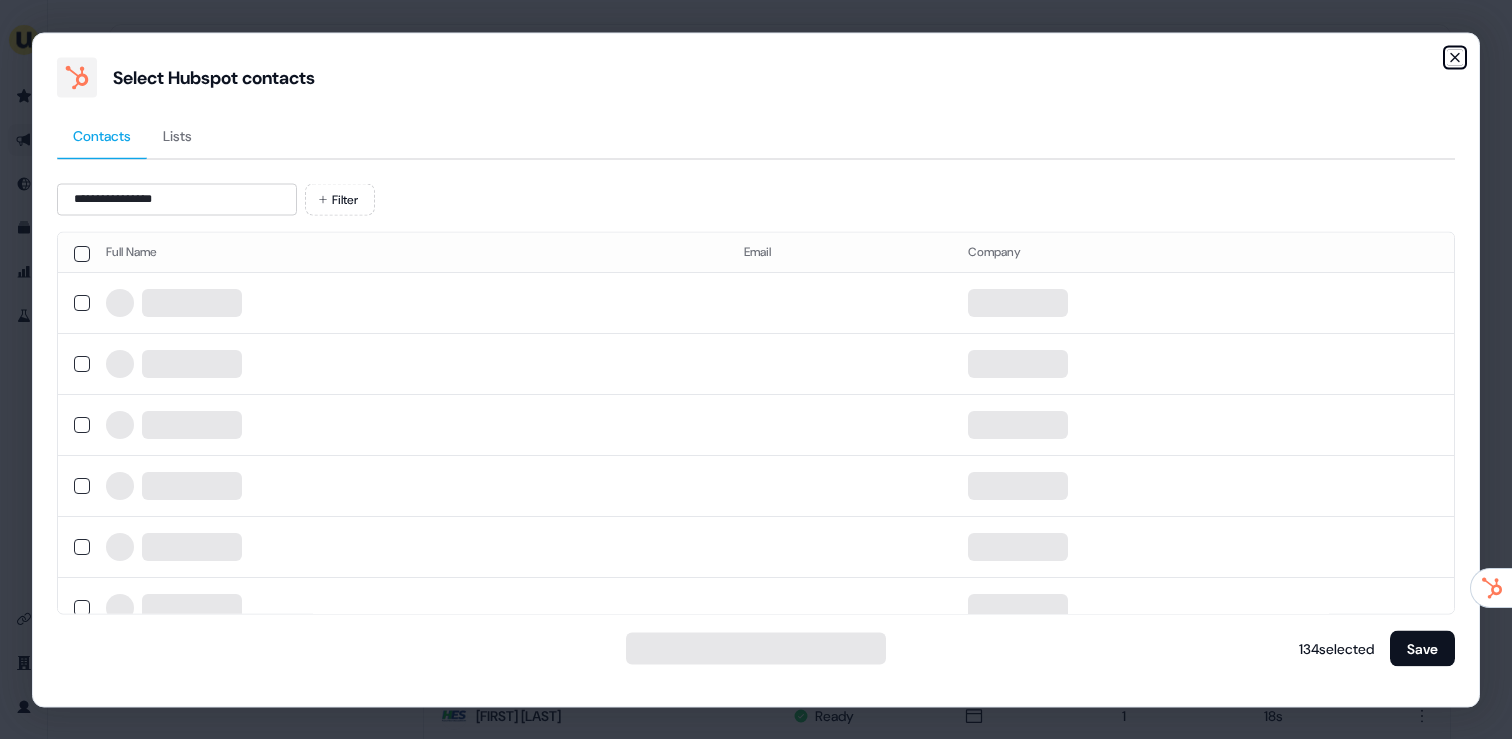 click 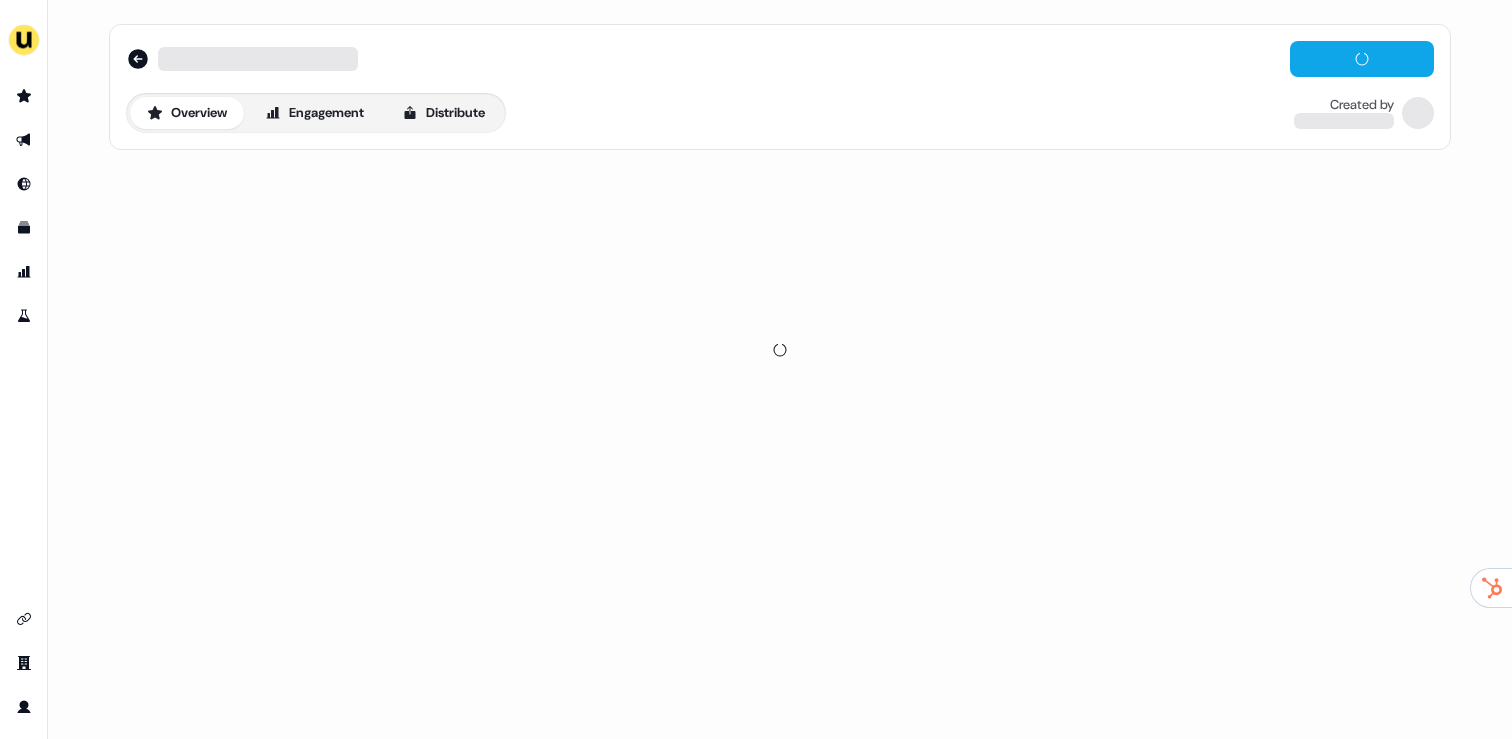 scroll, scrollTop: 0, scrollLeft: 0, axis: both 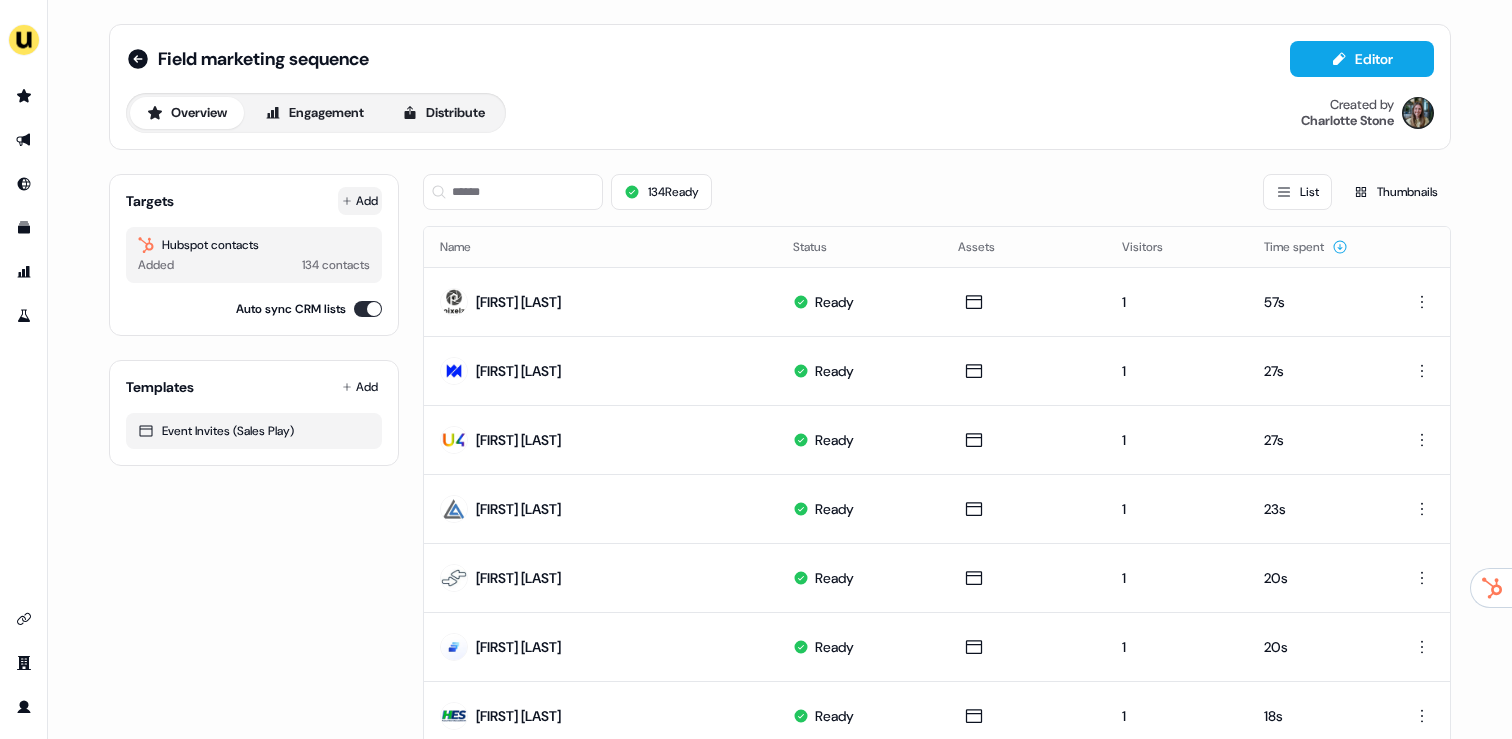 click on "Add" at bounding box center [360, 201] 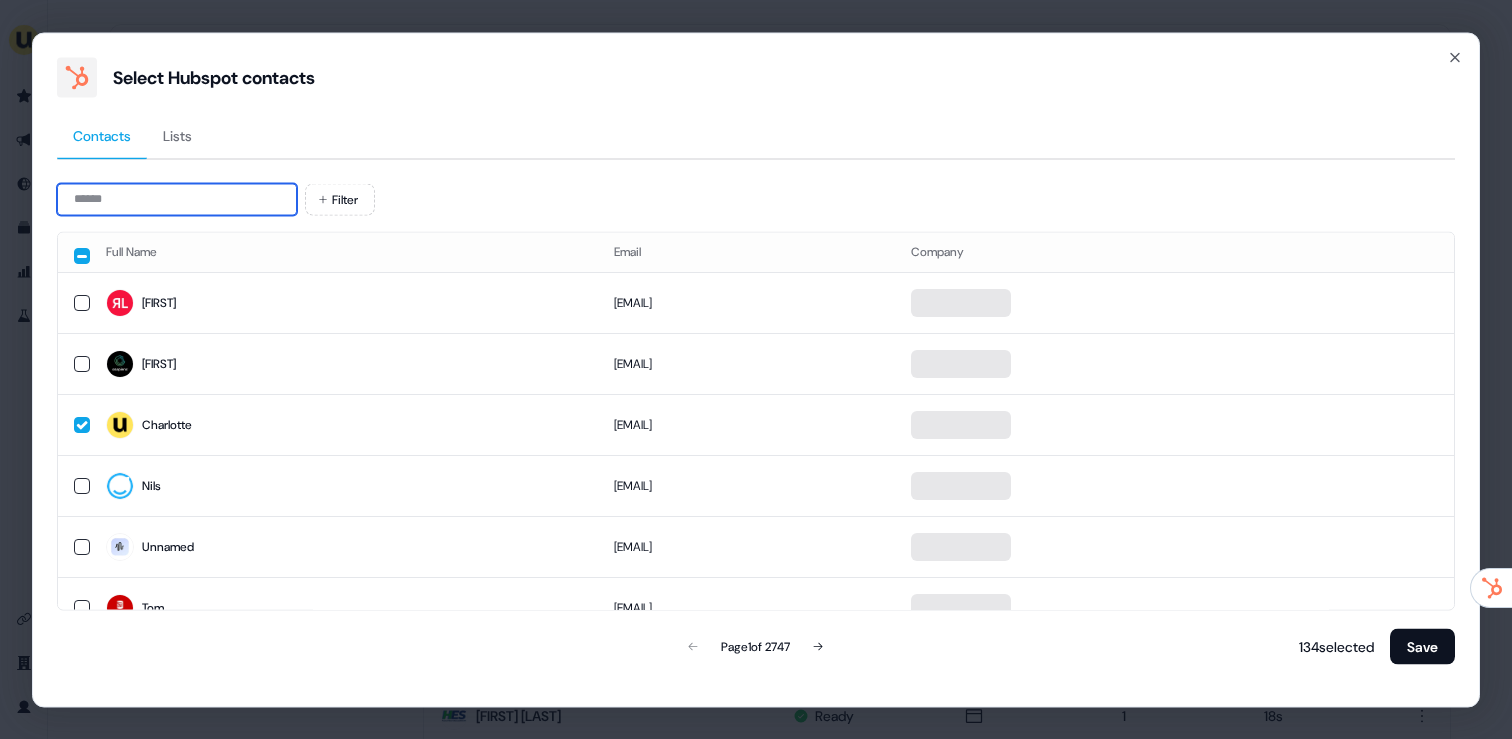 click at bounding box center (177, 199) 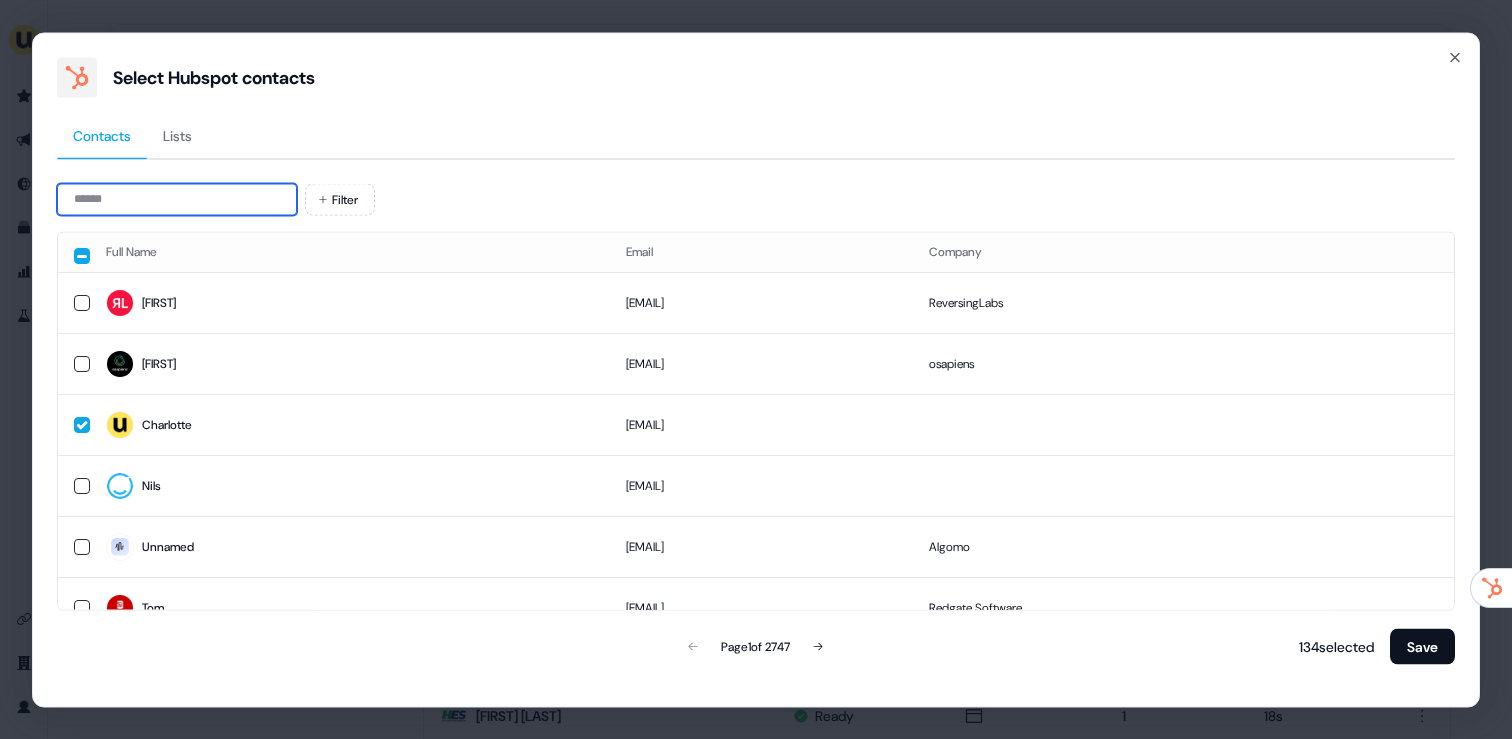 paste on "**********" 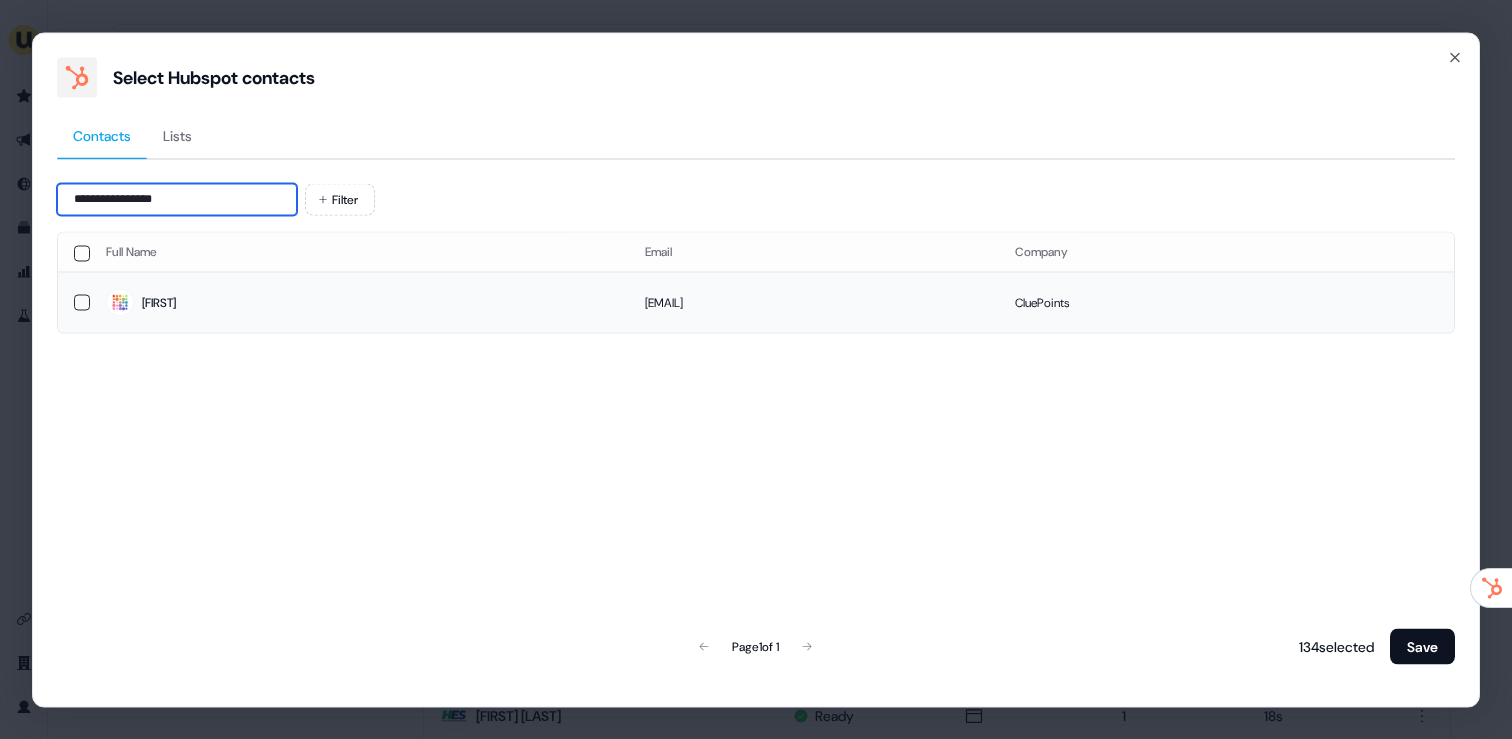 type on "**********" 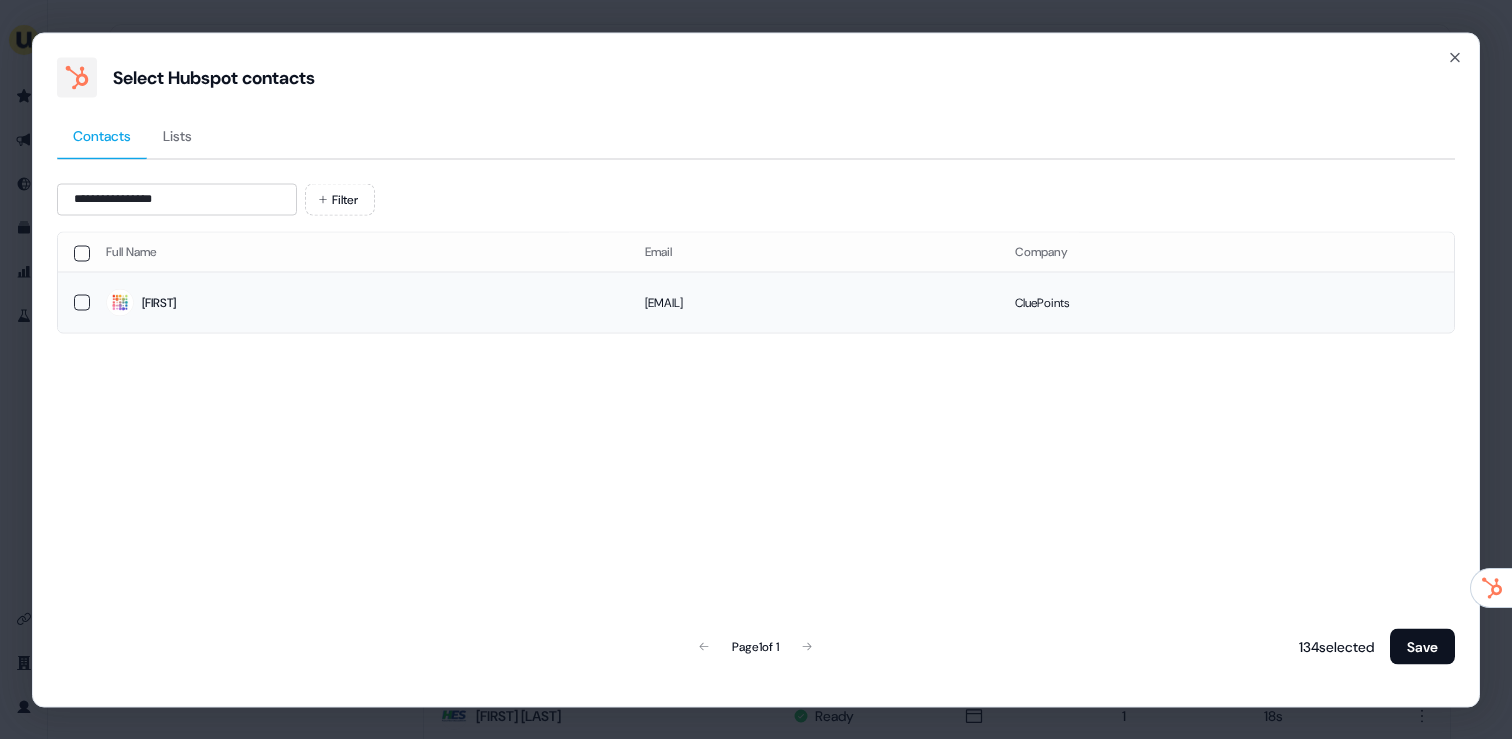 click on "[FIRST]" at bounding box center [359, 303] 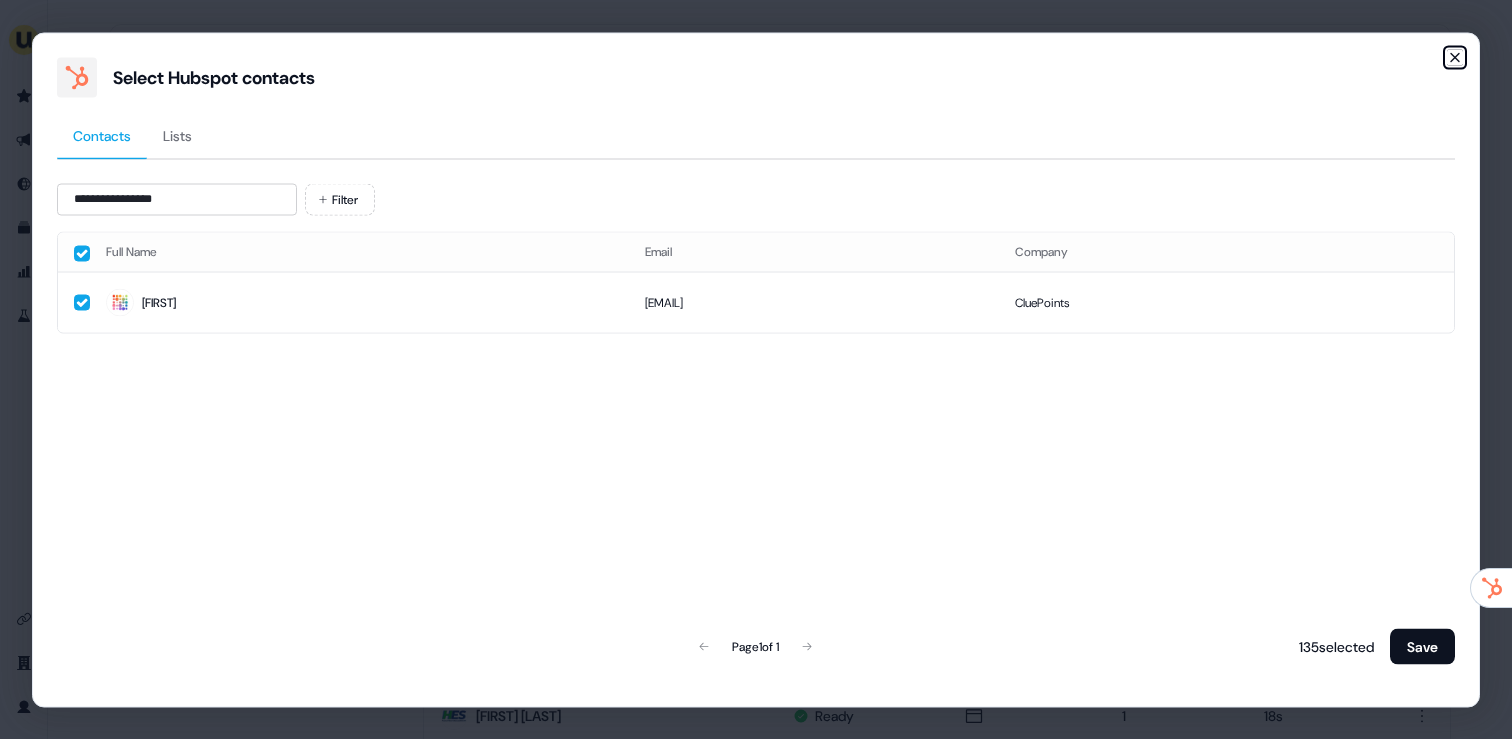click 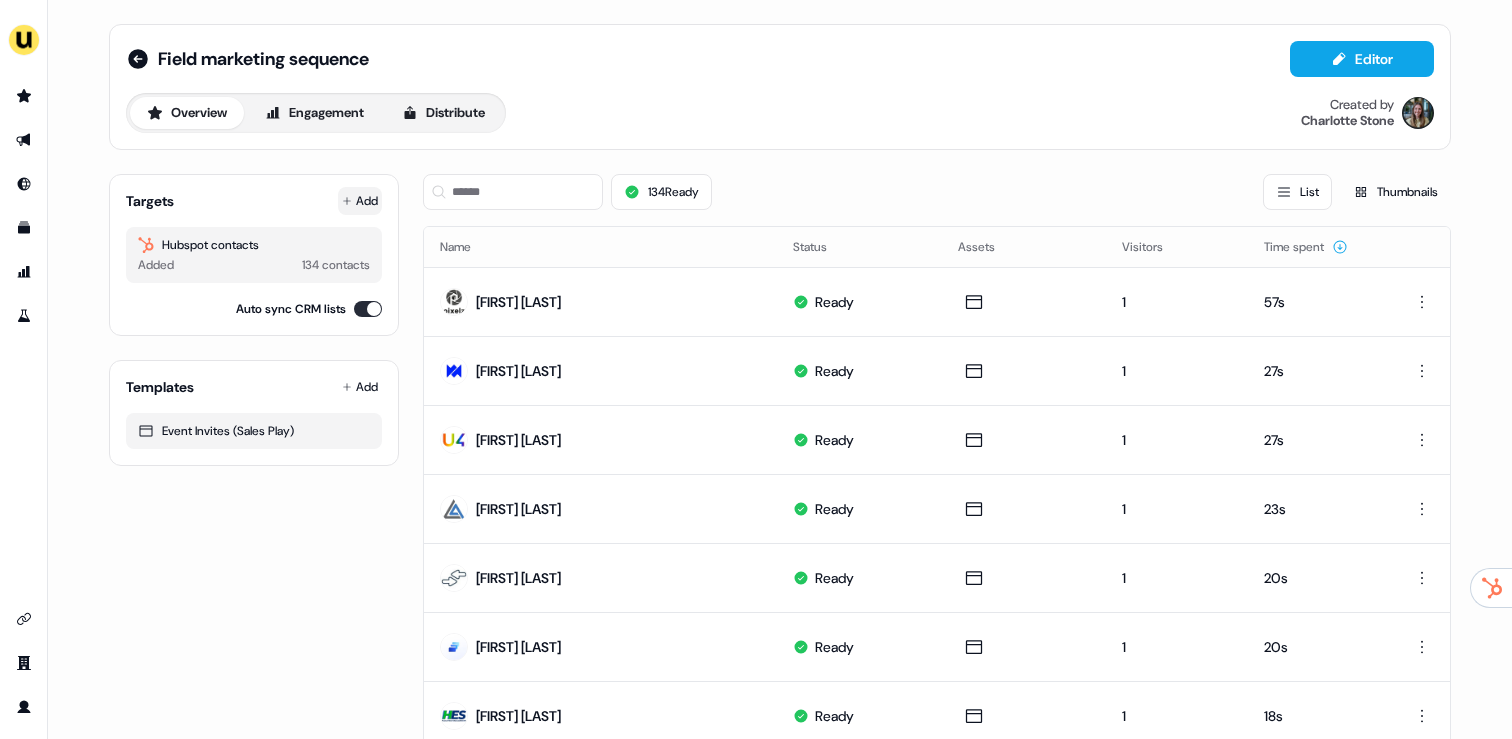 click on "Add" at bounding box center (360, 201) 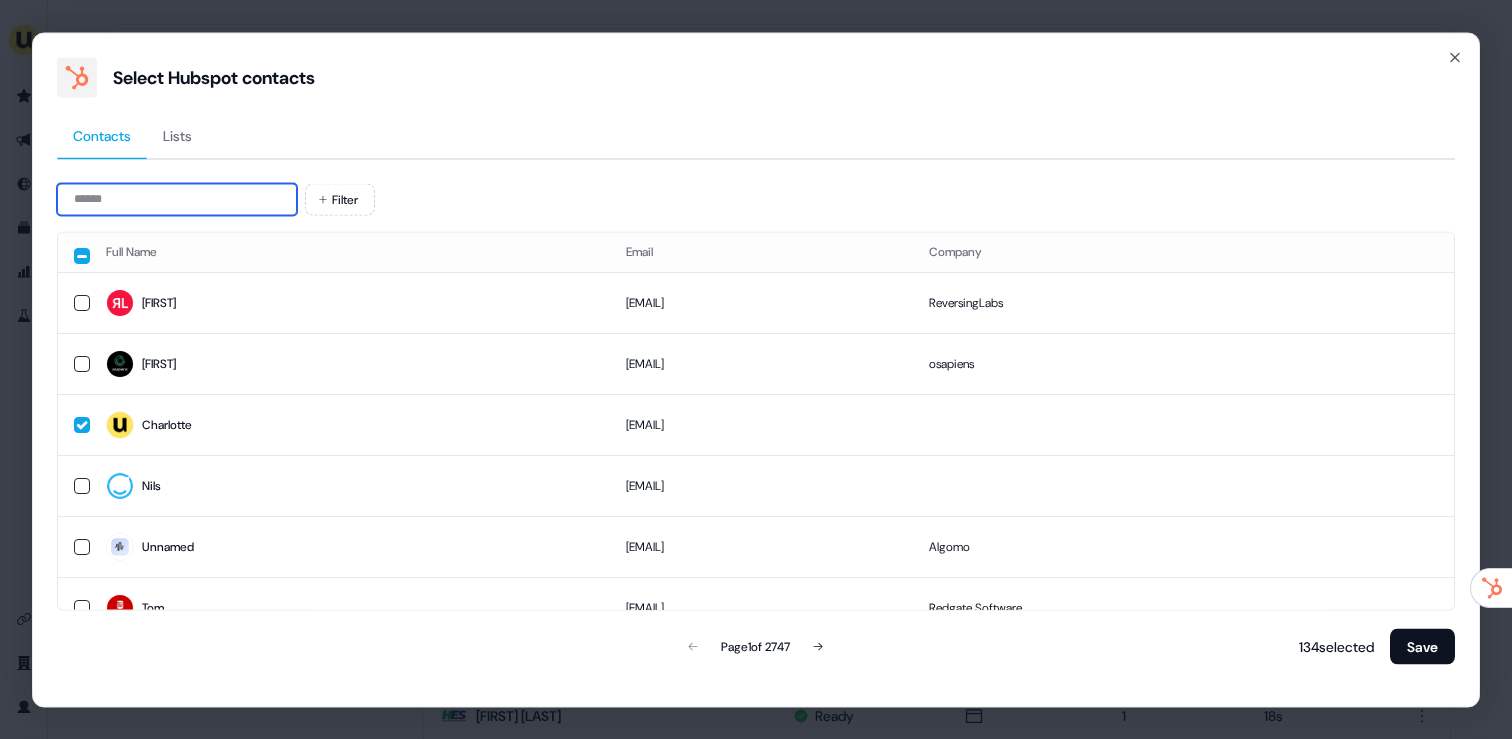 click at bounding box center [177, 199] 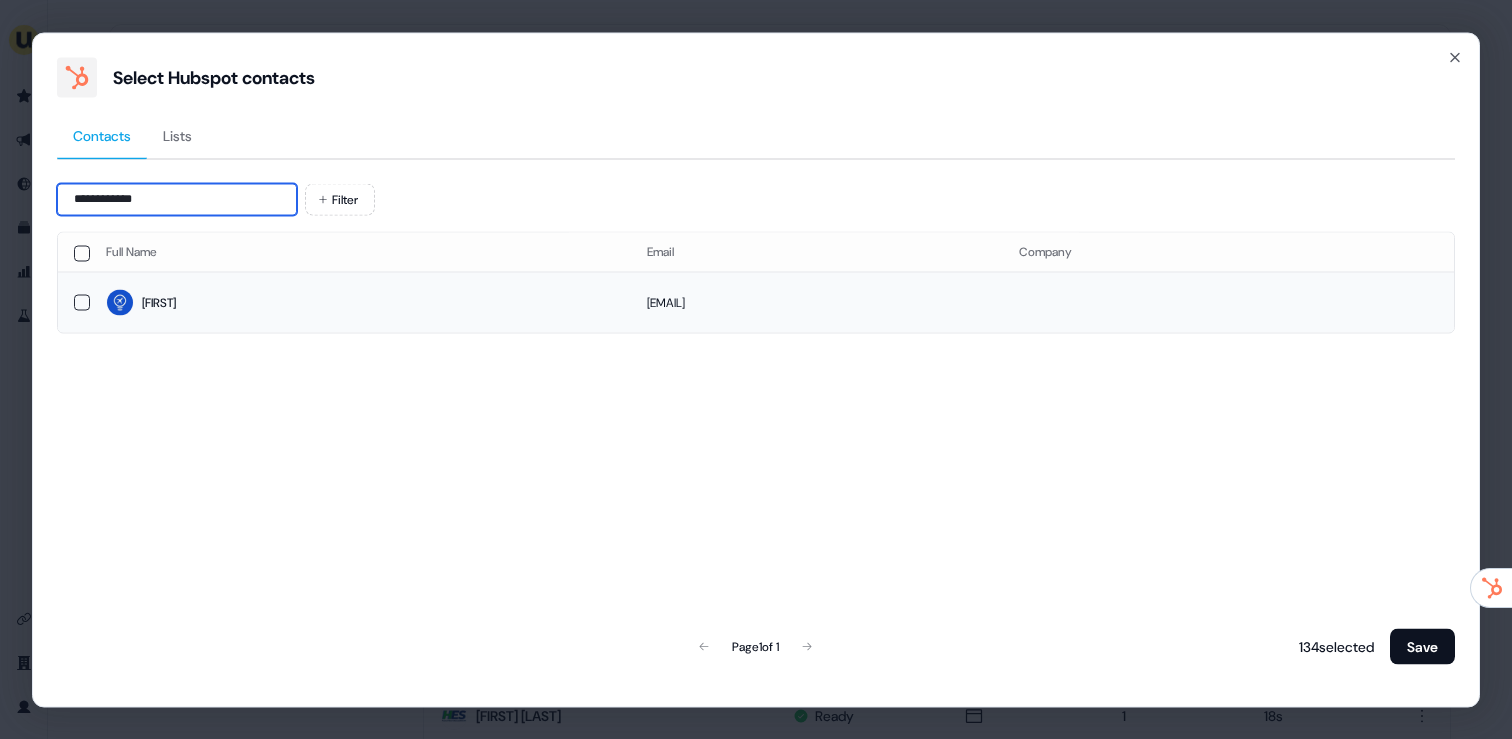 type on "**********" 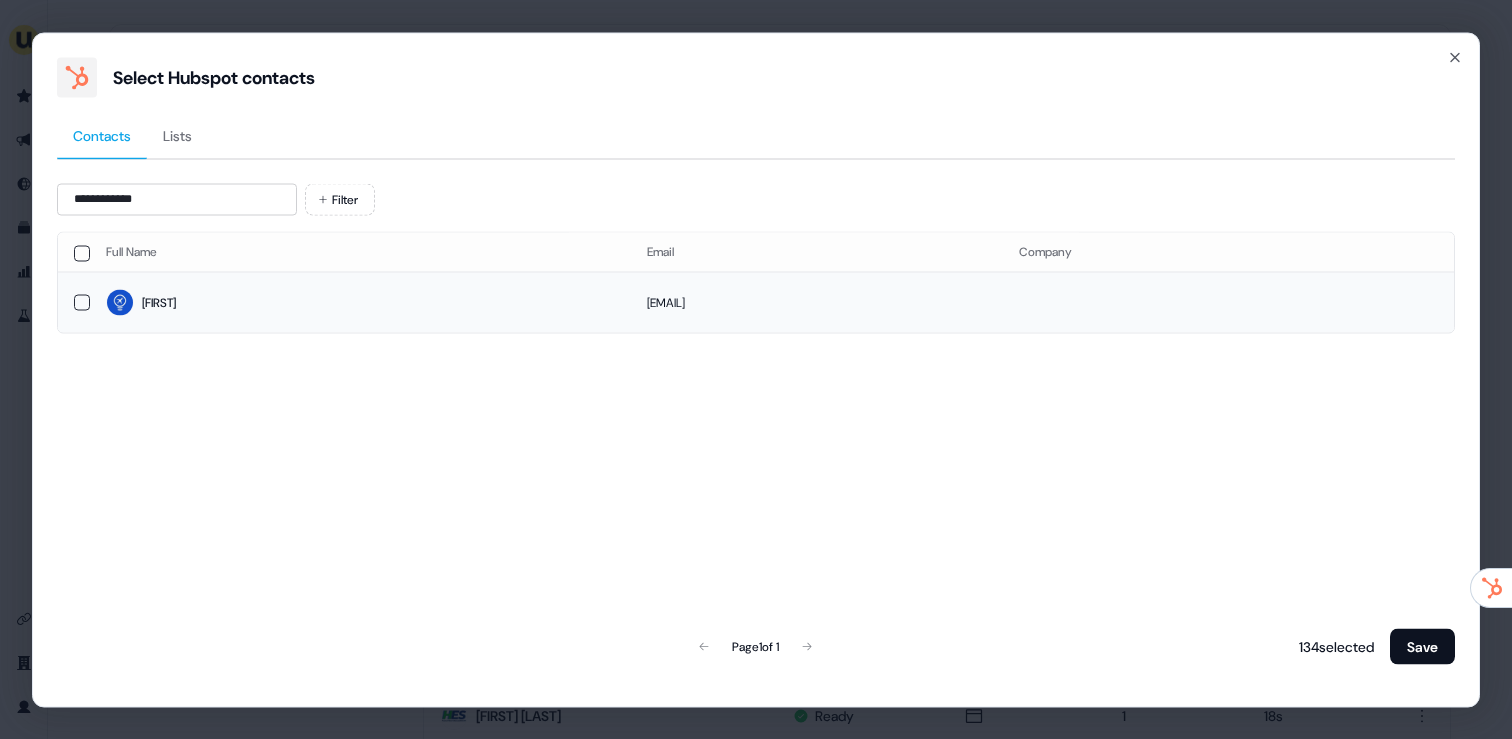 click on "[FIRST]" at bounding box center [360, 303] 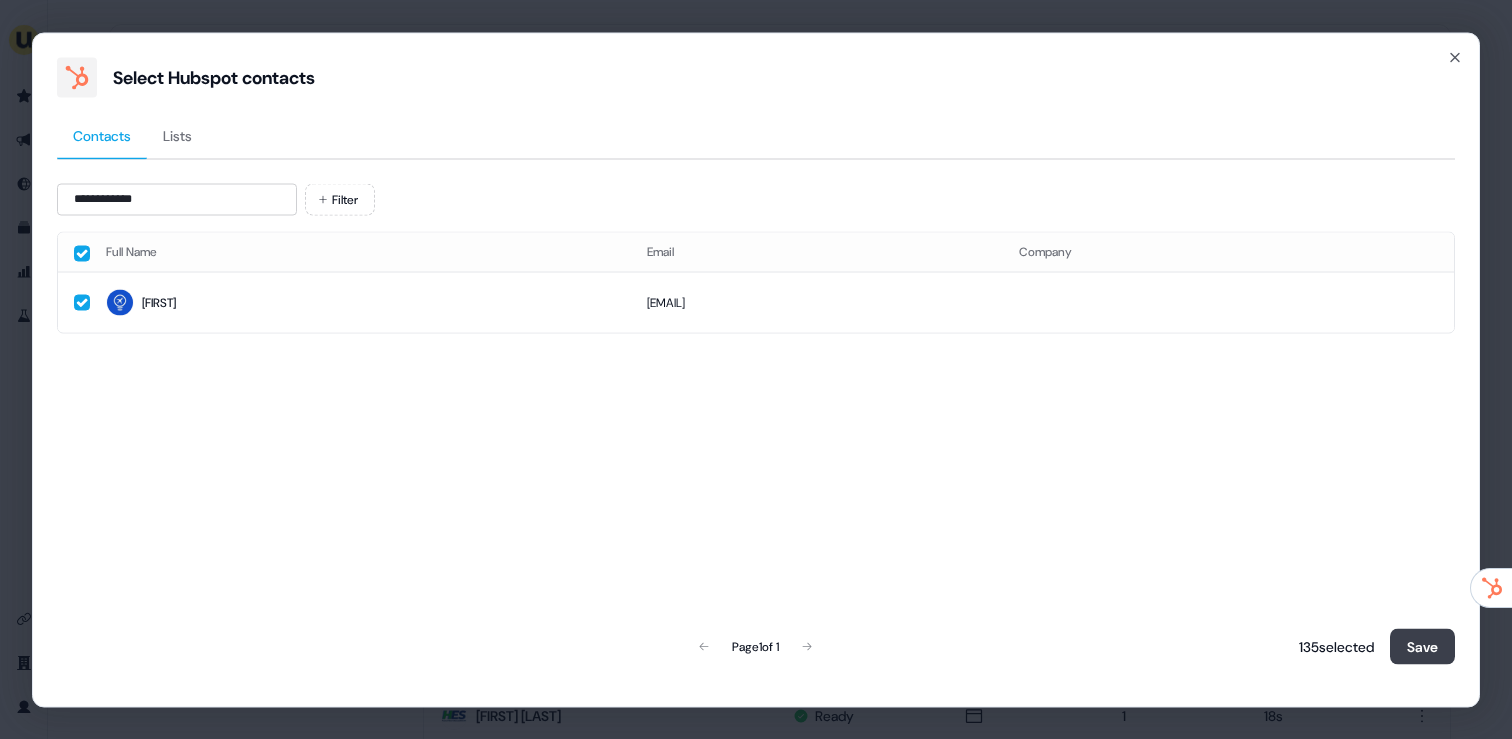 click on "Save" at bounding box center [1422, 646] 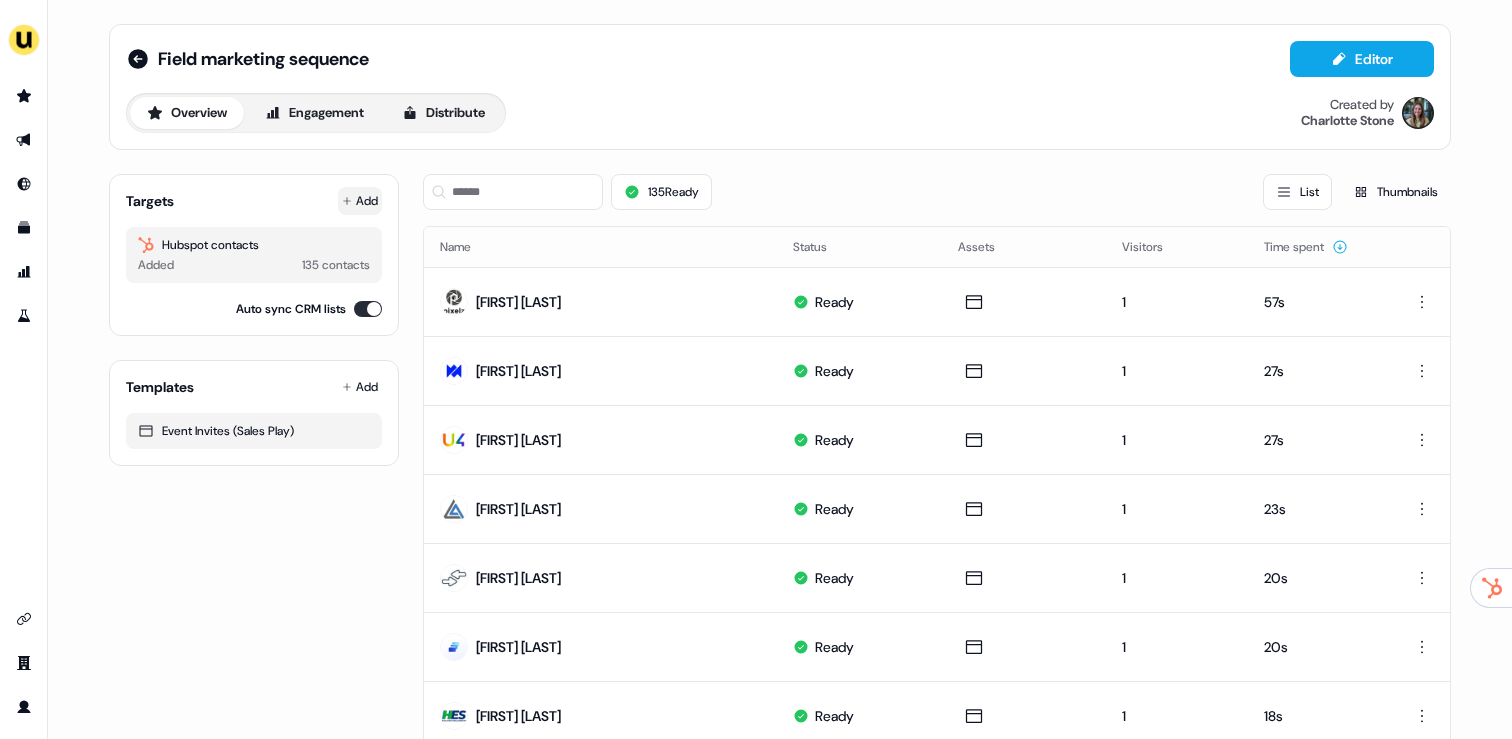 click on "Add" at bounding box center [360, 201] 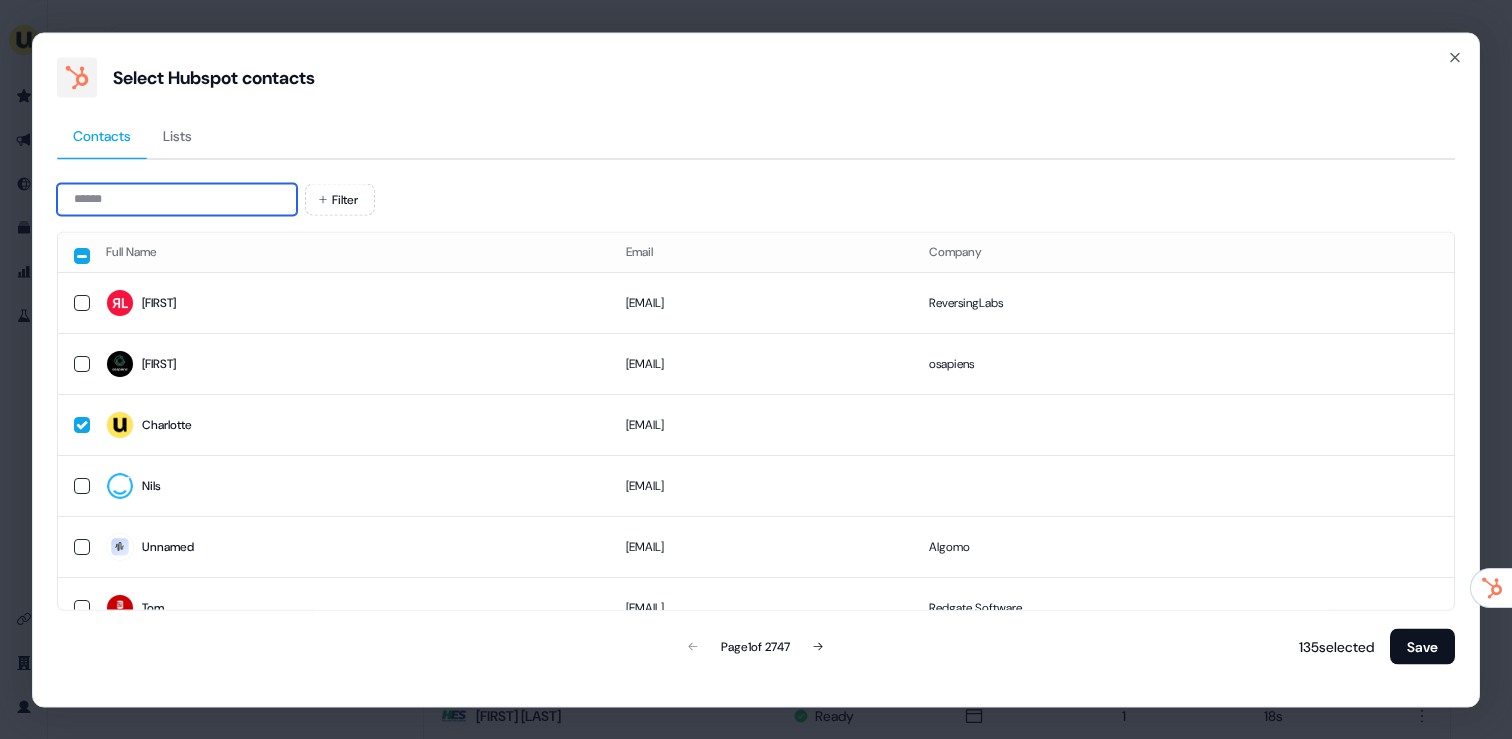 click at bounding box center [177, 199] 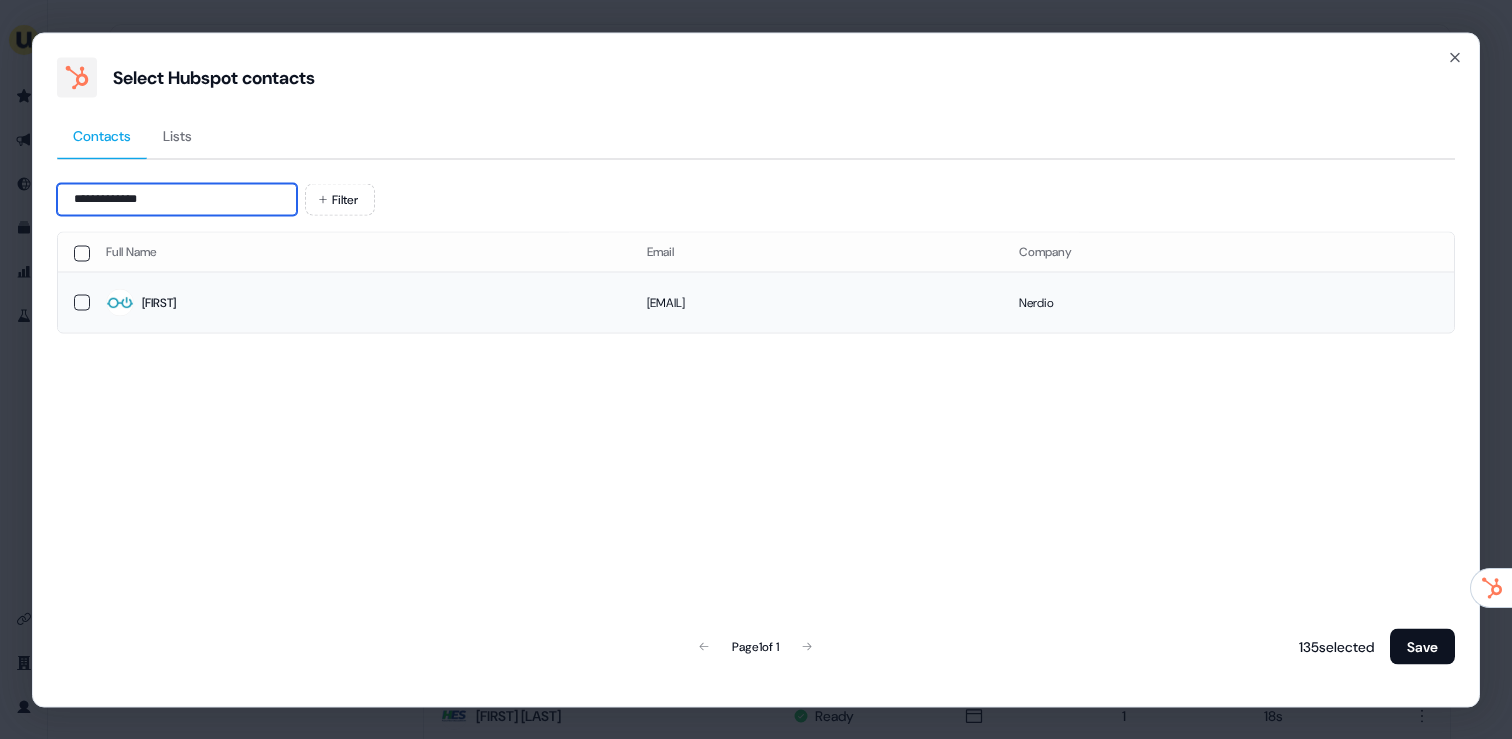 type on "**********" 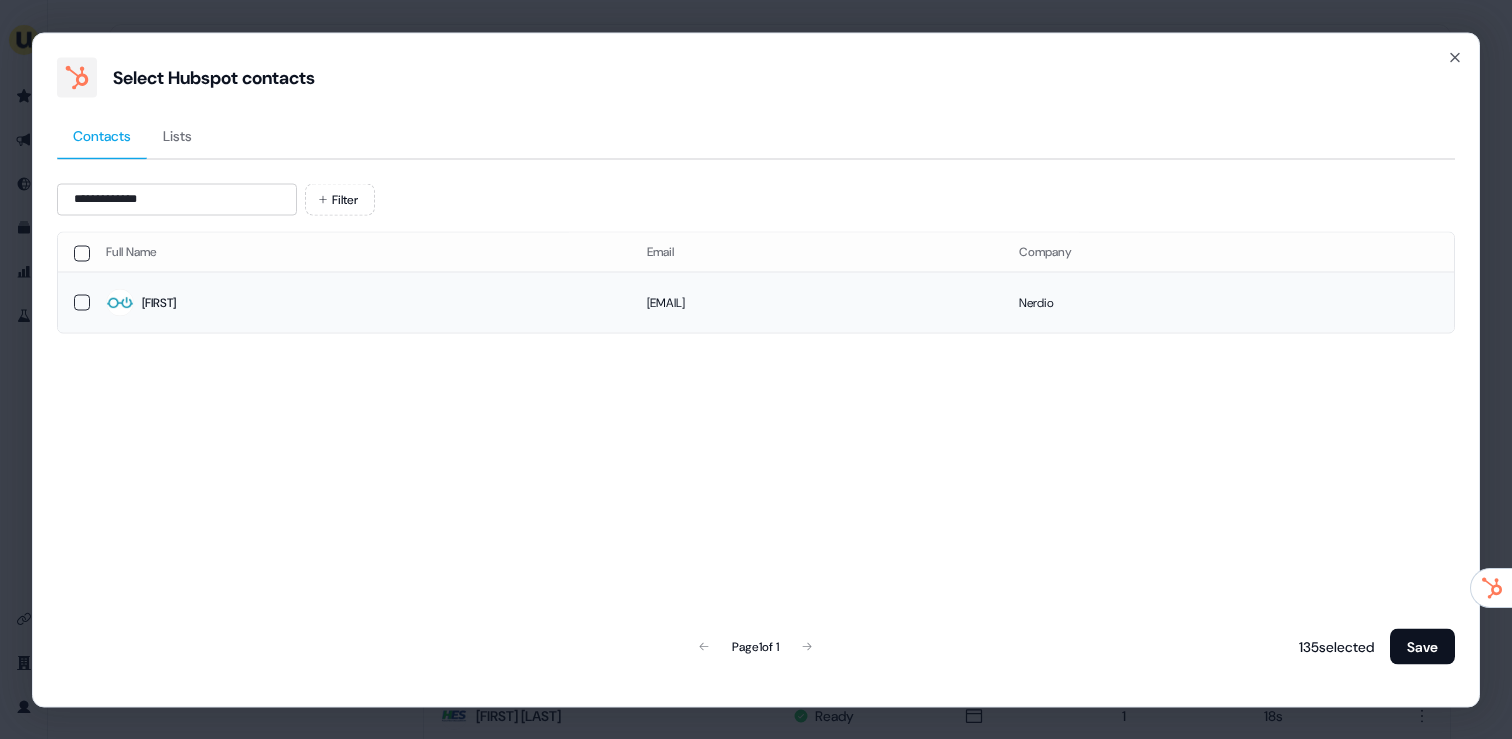 click on "[FIRST]" at bounding box center (360, 303) 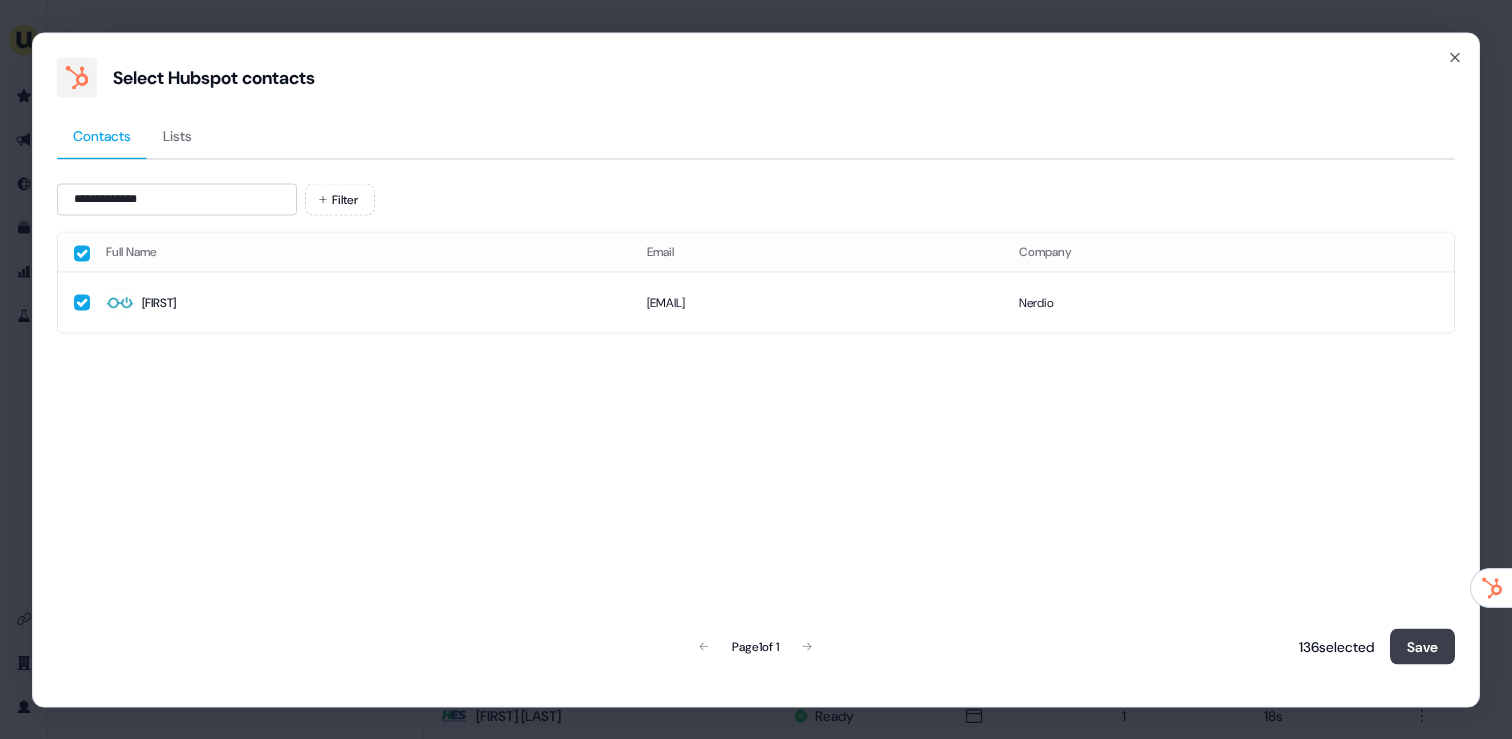 click on "Save" at bounding box center [1422, 646] 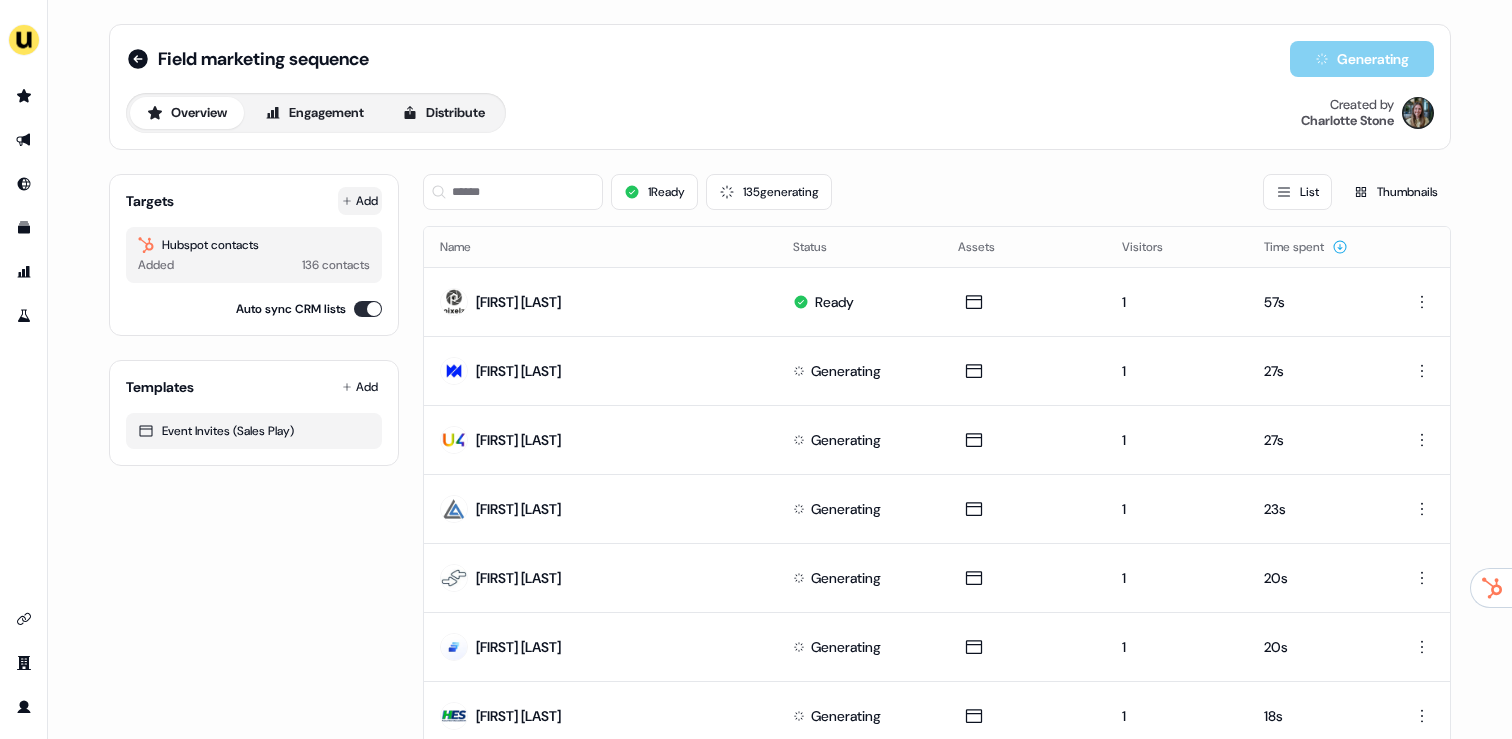 click on "Add" at bounding box center [360, 201] 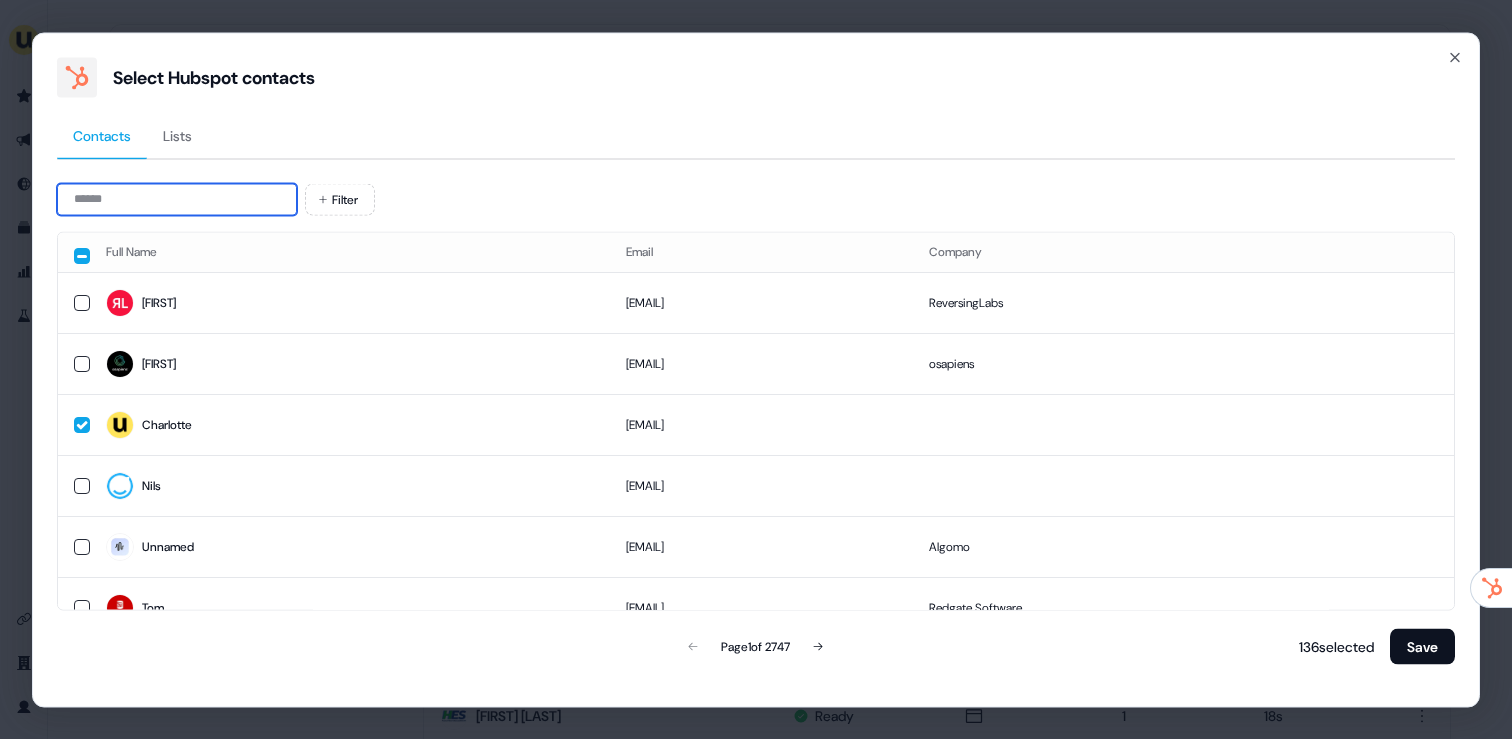 click at bounding box center (177, 199) 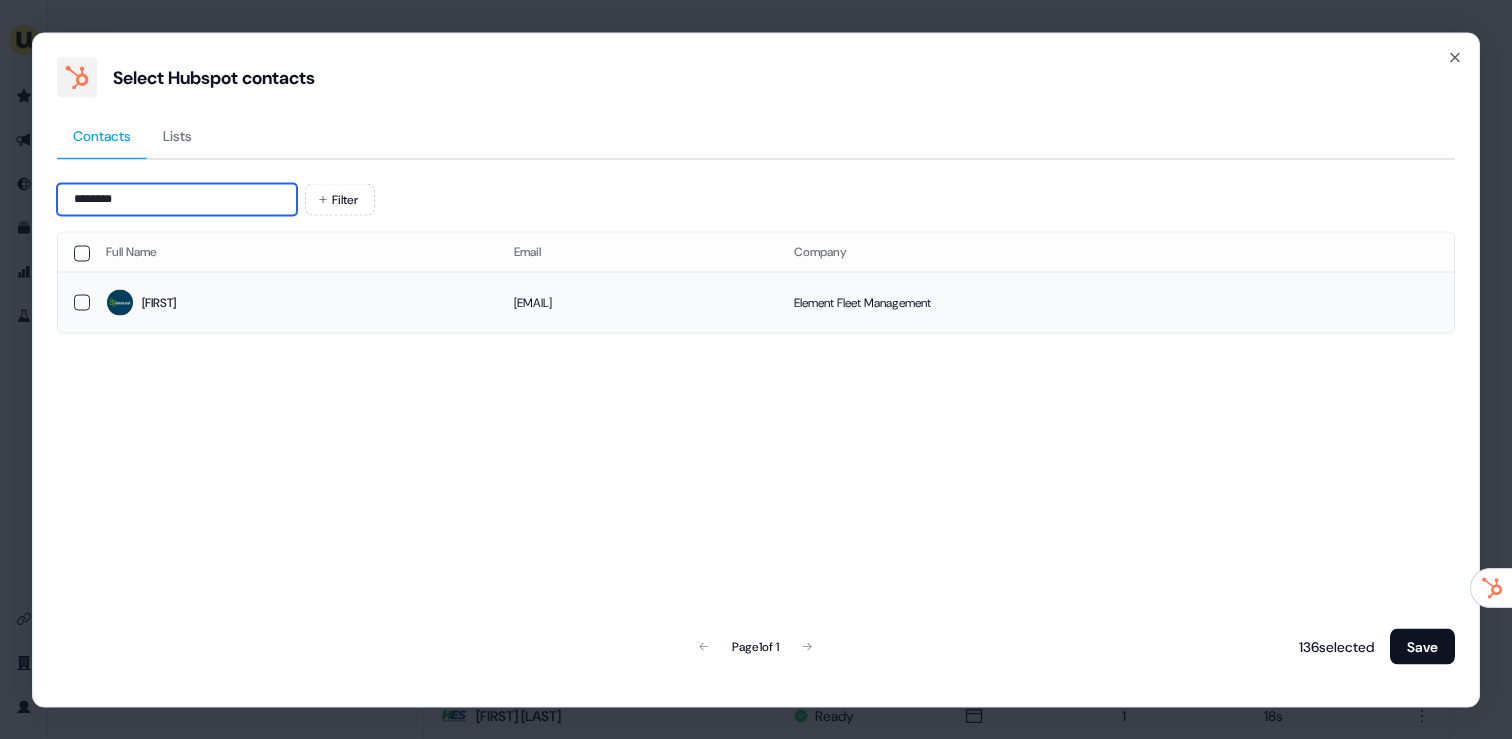 type on "********" 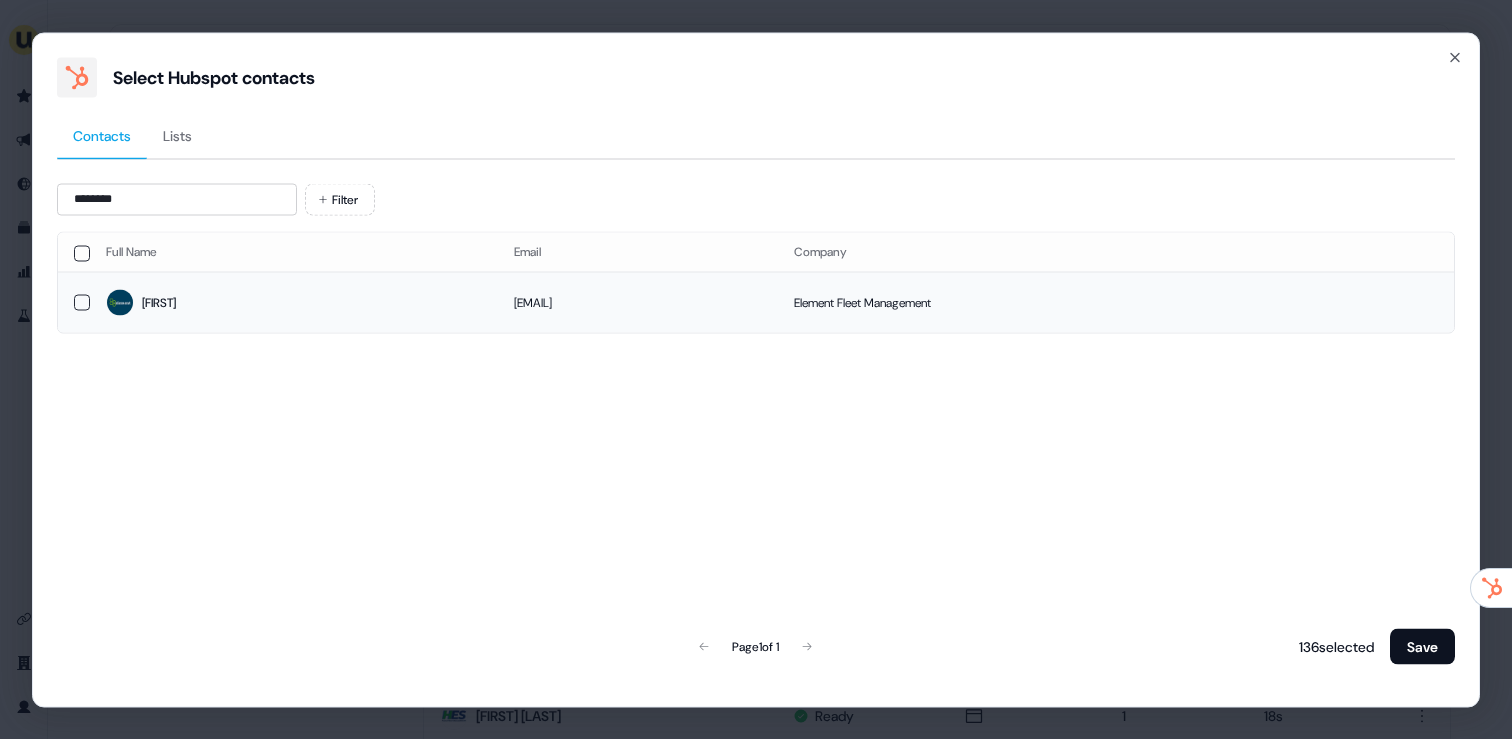 click on "[FIRST]" at bounding box center (294, 303) 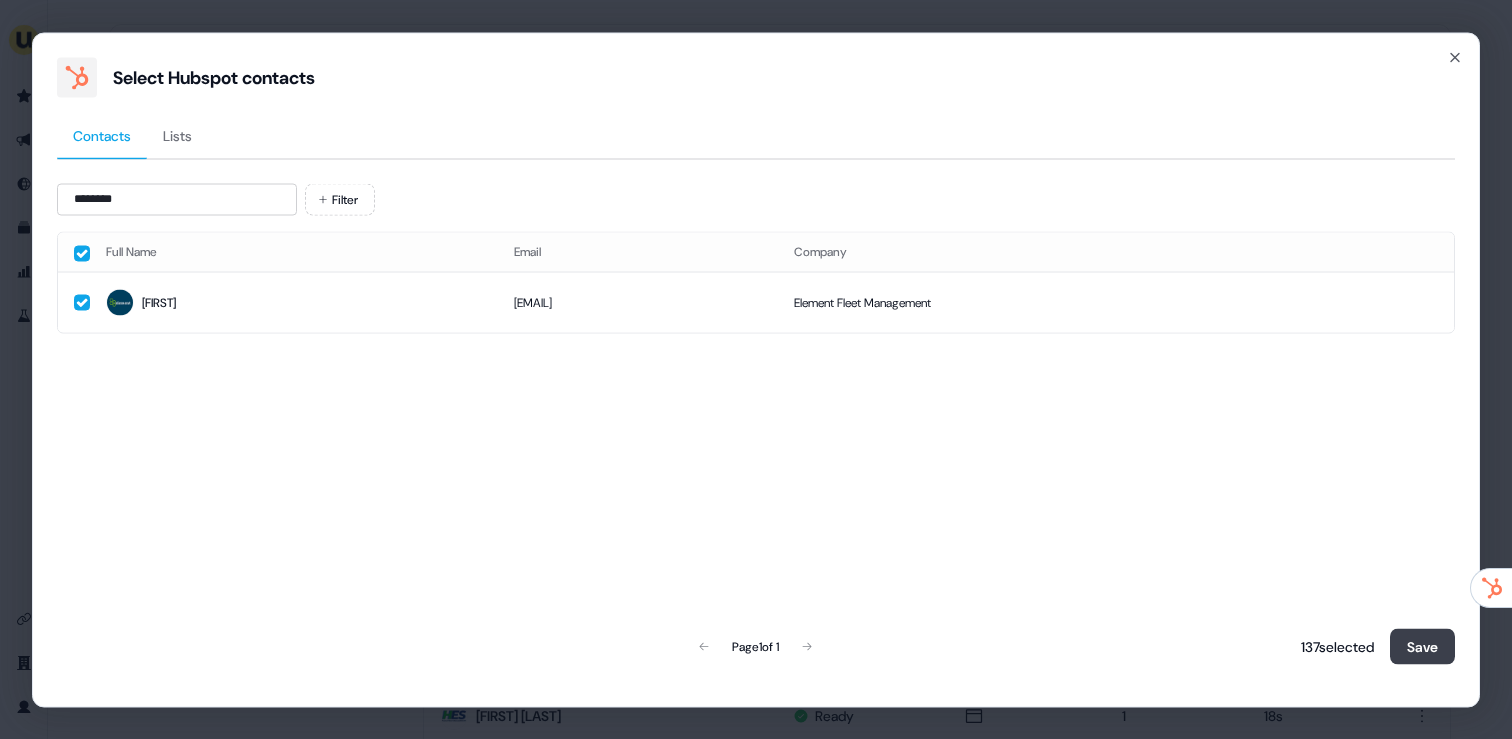 click on "Save" at bounding box center [1422, 646] 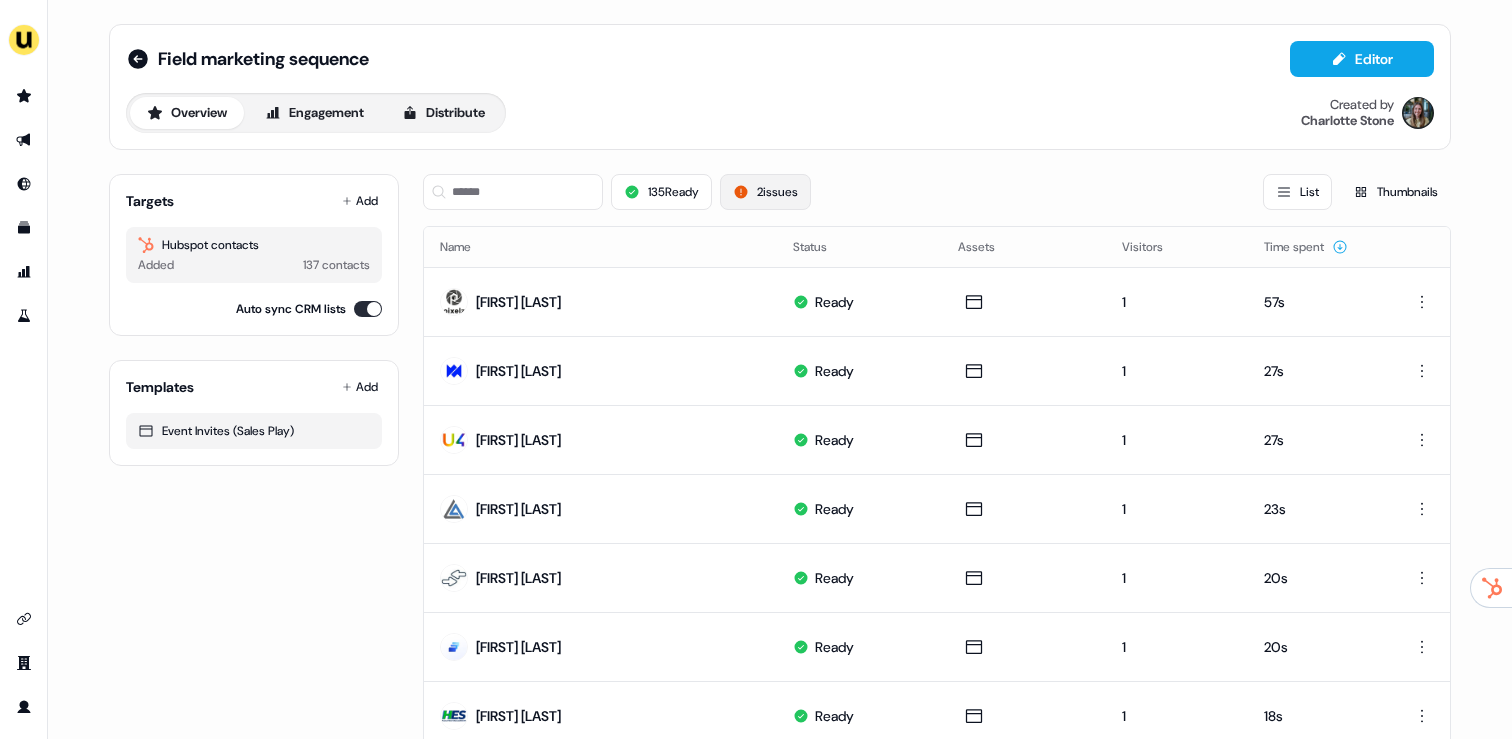 click on "2  issues" at bounding box center [765, 192] 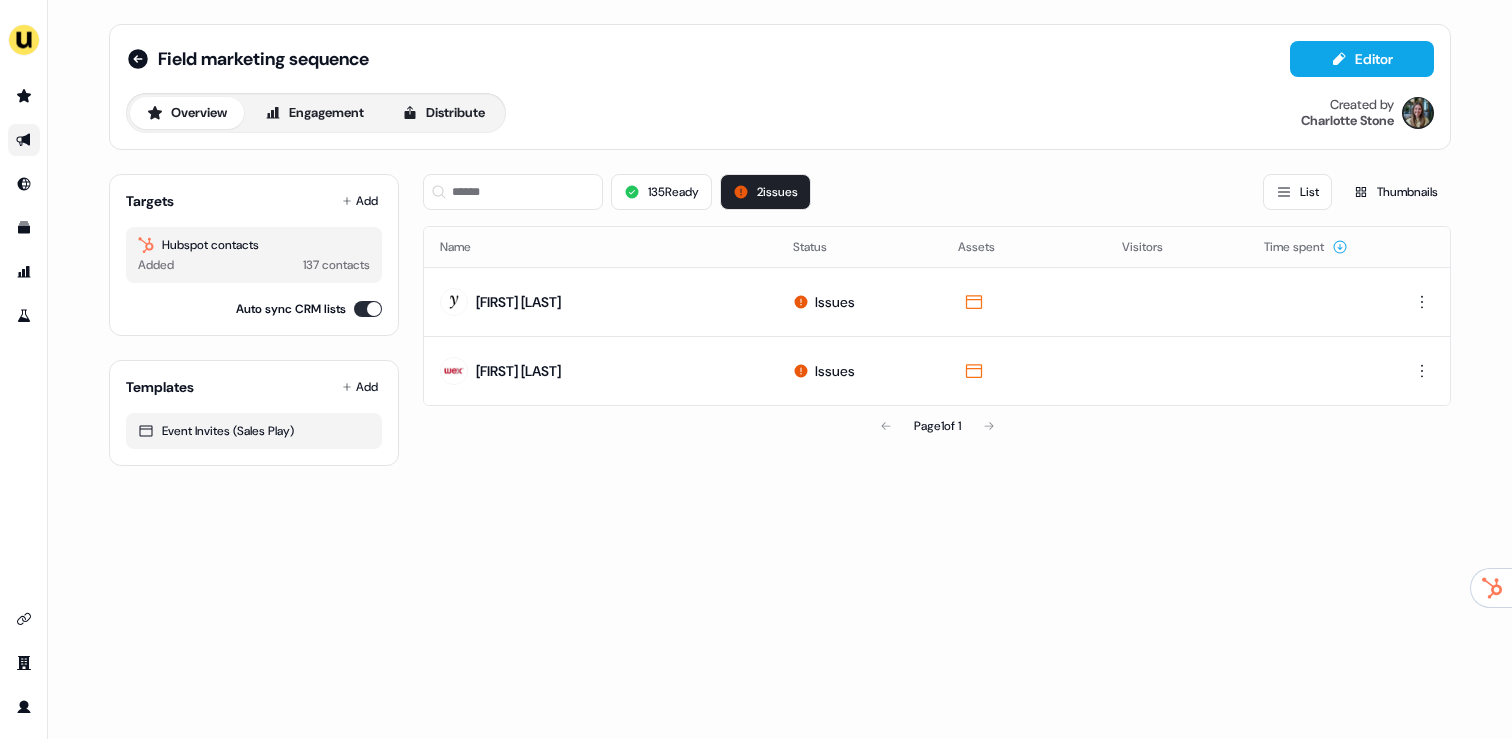 click at bounding box center (24, 140) 